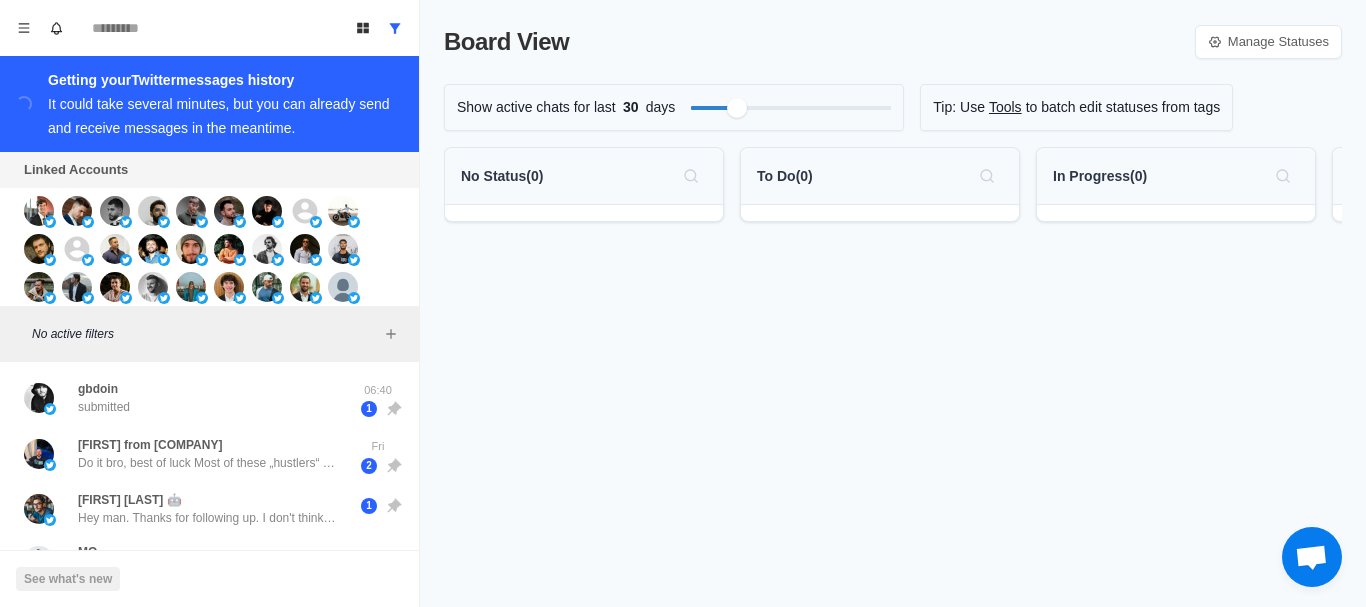 scroll, scrollTop: 0, scrollLeft: 0, axis: both 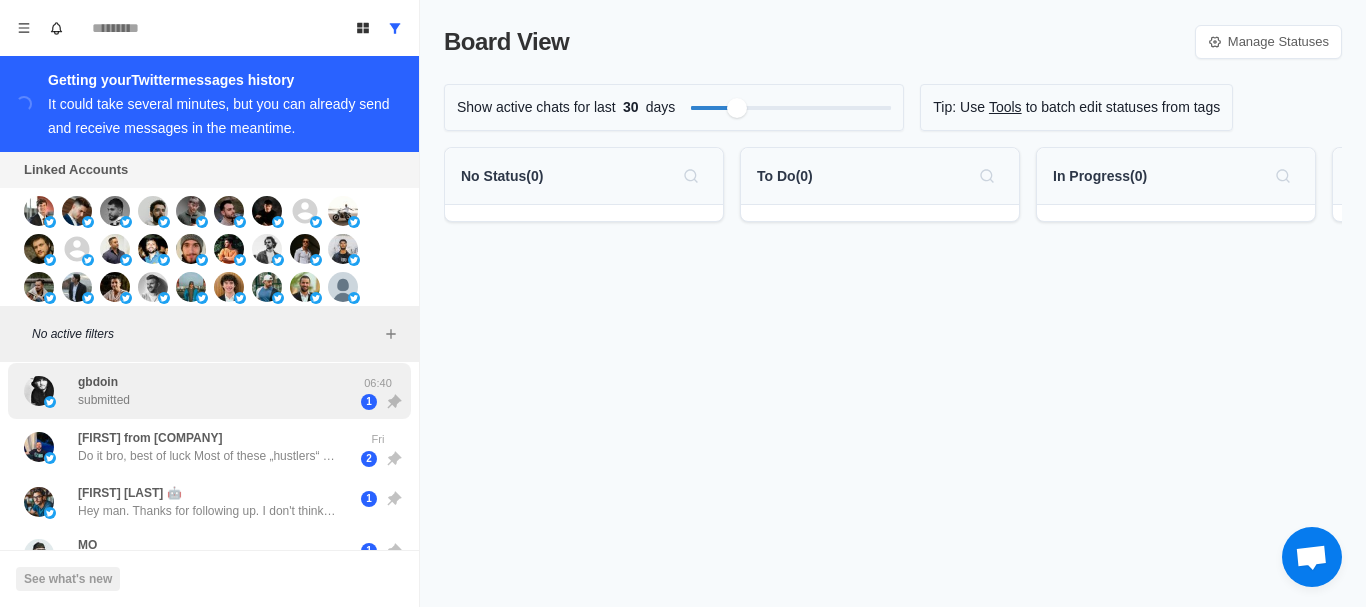drag, startPoint x: 270, startPoint y: 462, endPoint x: 277, endPoint y: 404, distance: 58.420887 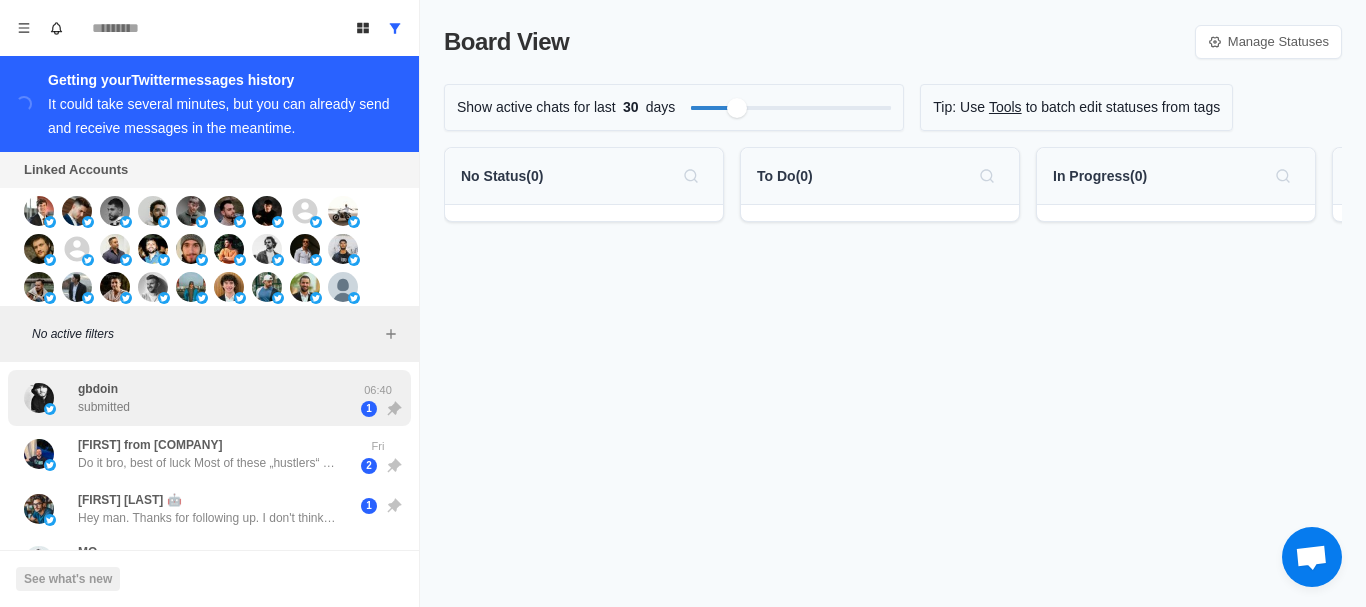 click on "gbdoin submitted" at bounding box center [188, 398] 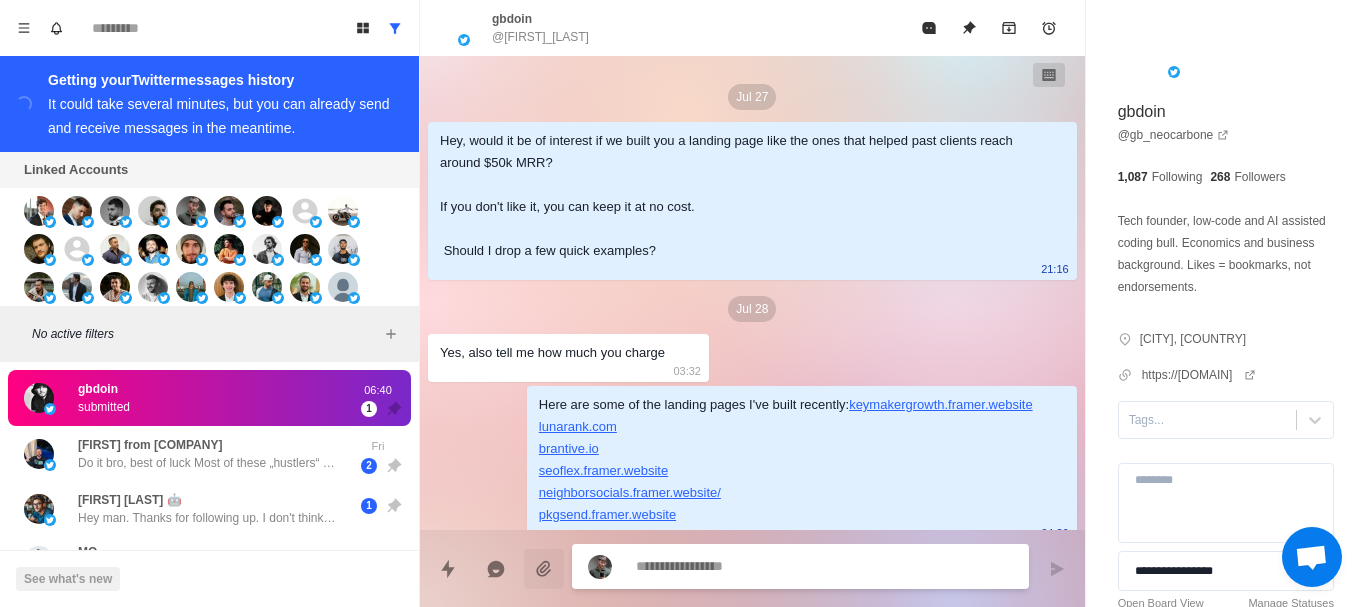 scroll, scrollTop: 834, scrollLeft: 0, axis: vertical 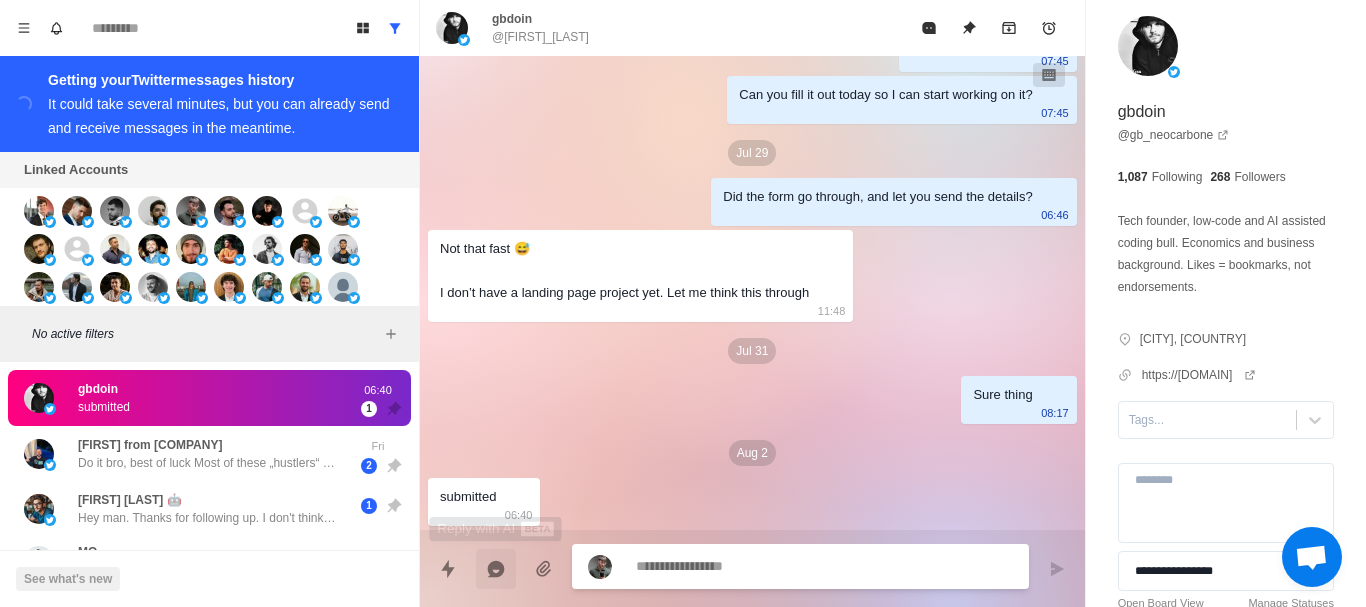 click at bounding box center [496, 569] 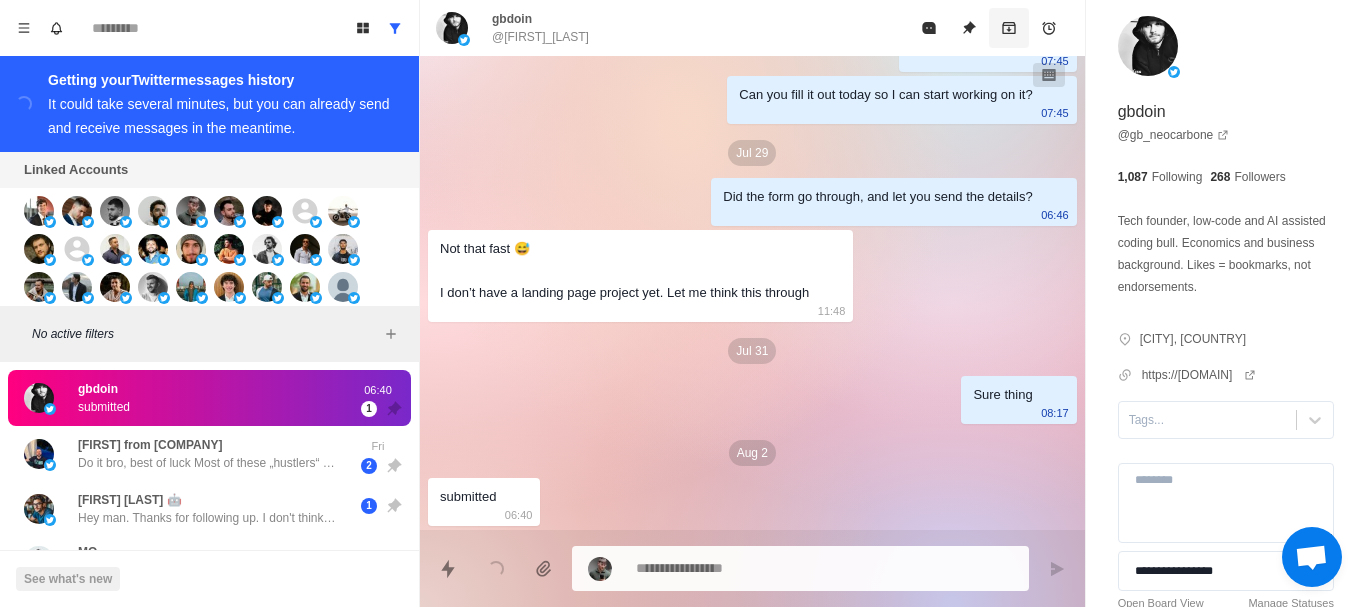 type on "*" 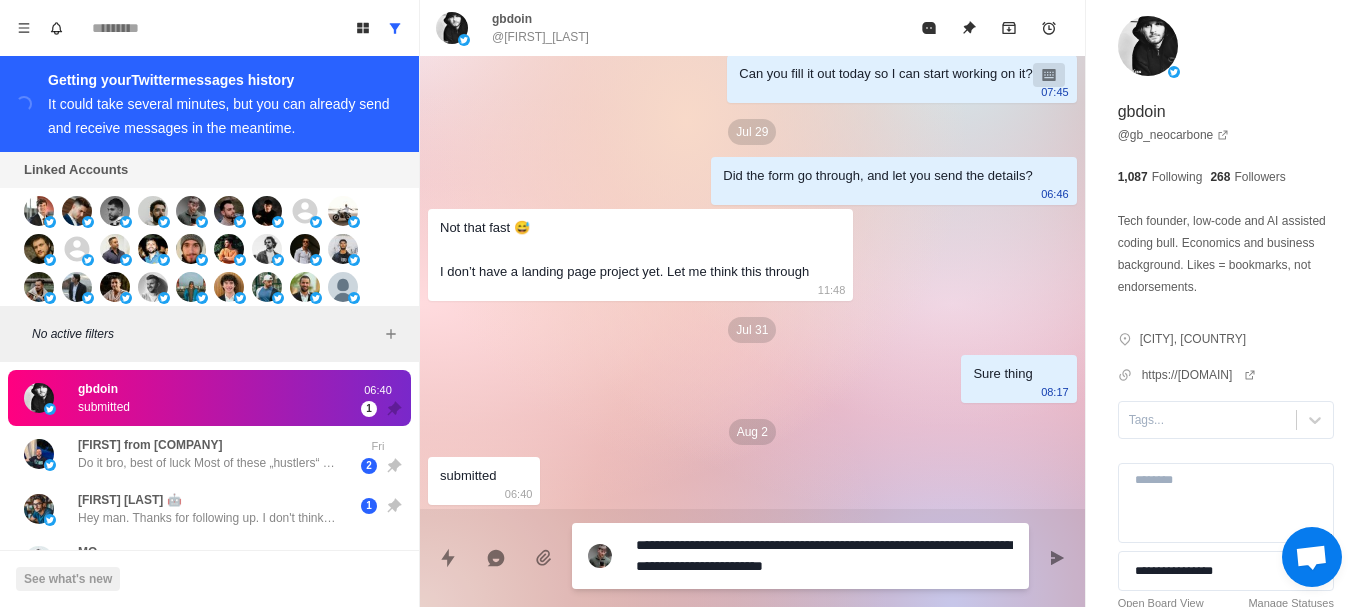 scroll, scrollTop: 0, scrollLeft: 0, axis: both 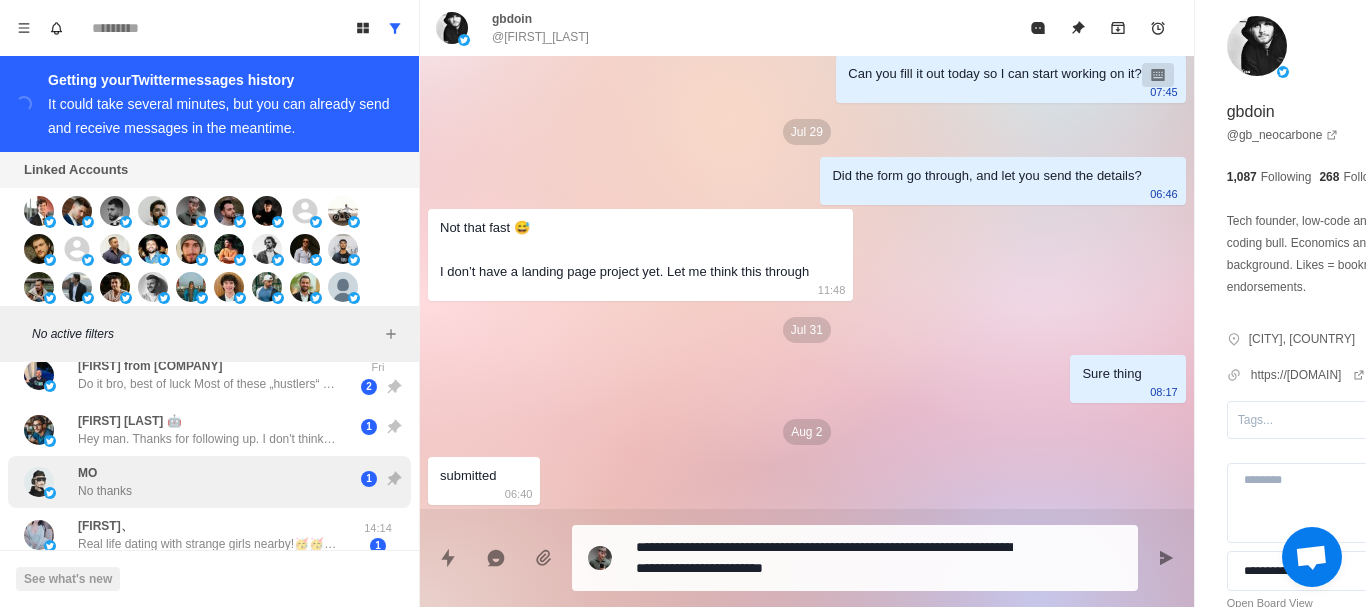 drag, startPoint x: 238, startPoint y: 498, endPoint x: 250, endPoint y: 543, distance: 46.572525 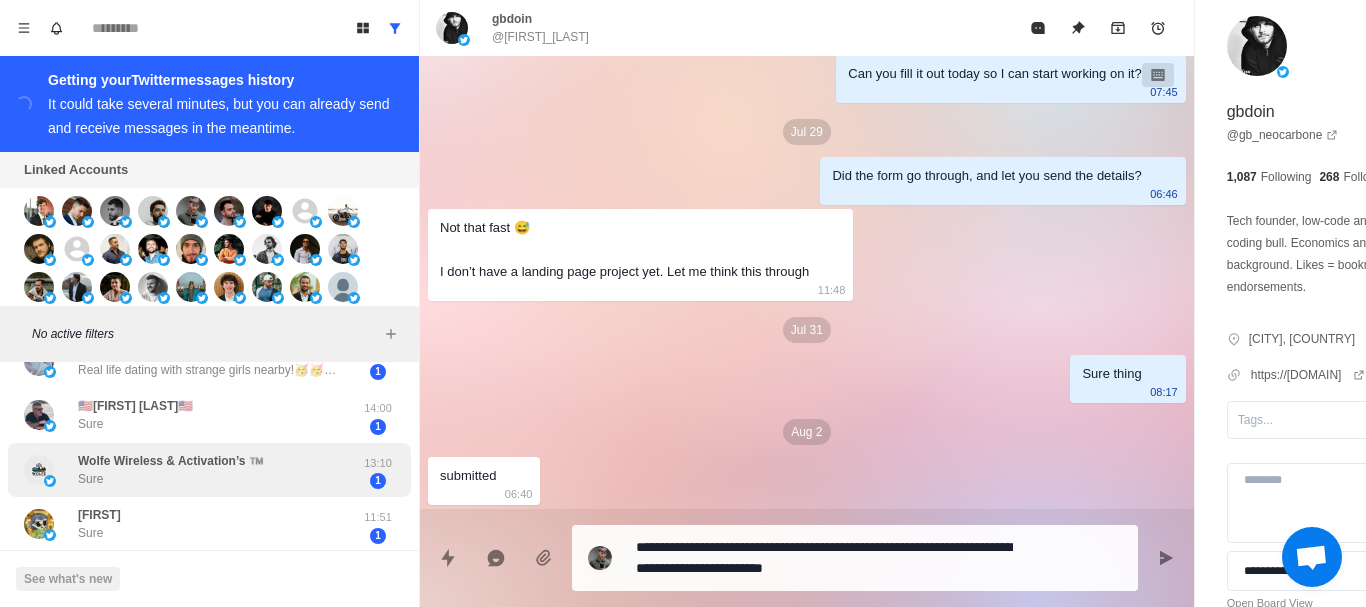 drag, startPoint x: 284, startPoint y: 456, endPoint x: 280, endPoint y: 507, distance: 51.156624 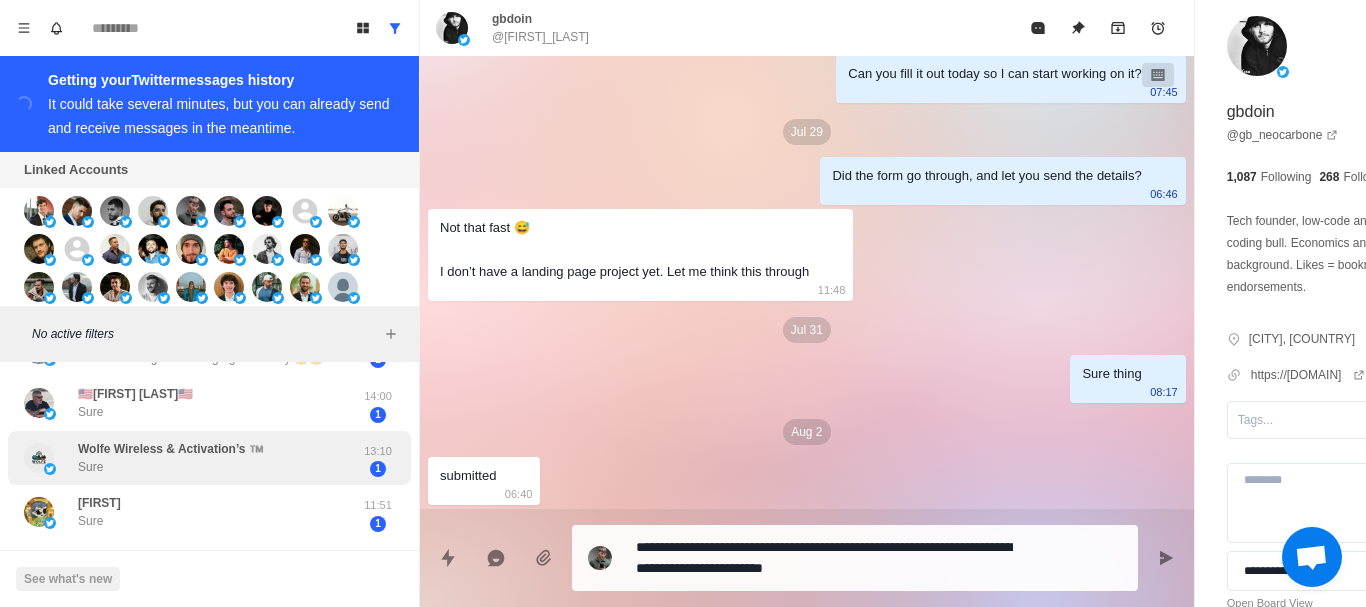 click on "Wolfe Wireless & Activation’s ™️ Sure 13:10 1" at bounding box center [209, 458] 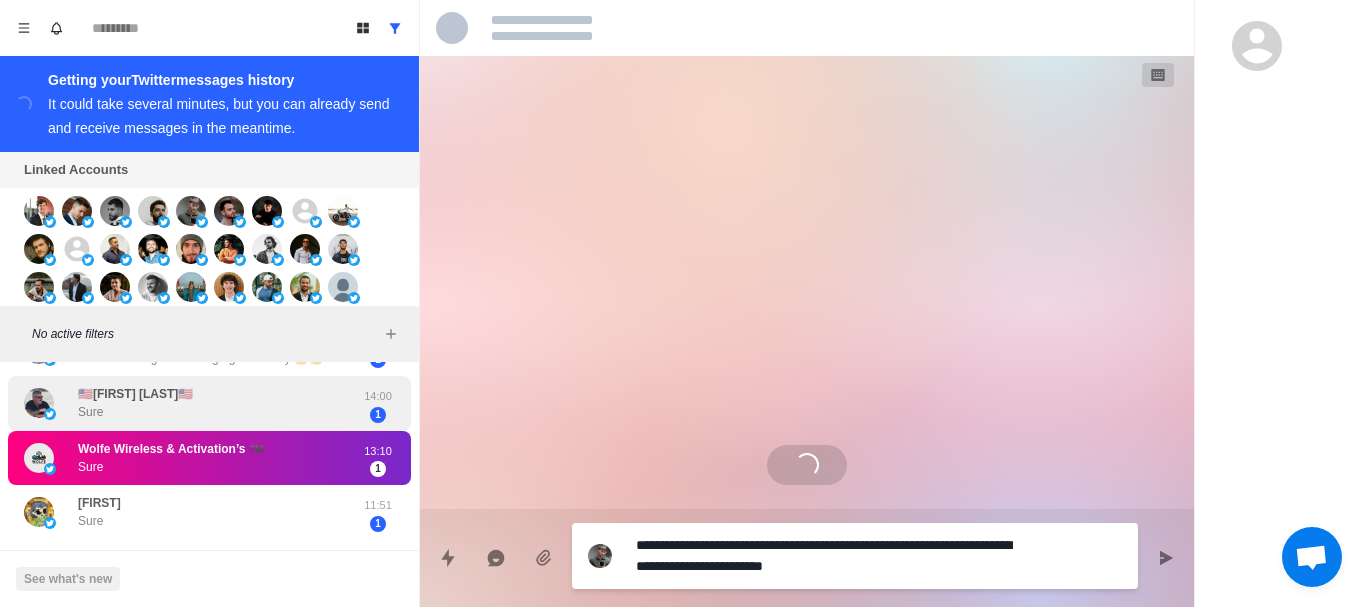 scroll, scrollTop: 0, scrollLeft: 0, axis: both 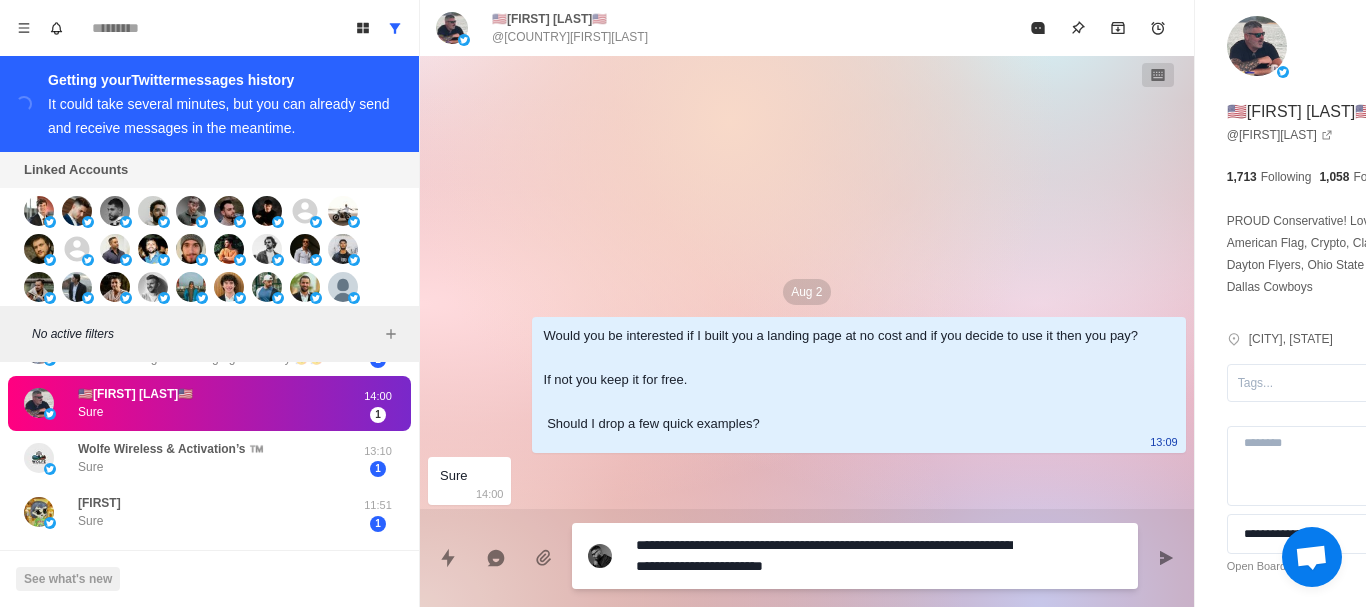 click on "**********" at bounding box center (824, 556) 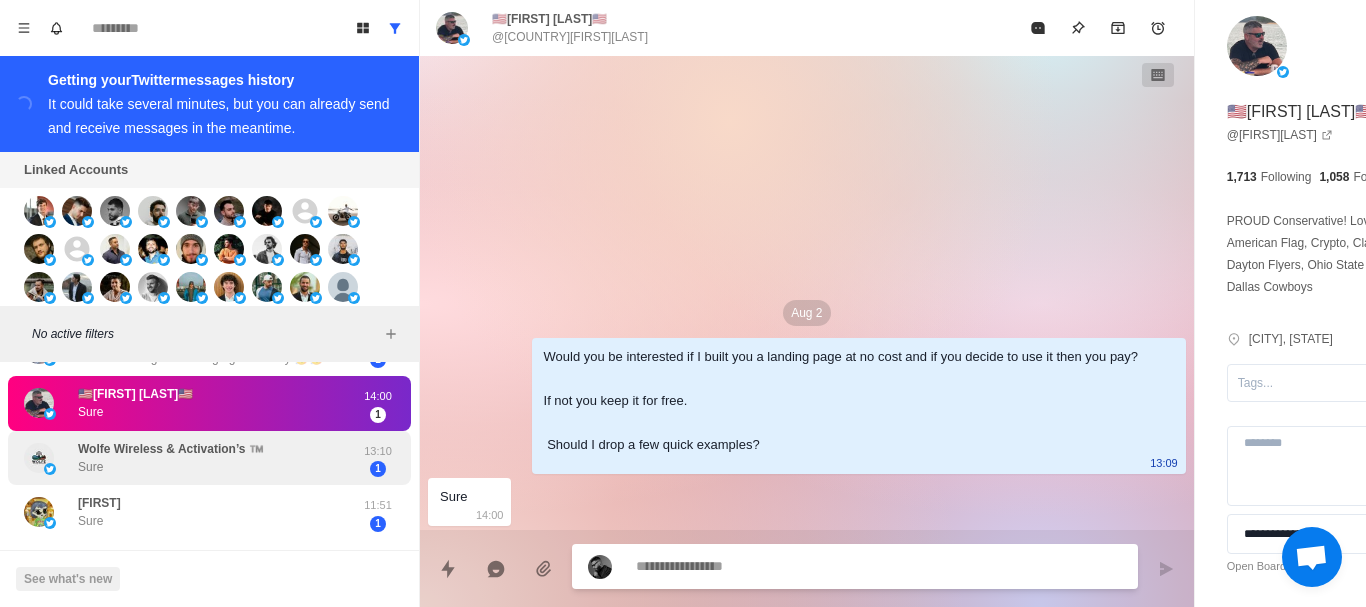 type 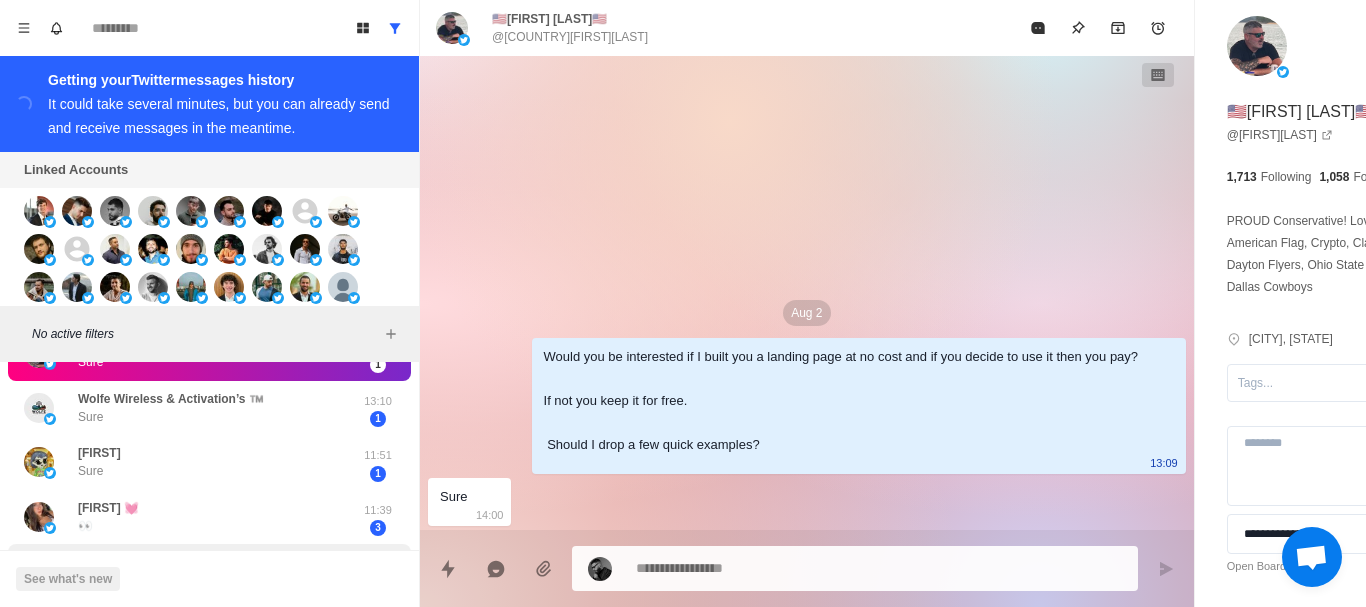 drag, startPoint x: 342, startPoint y: 454, endPoint x: 318, endPoint y: 533, distance: 82.565125 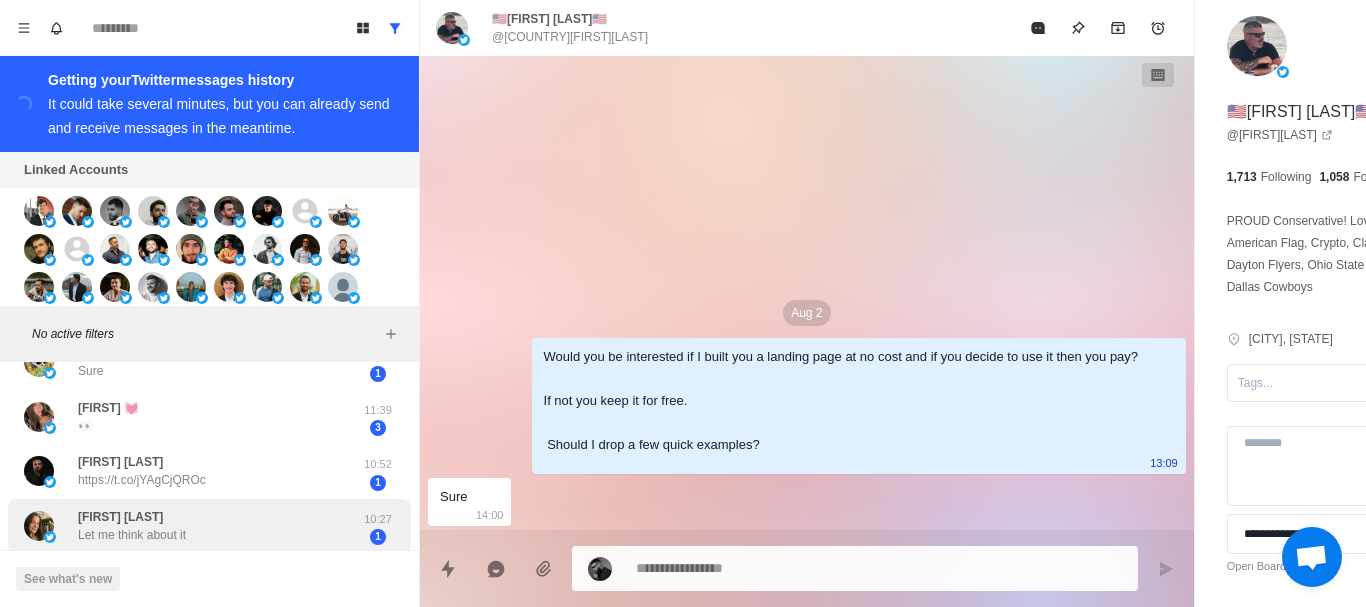 scroll, scrollTop: 454, scrollLeft: 0, axis: vertical 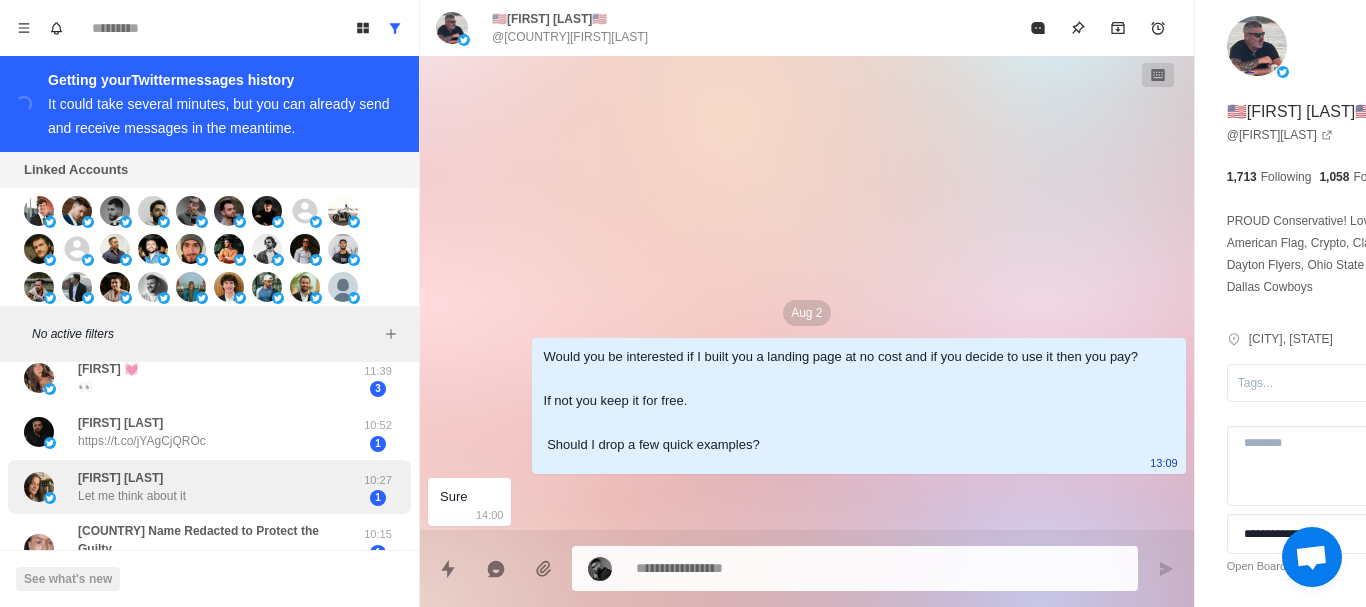 drag, startPoint x: 302, startPoint y: 477, endPoint x: 302, endPoint y: 538, distance: 61 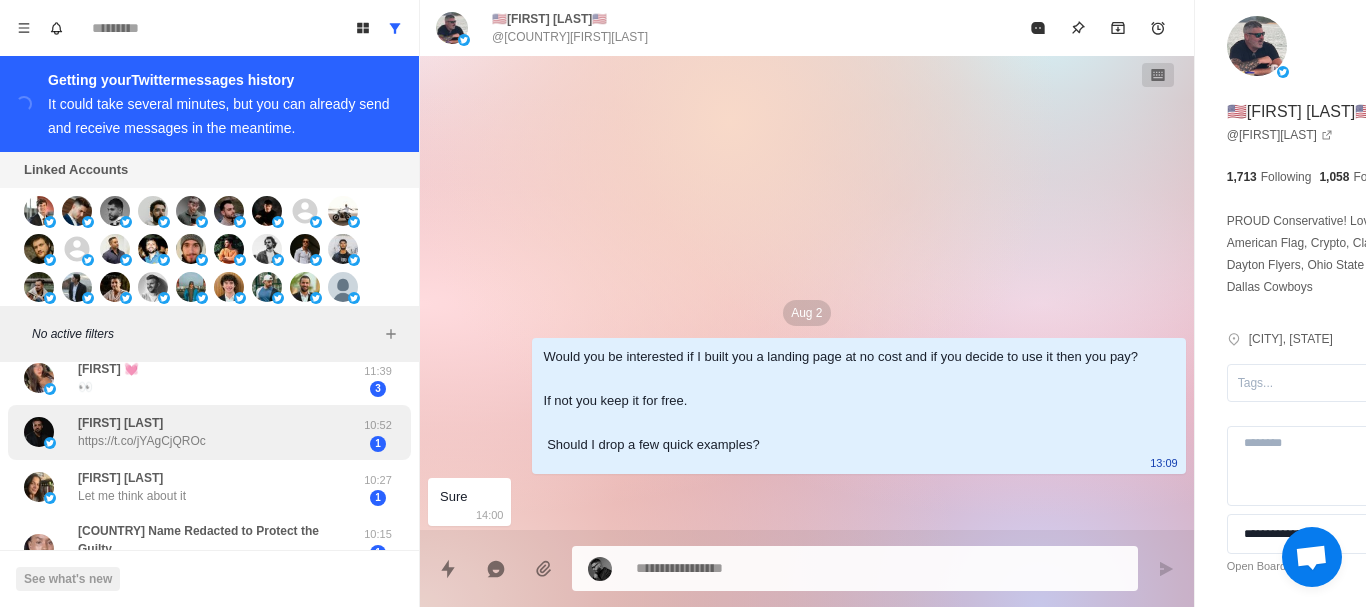 click on "danny ferraro https://t.co/jYAgCjQROc" at bounding box center [188, 432] 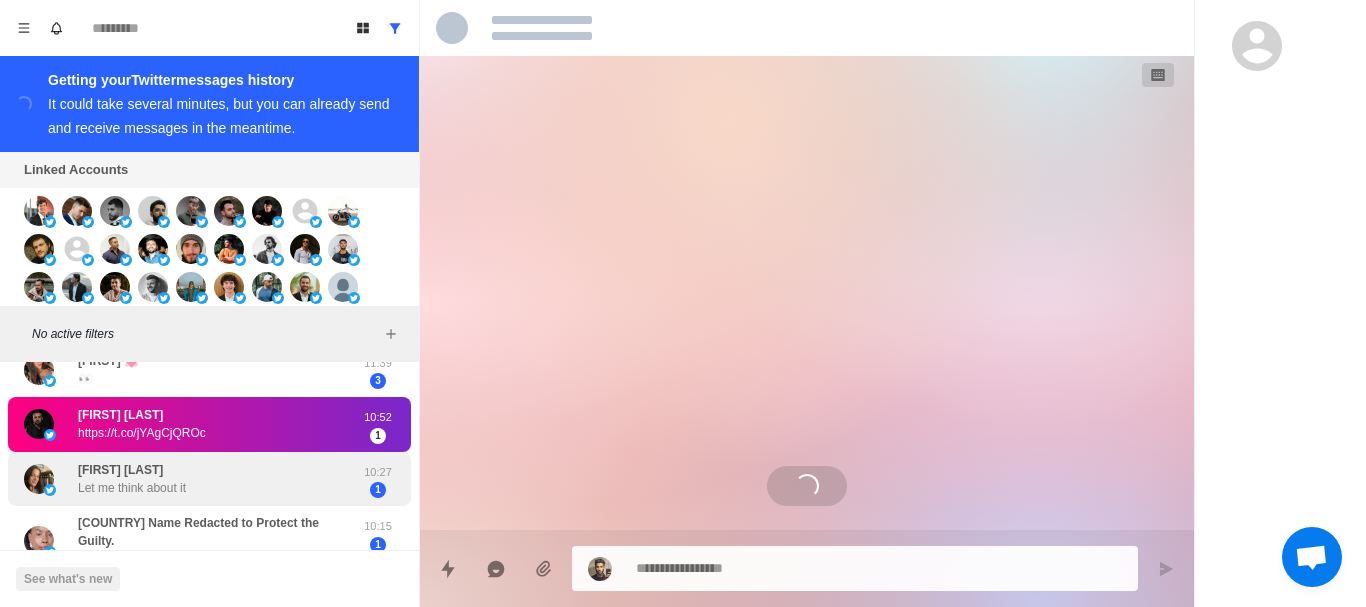 drag, startPoint x: 308, startPoint y: 449, endPoint x: 310, endPoint y: 464, distance: 15.132746 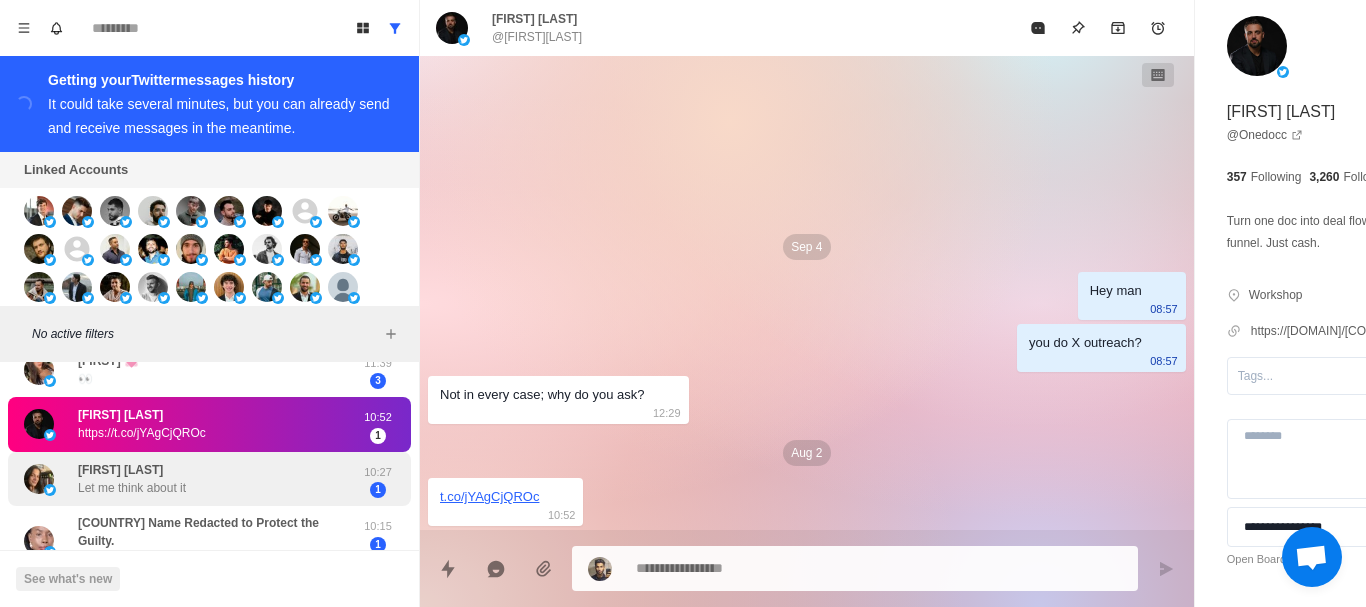 scroll, scrollTop: 474, scrollLeft: 0, axis: vertical 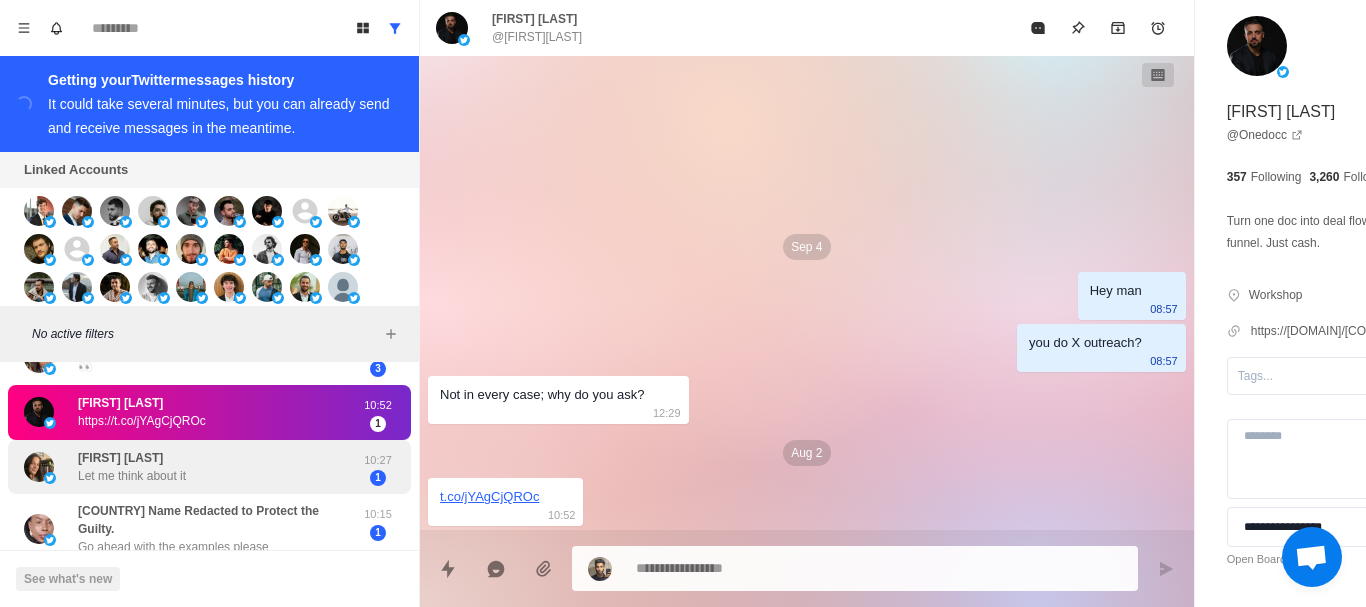 click on "Marla Fatima Fernandez Let me think about it" at bounding box center [188, 467] 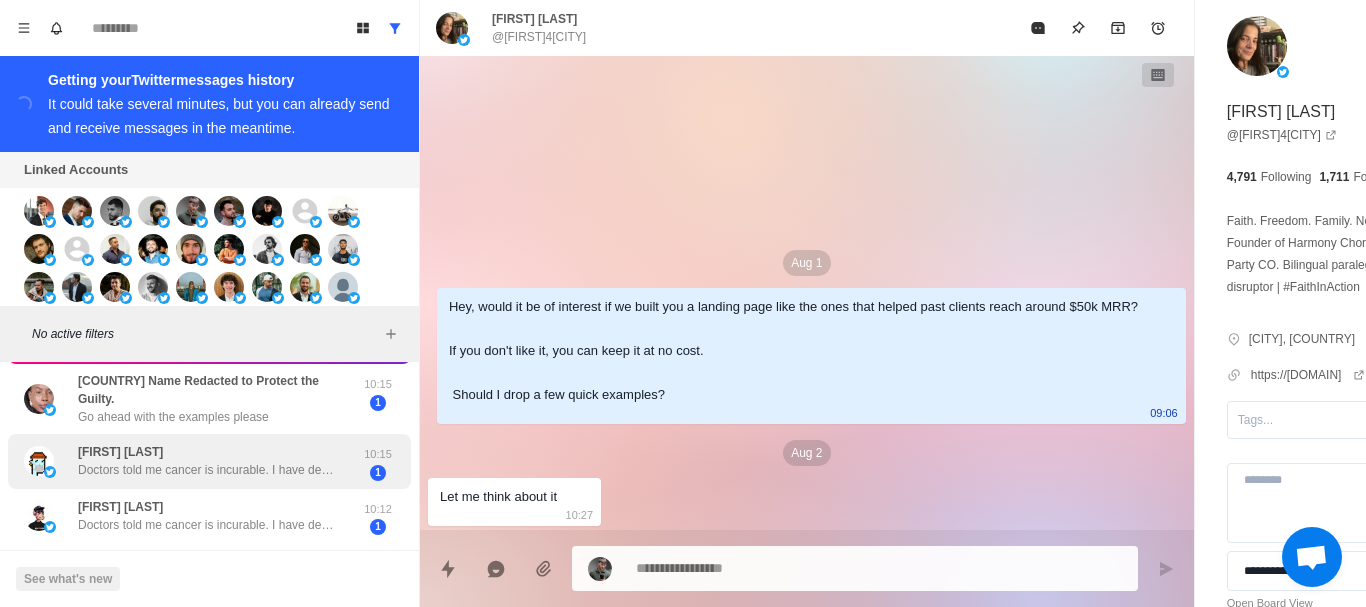 drag, startPoint x: 310, startPoint y: 464, endPoint x: 308, endPoint y: 515, distance: 51.0392 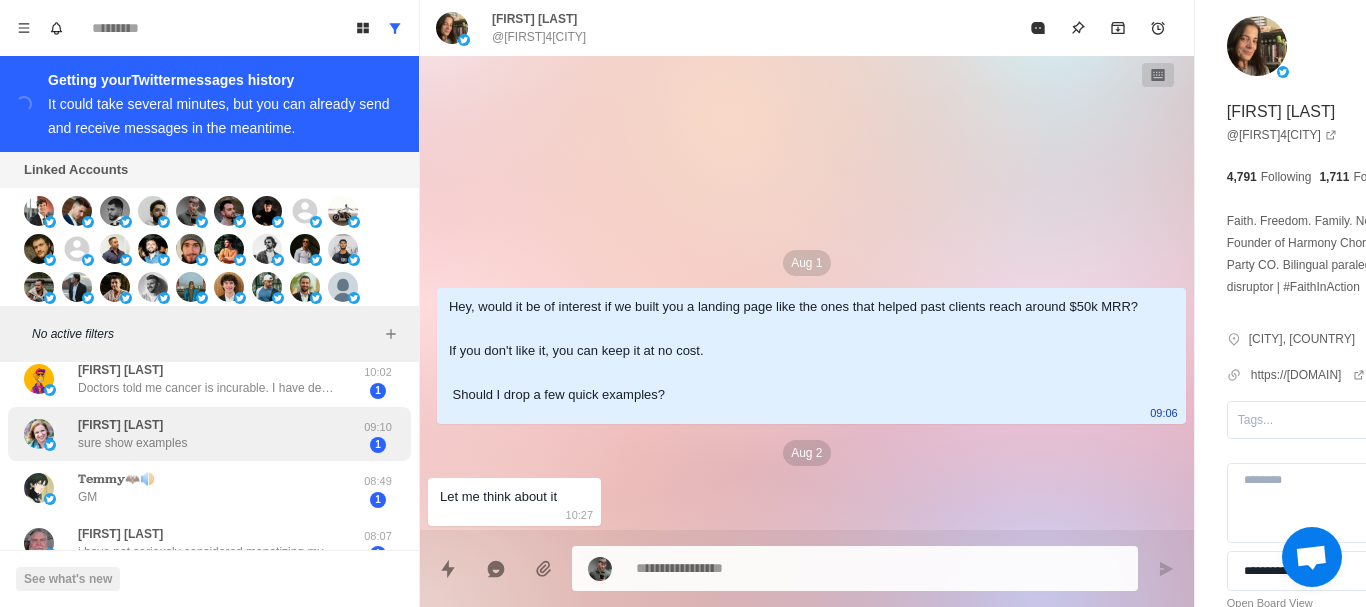 drag, startPoint x: 310, startPoint y: 485, endPoint x: 310, endPoint y: 508, distance: 23 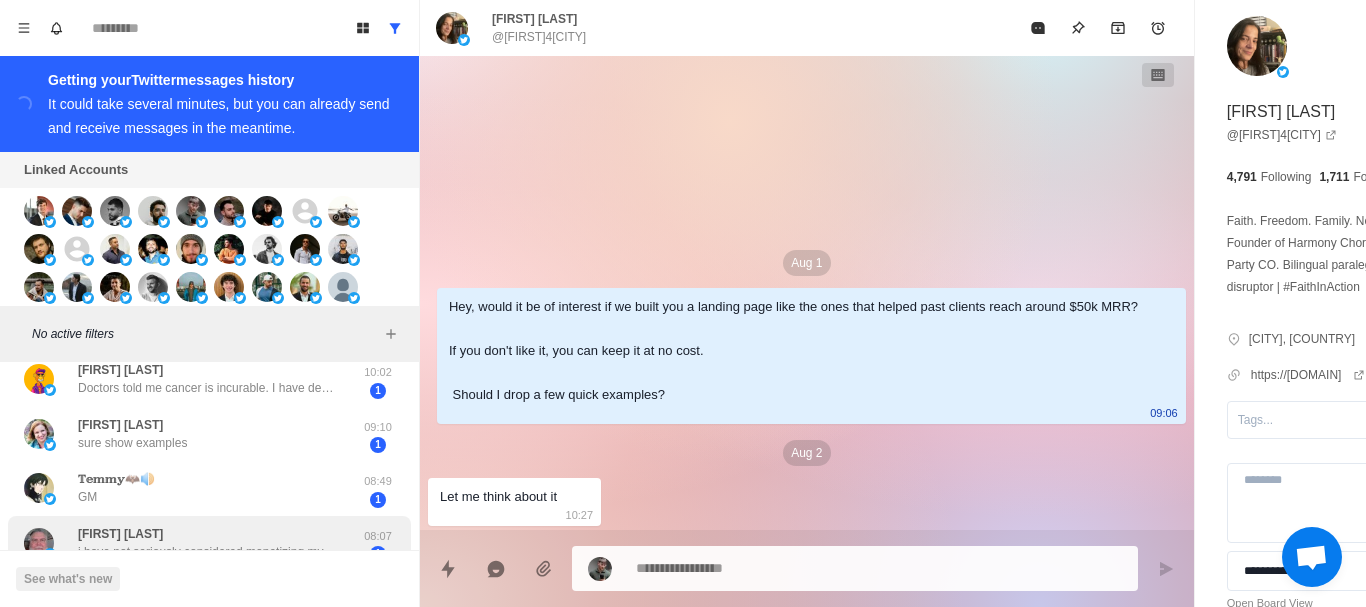 scroll, scrollTop: 823, scrollLeft: 0, axis: vertical 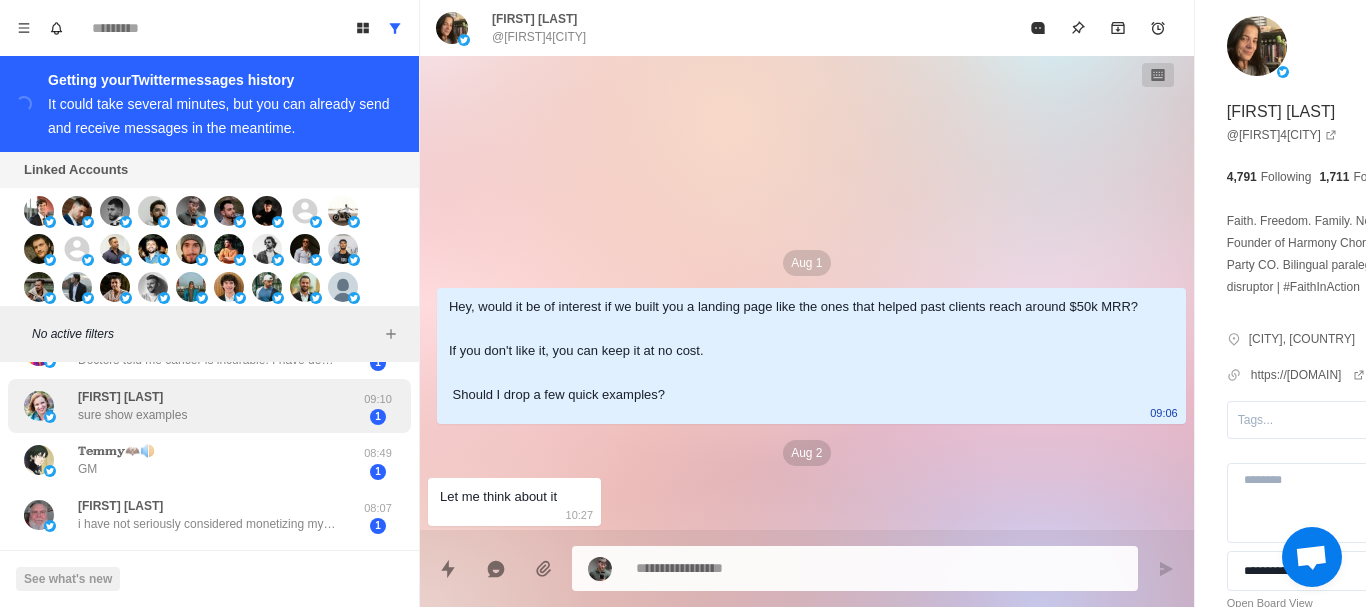 click on "Lisa Rothstein sure show examples" at bounding box center [188, 406] 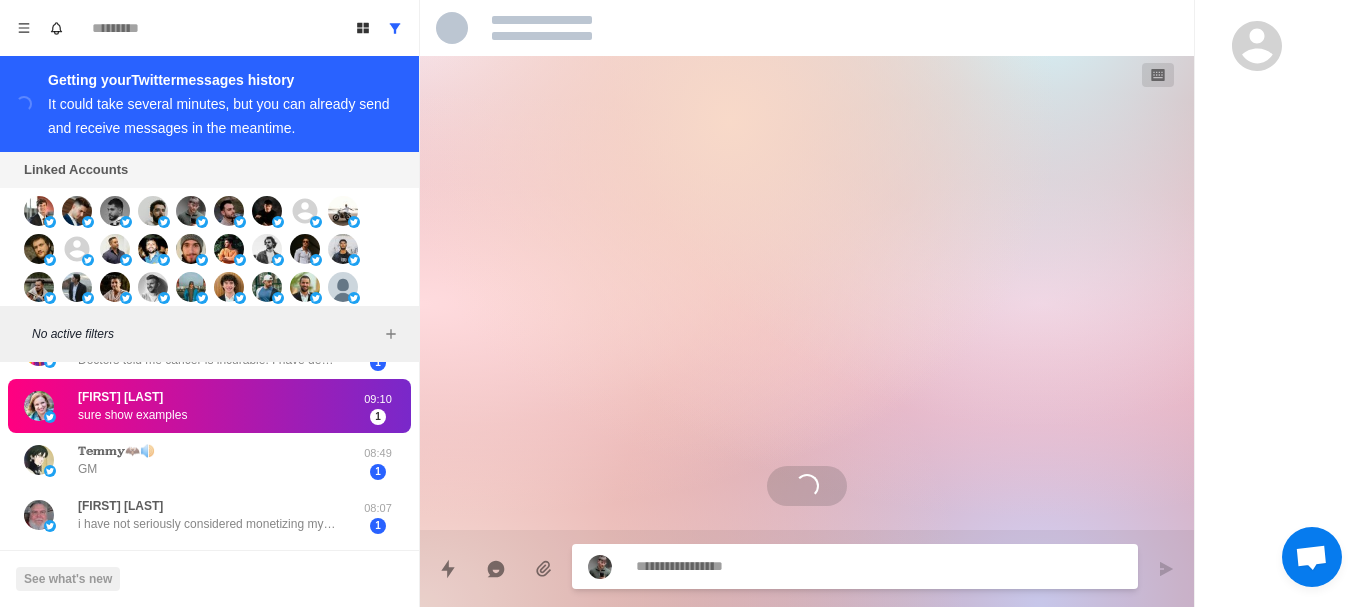 scroll, scrollTop: 310, scrollLeft: 0, axis: vertical 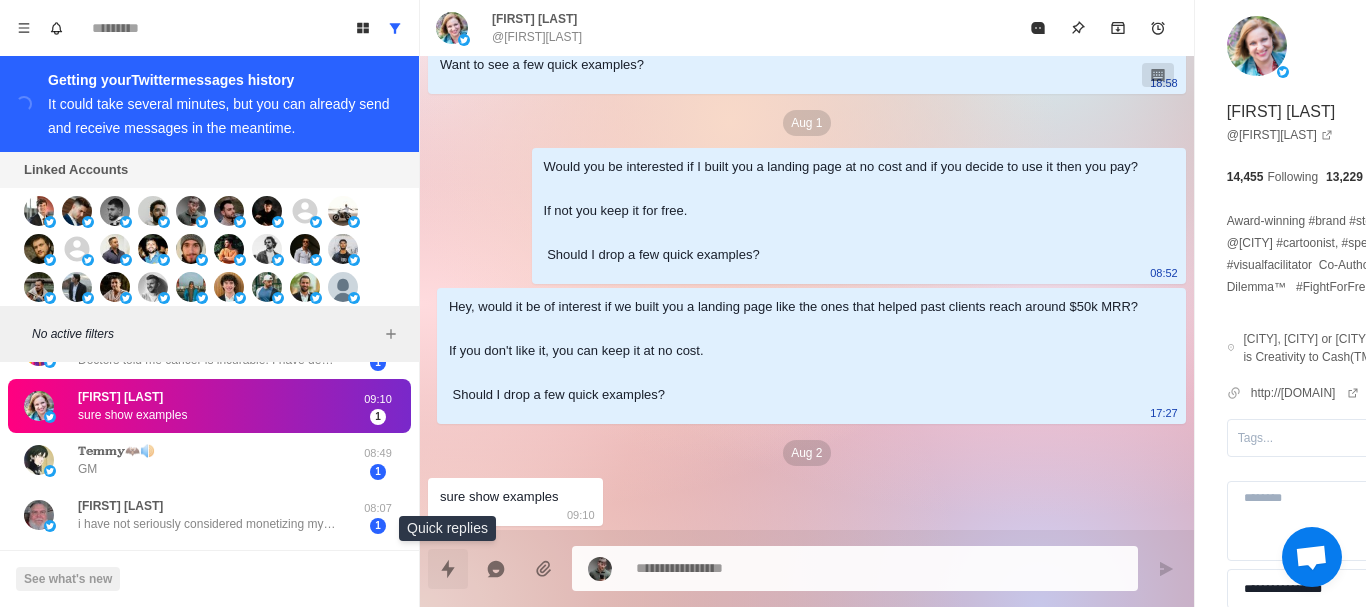 click at bounding box center [448, 569] 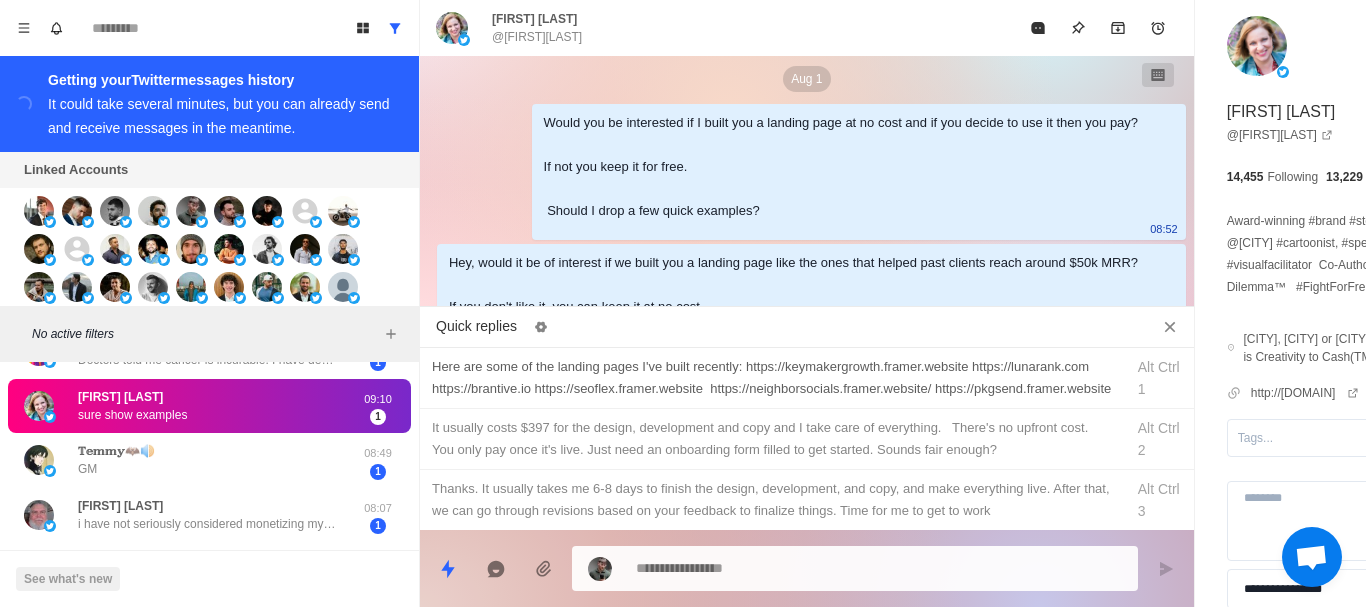 click on "Here are some of the landing pages I've built recently:
https://keymakergrowth.framer.website
https://lunarank.com
https://brantive.io
https://seoflex.framer.website
https://neighborsocials.framer.website/
https://pkgsend.framer.website" at bounding box center [772, 378] 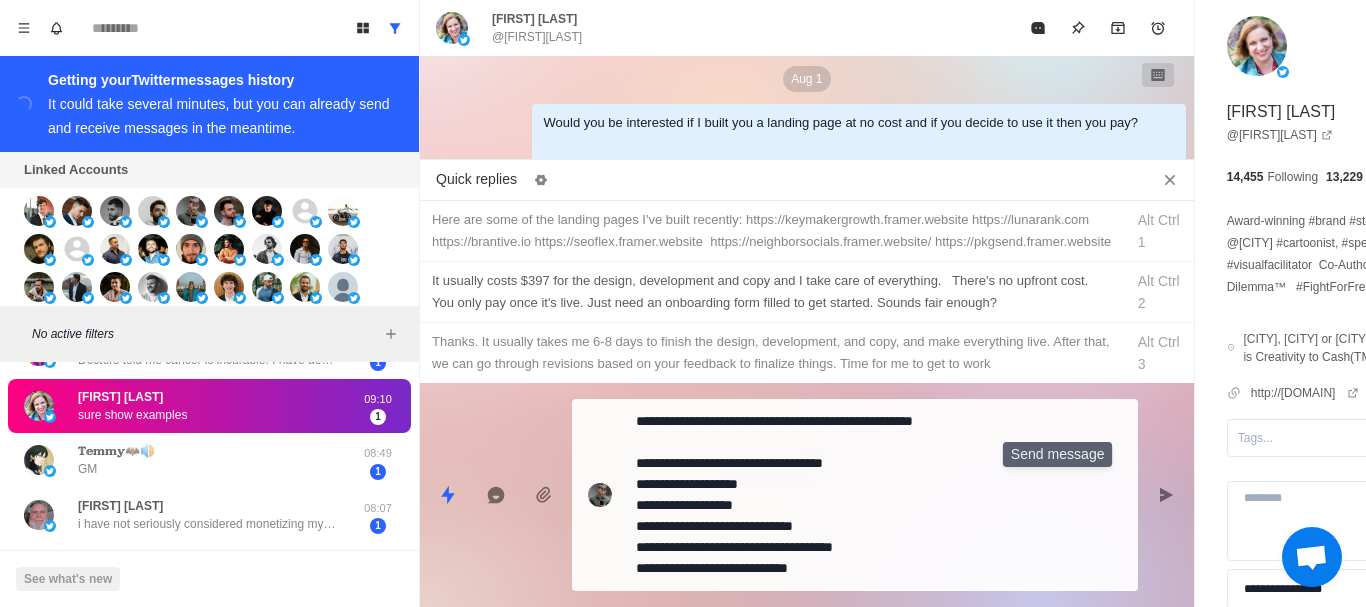 drag, startPoint x: 1046, startPoint y: 487, endPoint x: 1022, endPoint y: 488, distance: 24.020824 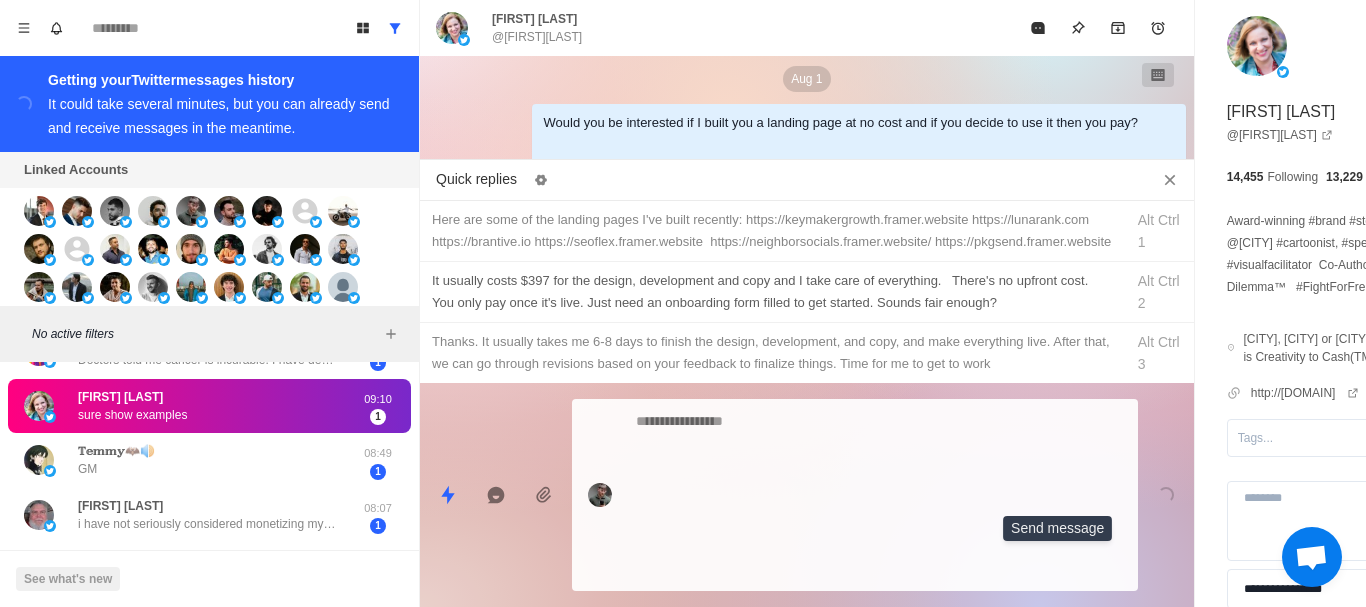 scroll, scrollTop: 732, scrollLeft: 0, axis: vertical 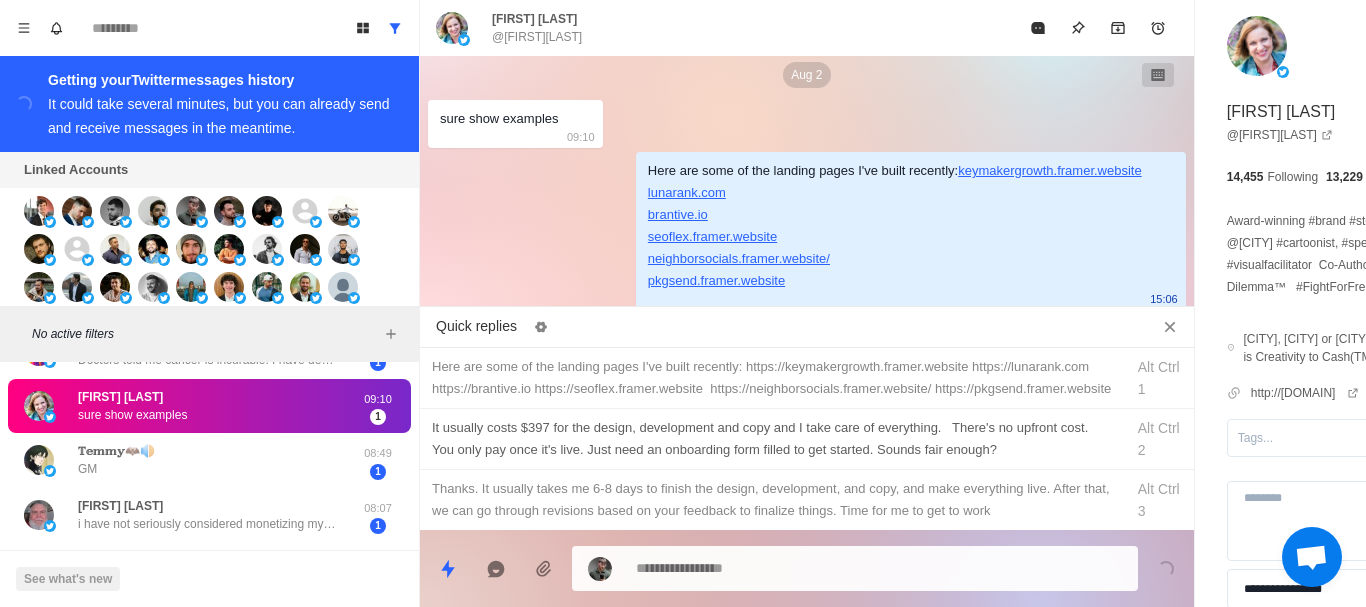 click on "It usually costs $397 for the design, development and copy and I take care of everything.
There's no upfront cost. You only pay once it's live. Just need an onboarding form filled to get started. Sounds fair enough?" at bounding box center (772, 439) 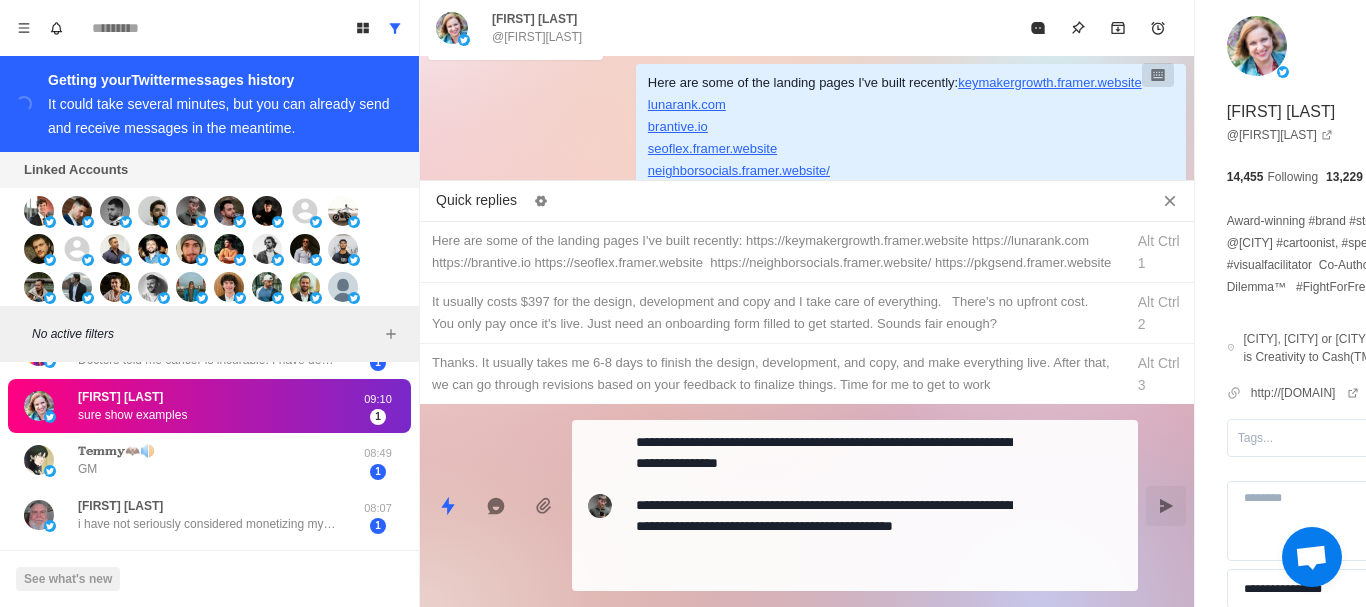 click at bounding box center (1166, 506) 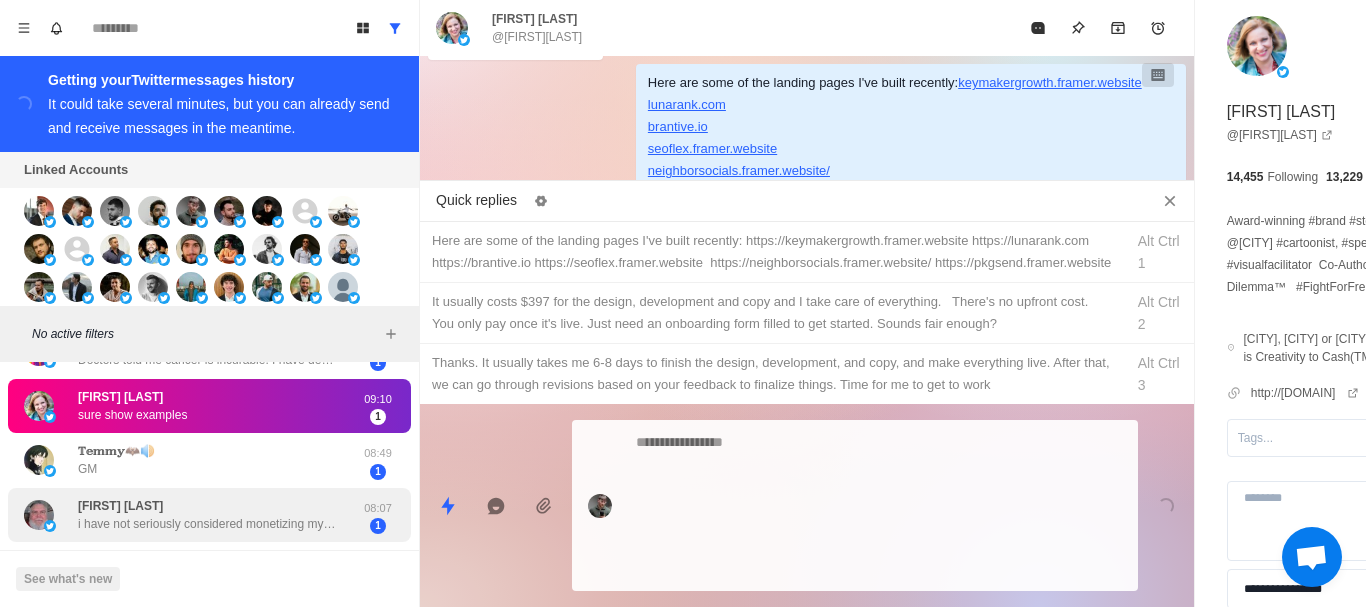 scroll, scrollTop: 850, scrollLeft: 0, axis: vertical 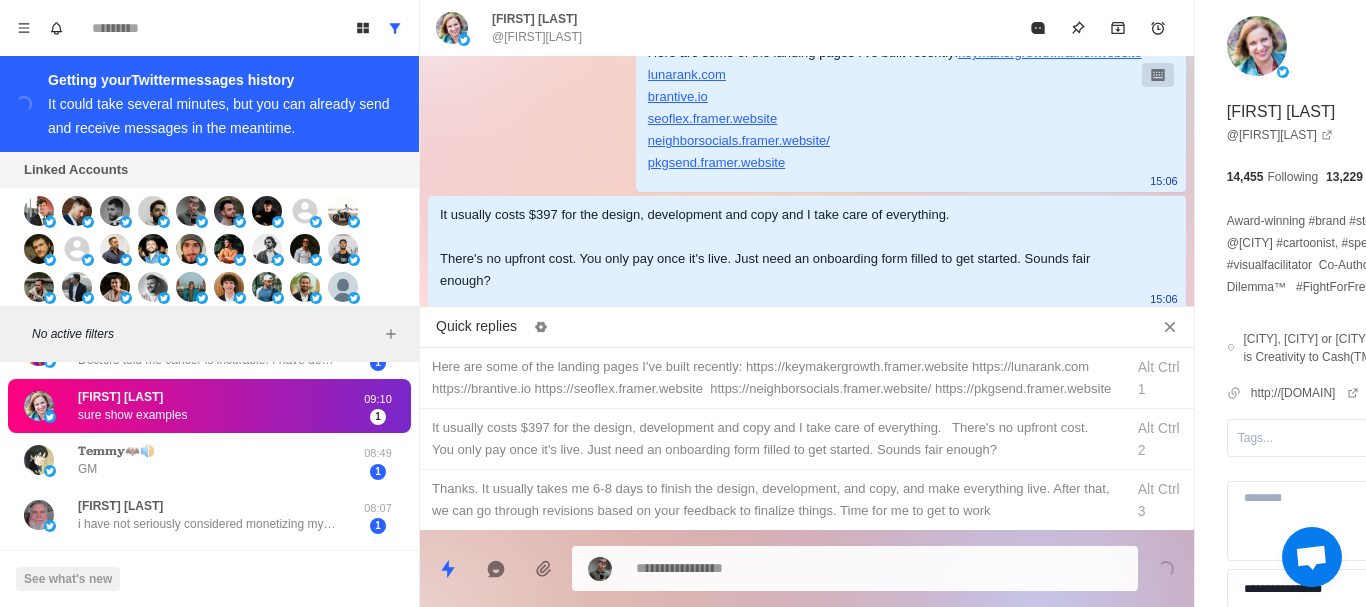 drag, startPoint x: 244, startPoint y: 485, endPoint x: 238, endPoint y: 582, distance: 97.18539 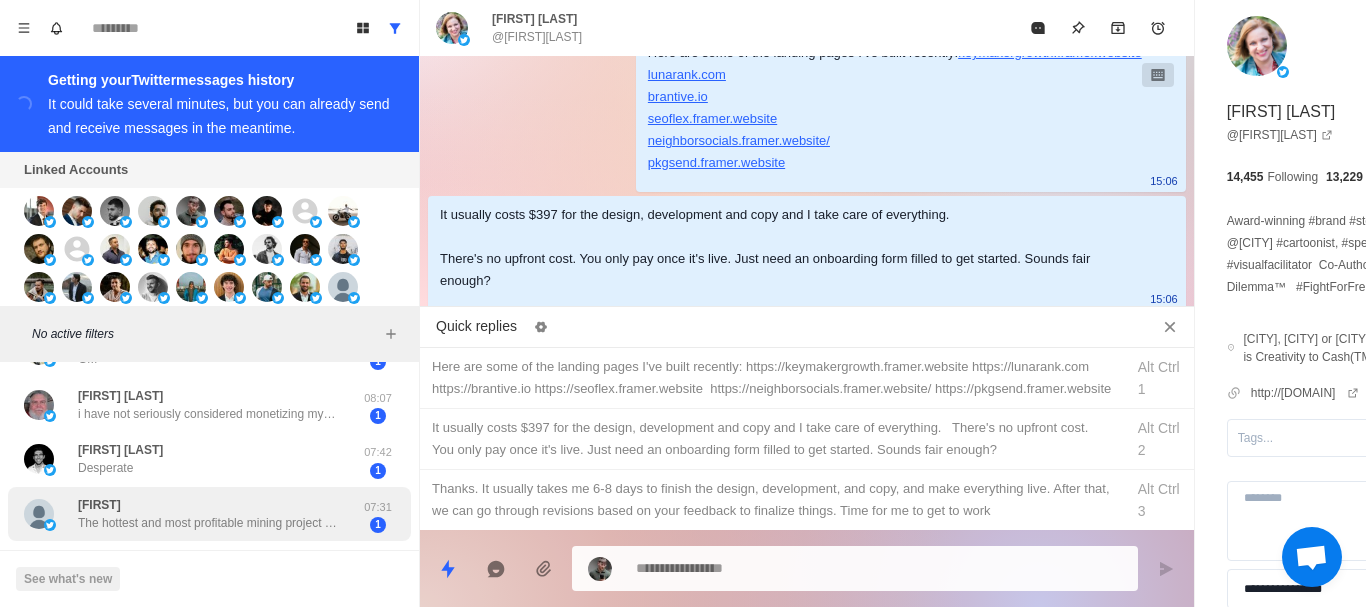 scroll, scrollTop: 921, scrollLeft: 0, axis: vertical 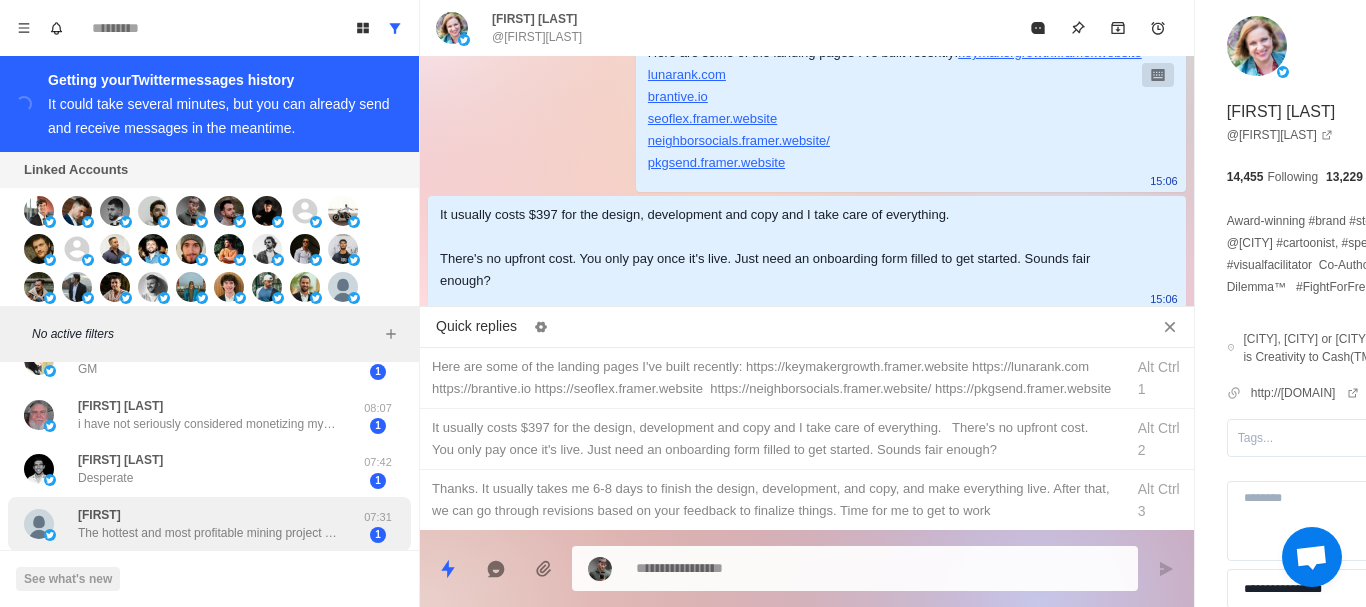 drag, startPoint x: 247, startPoint y: 525, endPoint x: 251, endPoint y: 495, distance: 30.265491 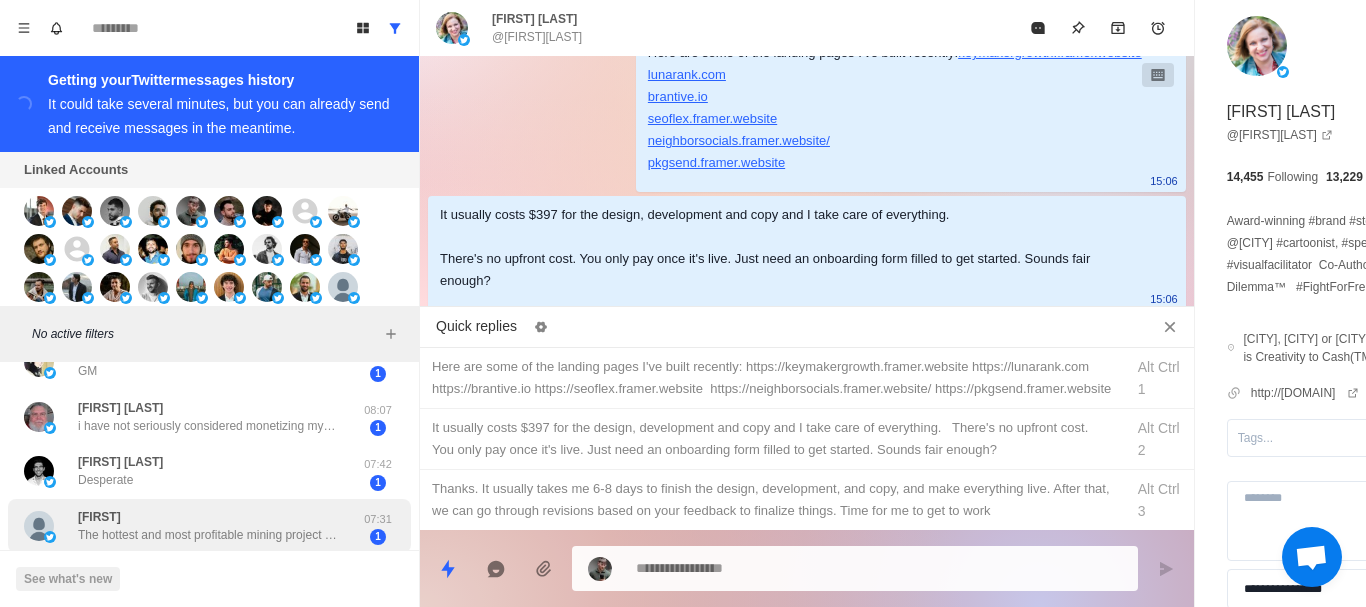 click on "wbiz9jtltzt8 The hottest and most profitable mining project of 2025. In 2011, Bitcoin's lowest price was $0.40. Today, it's around $120,000. Don't miss this opportunity to make a fortune. Contact a mining mentor to start earning USDT today.
Telegram Mentor: @Monica_VinanzMining
WhatsApp: 447962554949 07:31 1" at bounding box center (209, 526) 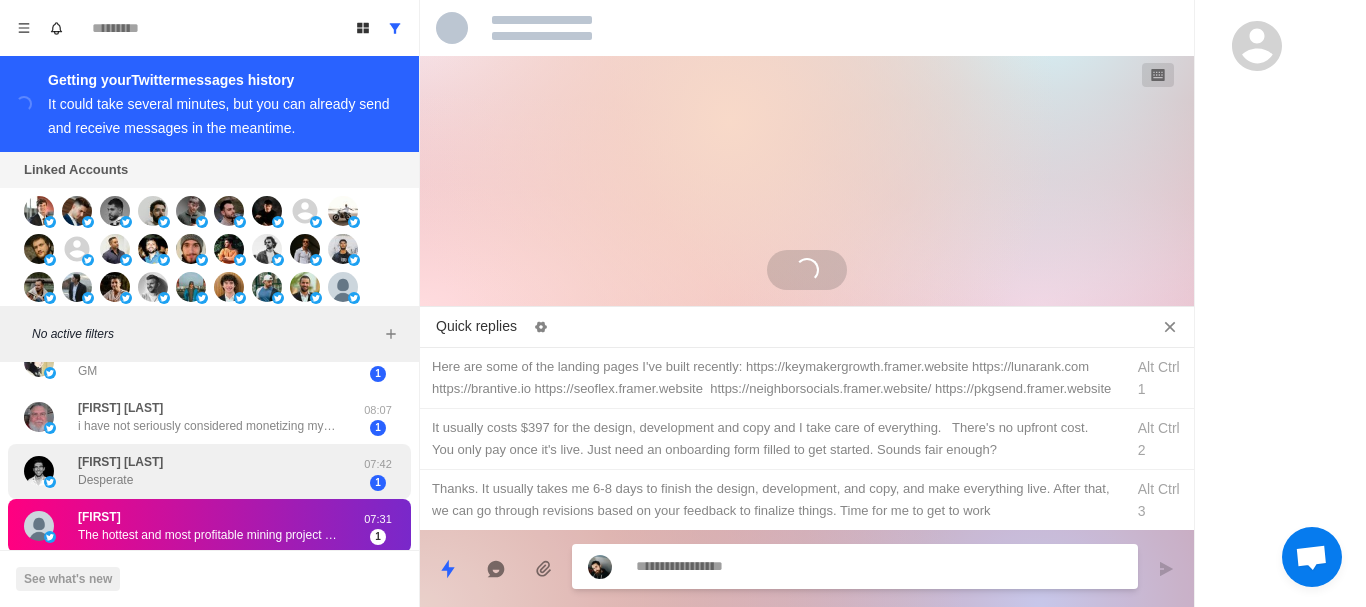scroll, scrollTop: 0, scrollLeft: 0, axis: both 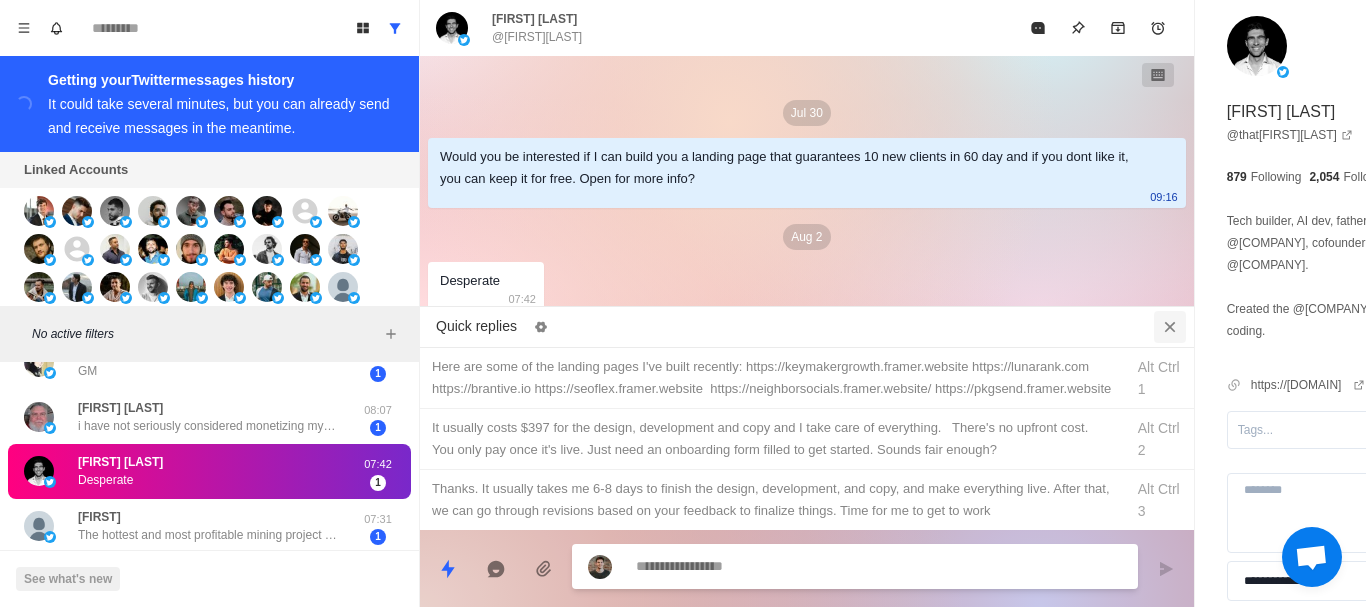 click 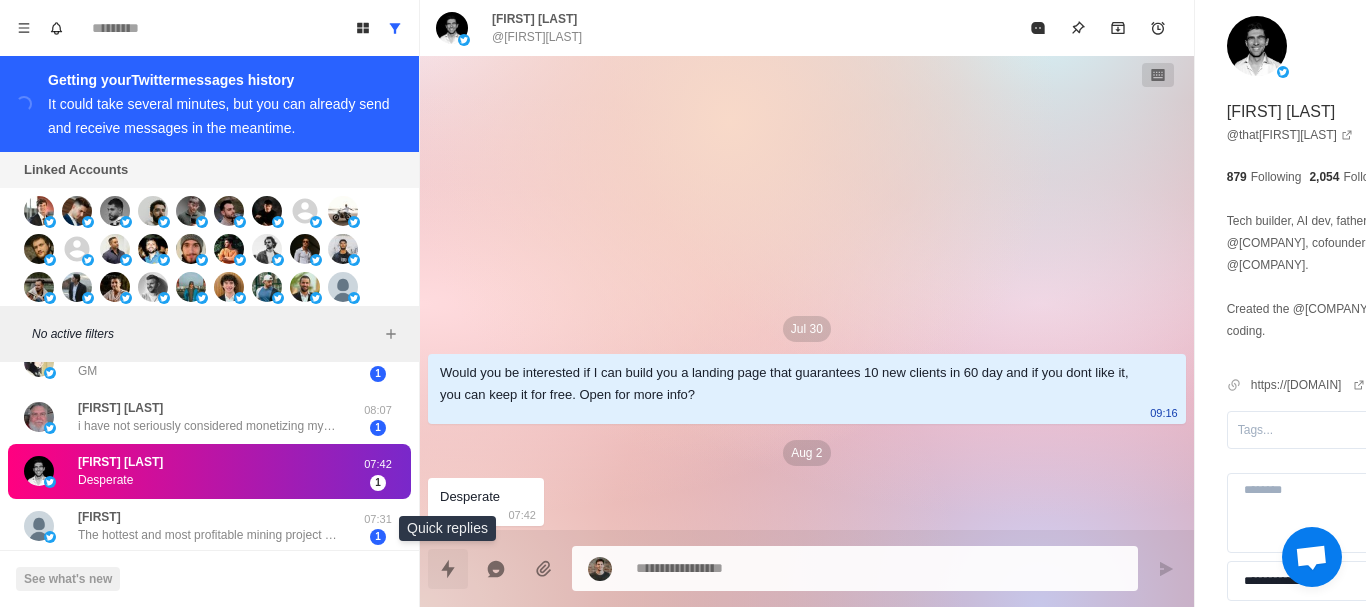 click 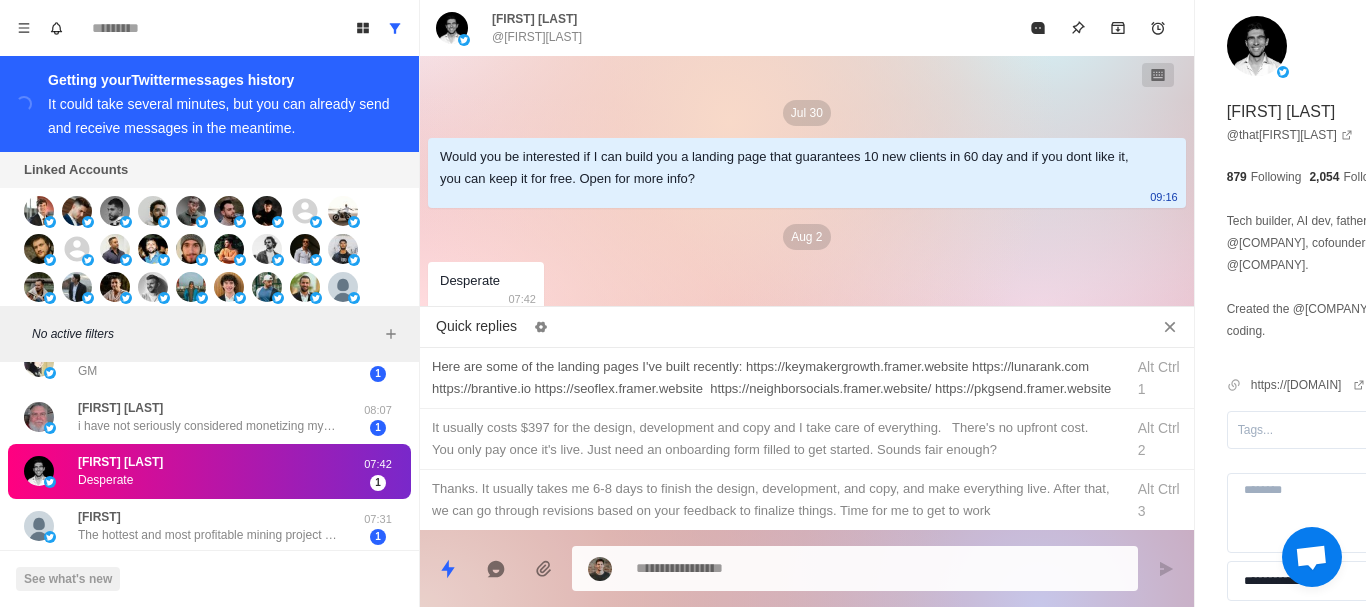 click on "Here are some of the landing pages I've built recently:
https://keymakergrowth.framer.website
https://lunarank.com
https://brantive.io
https://seoflex.framer.website
https://neighborsocials.framer.website/
https://pkgsend.framer.website" at bounding box center (772, 378) 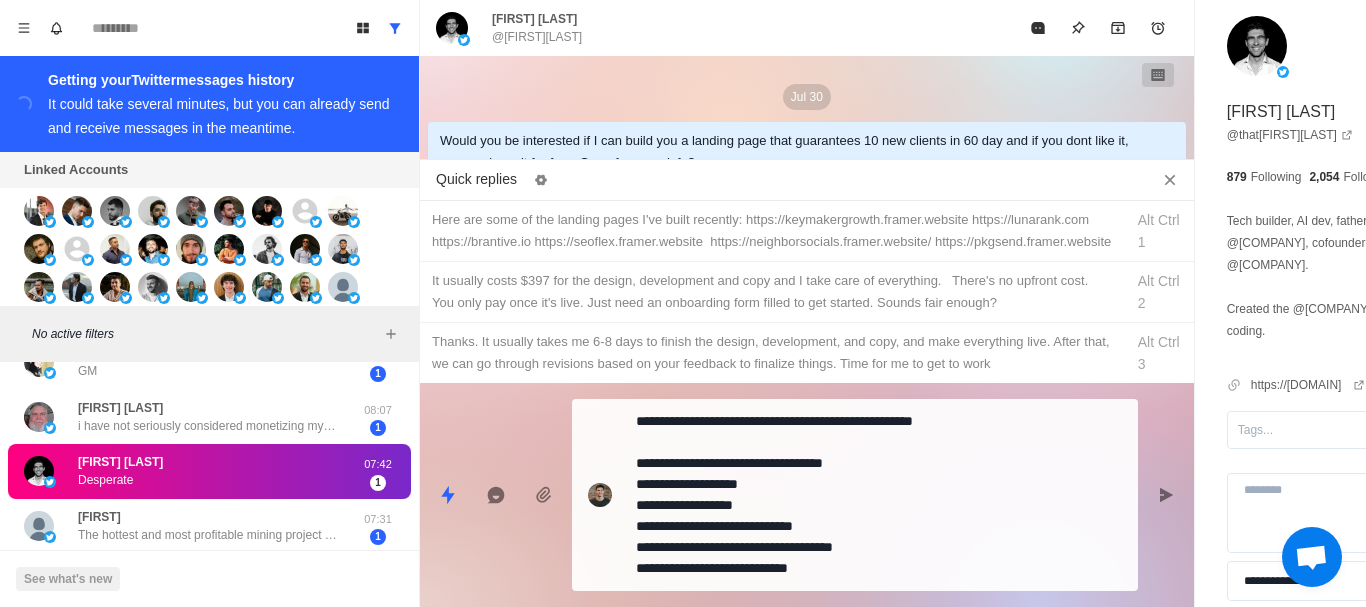 click on "**********" at bounding box center (855, 495) 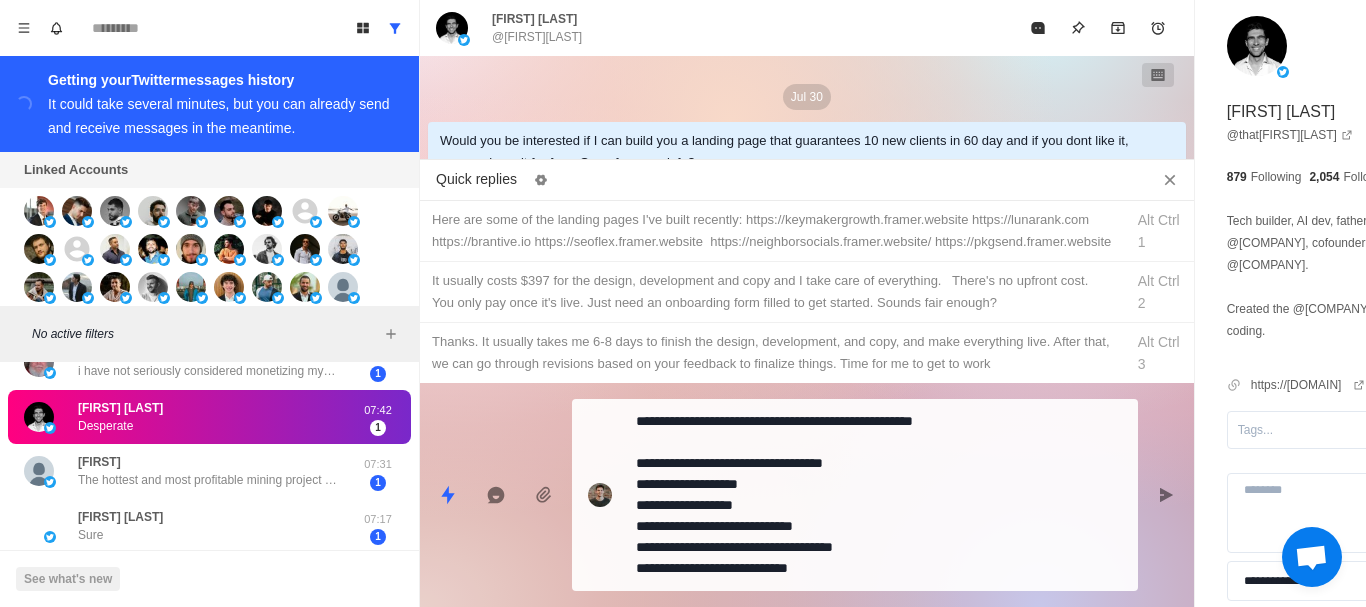 click on "**********" at bounding box center (855, 495) 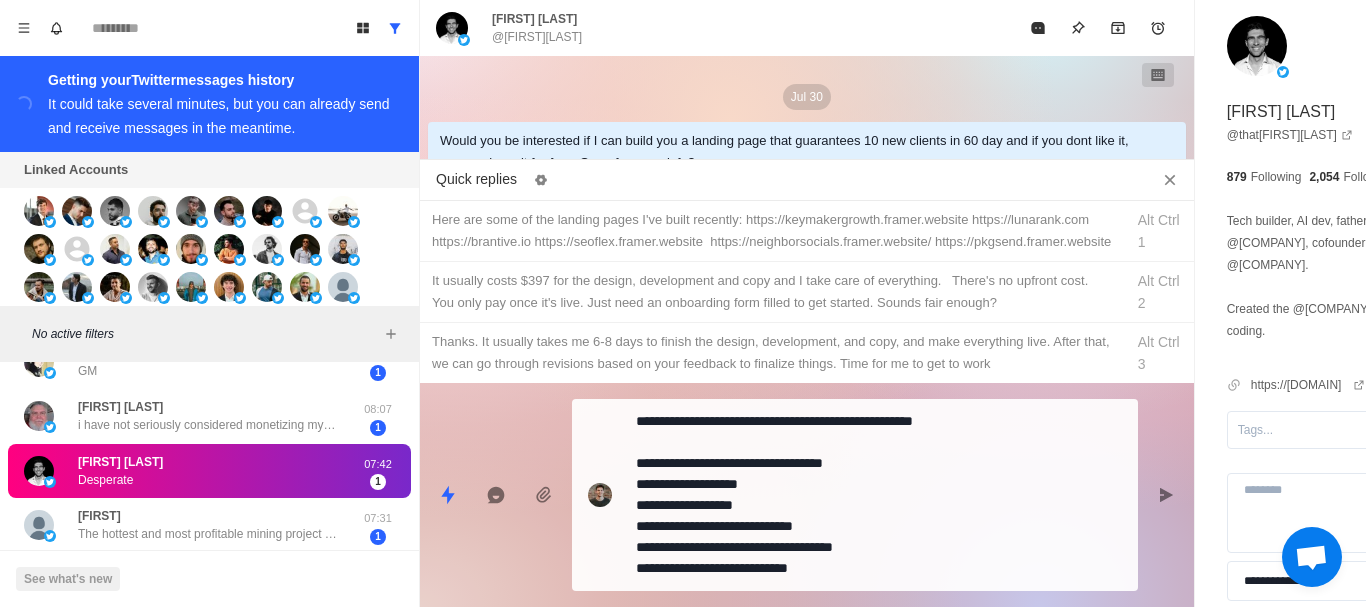 click on "**********" at bounding box center (807, 487) 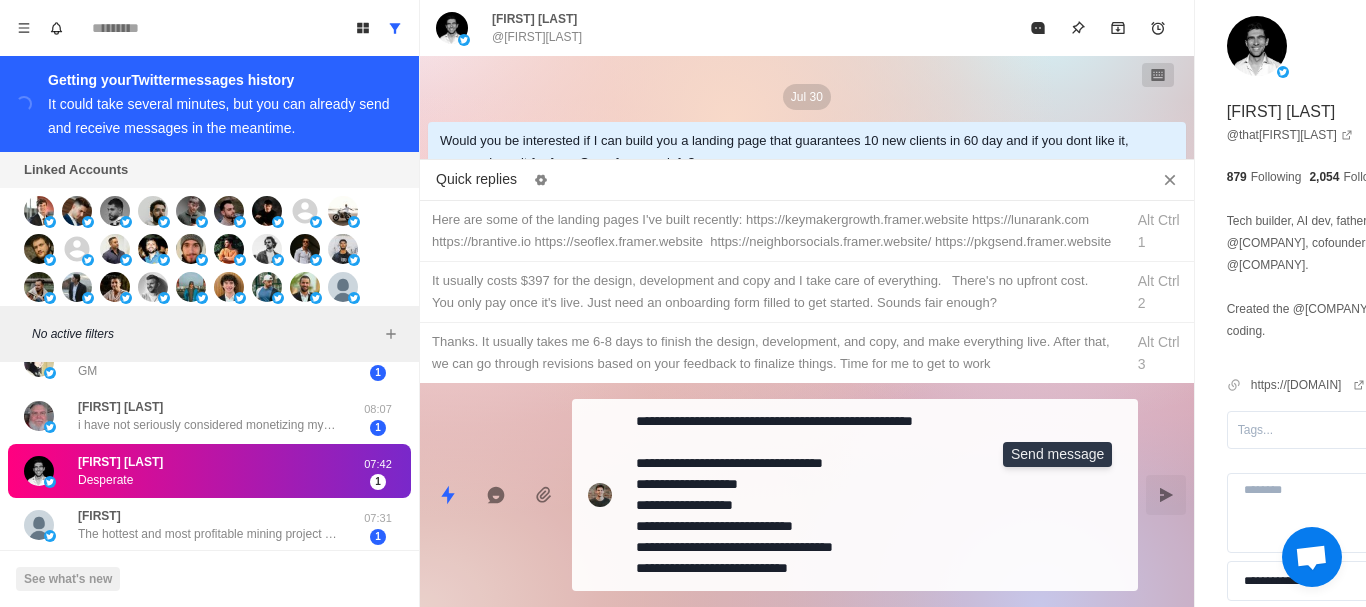 click 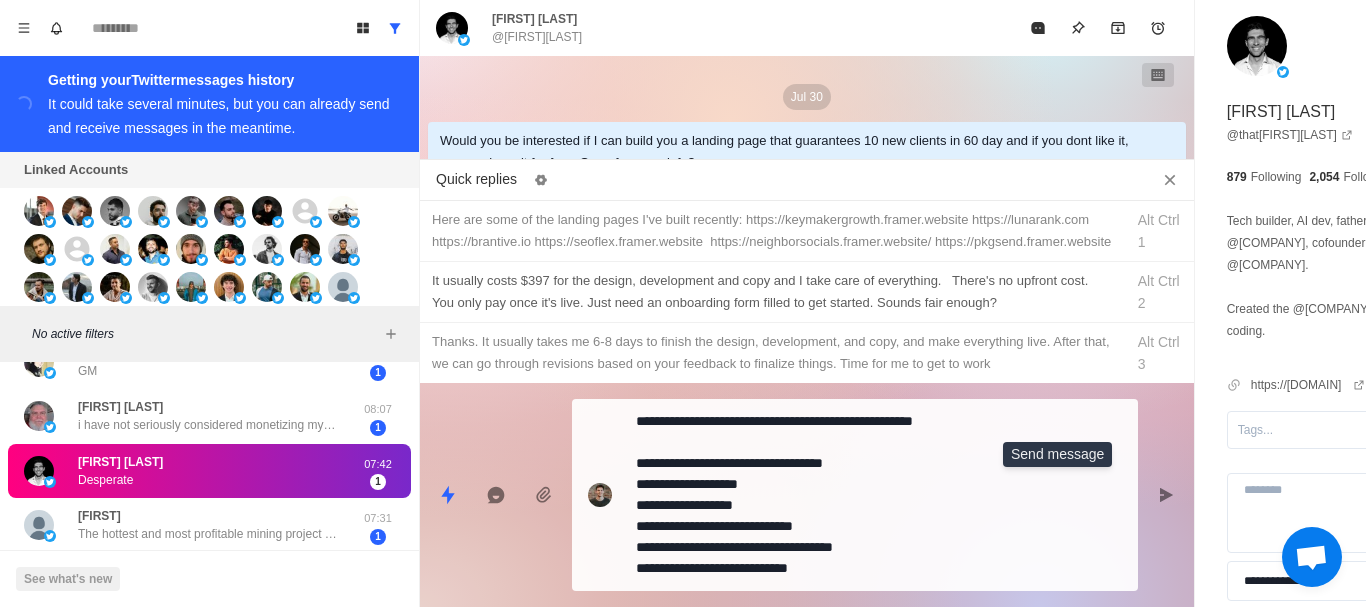 type on "*" 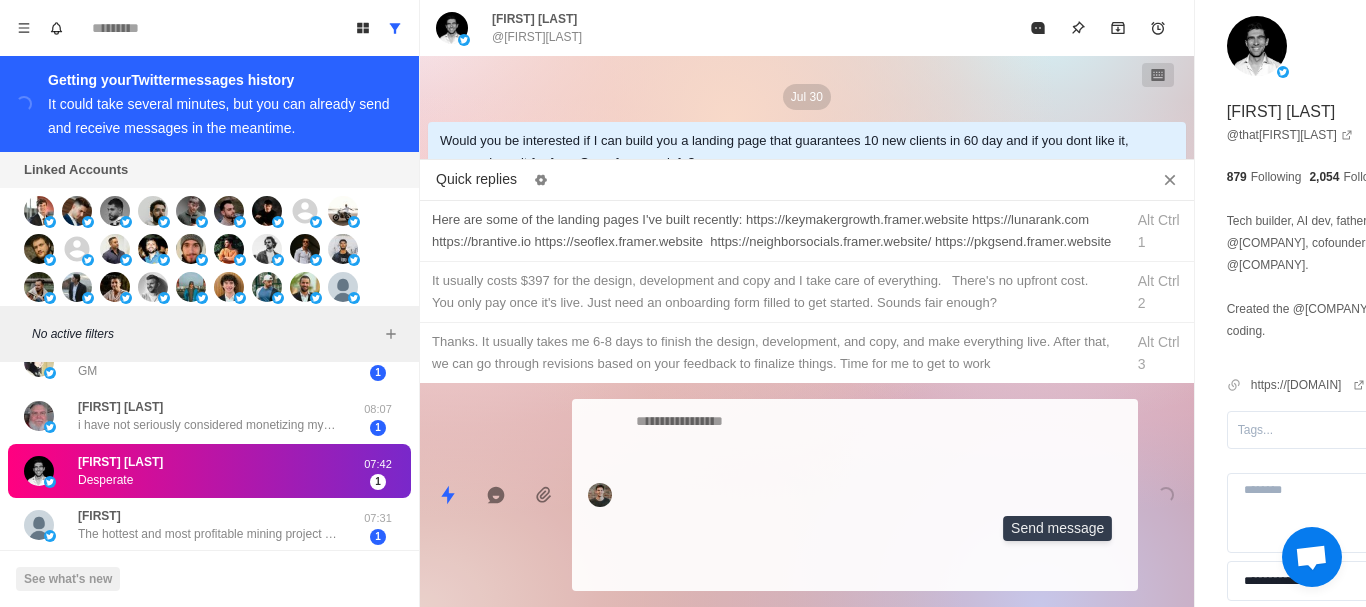 scroll, scrollTop: 190, scrollLeft: 0, axis: vertical 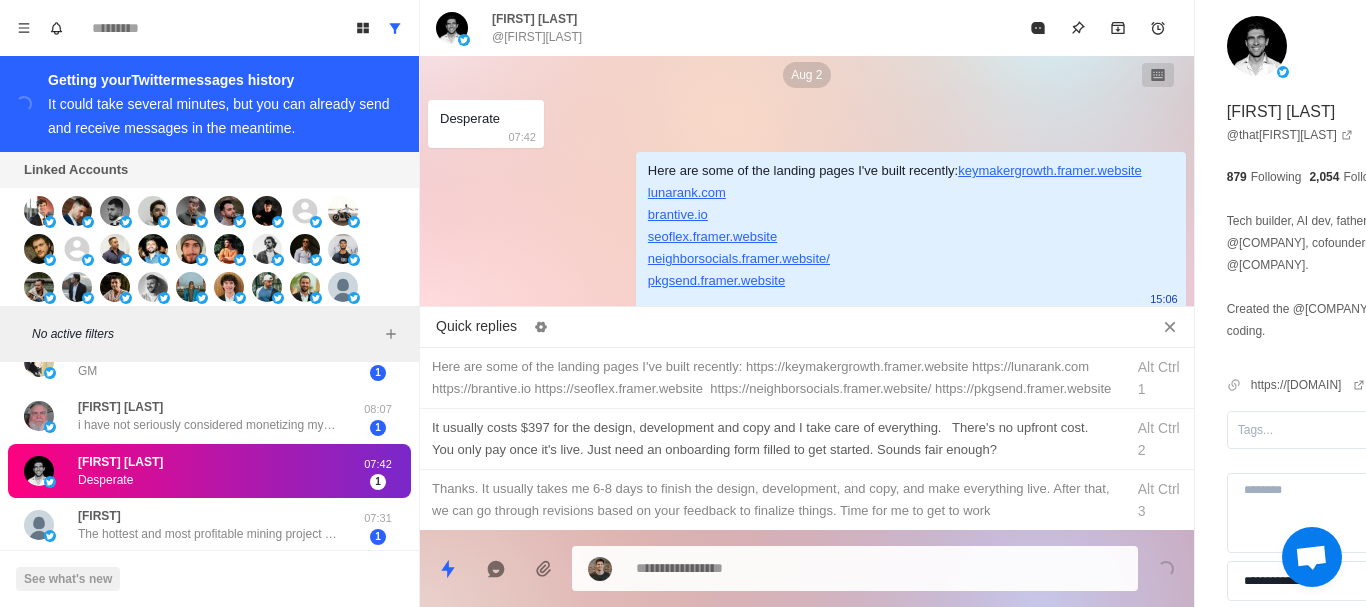 click on "It usually costs $397 for the design, development and copy and I take care of everything.
There's no upfront cost. You only pay once it's live. Just need an onboarding form filled to get started. Sounds fair enough?" at bounding box center (772, 439) 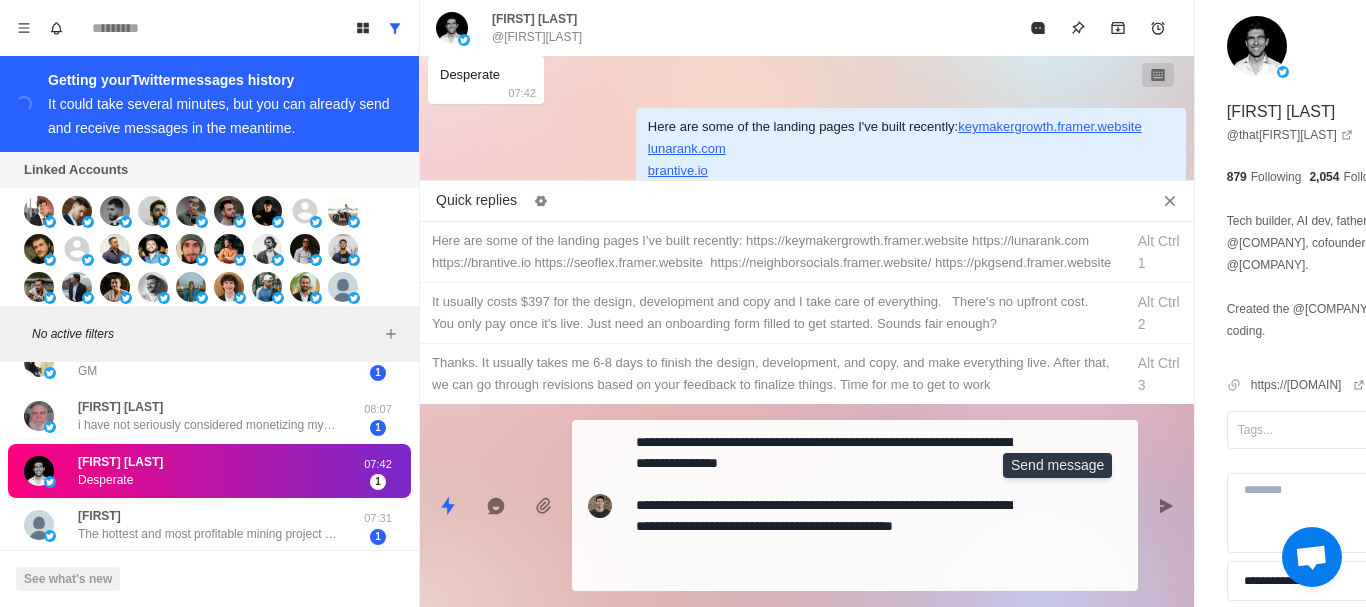 drag, startPoint x: 1058, startPoint y: 513, endPoint x: 210, endPoint y: 457, distance: 849.84705 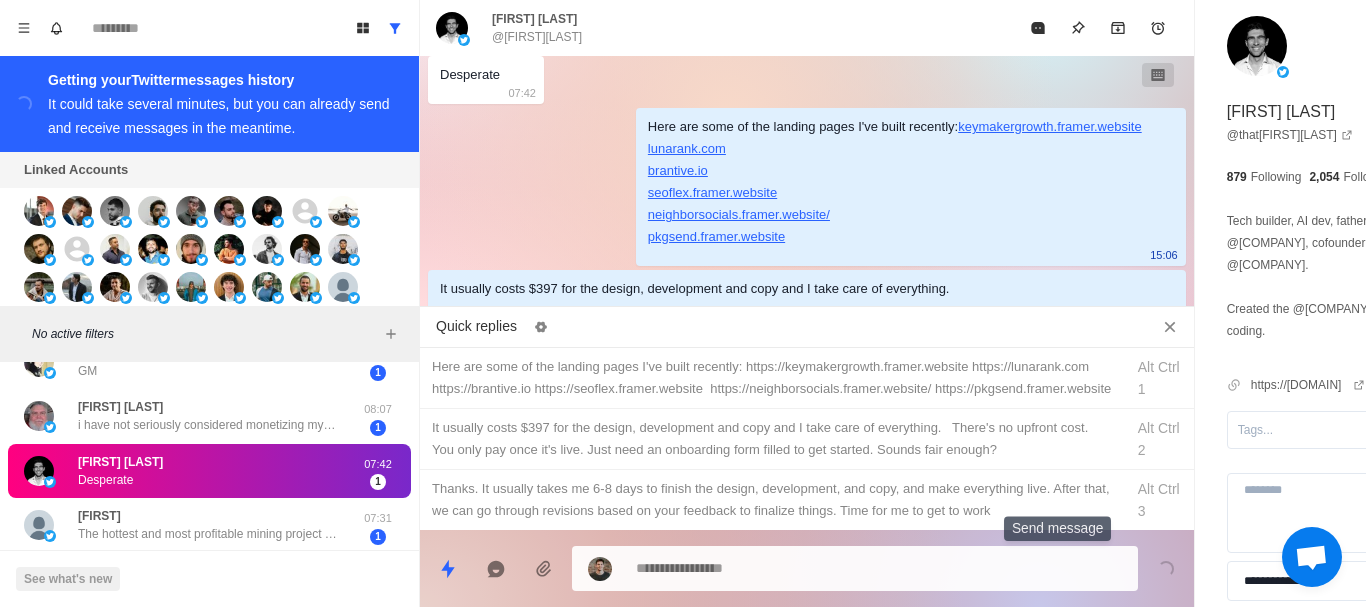 scroll, scrollTop: 308, scrollLeft: 0, axis: vertical 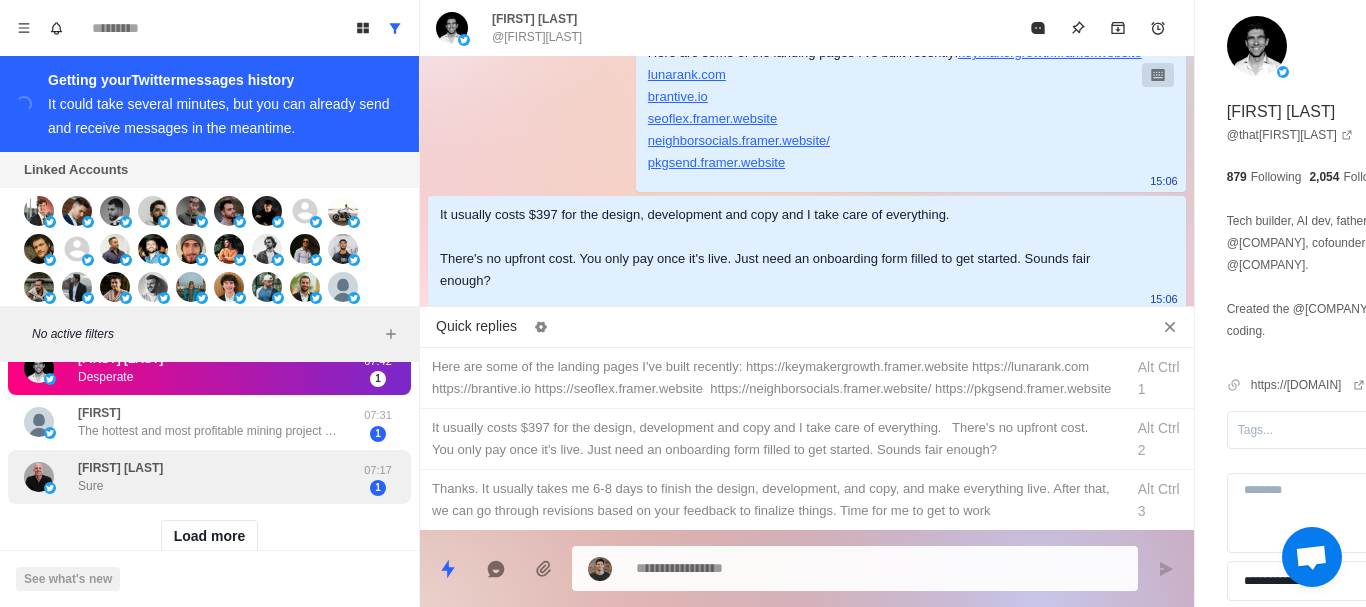 drag, startPoint x: 210, startPoint y: 447, endPoint x: 206, endPoint y: 508, distance: 61.13101 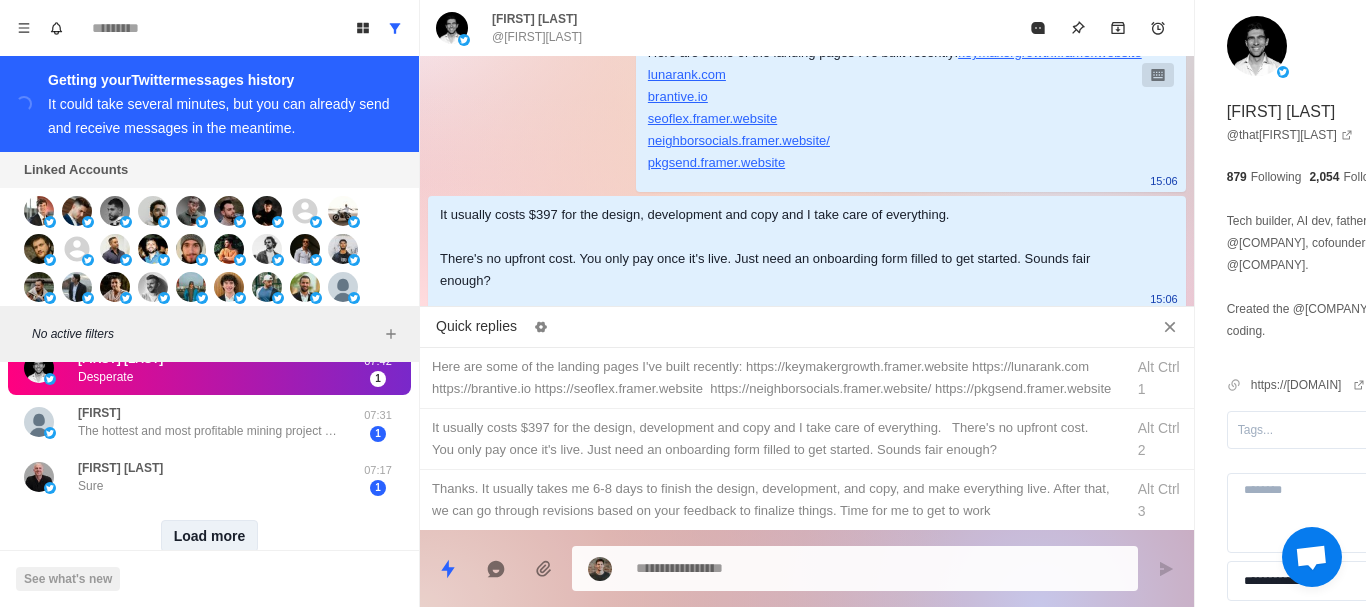 scroll, scrollTop: 987, scrollLeft: 0, axis: vertical 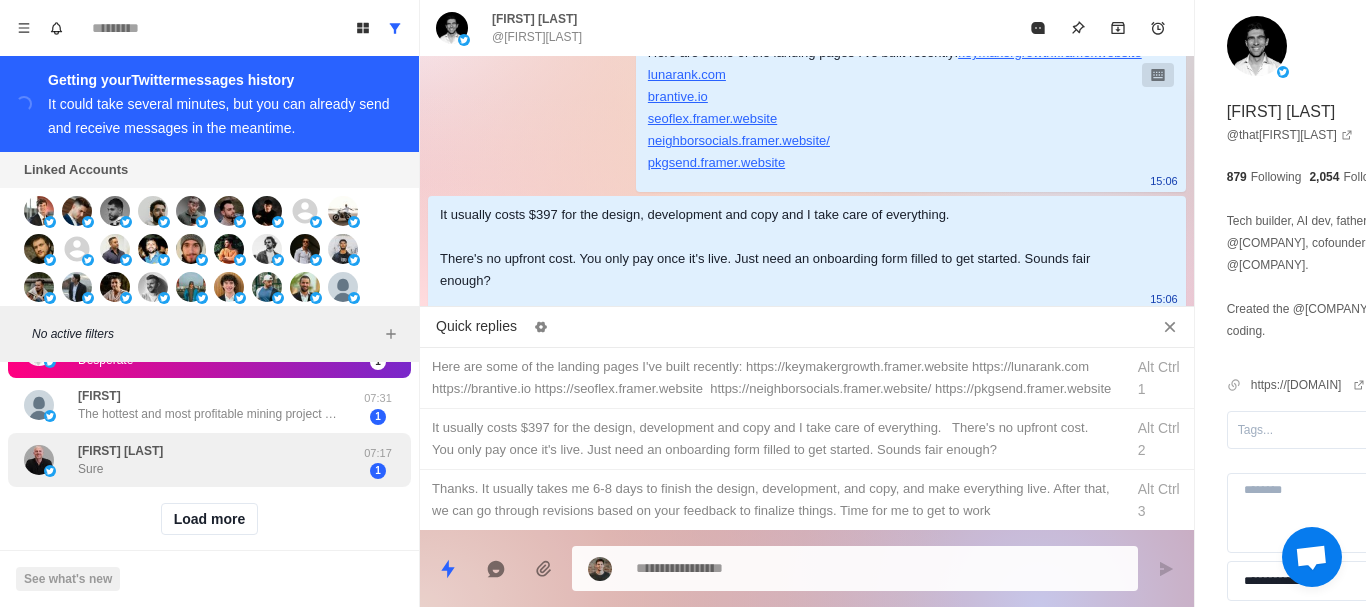 click on "Brett Trembly Sure" at bounding box center (188, 460) 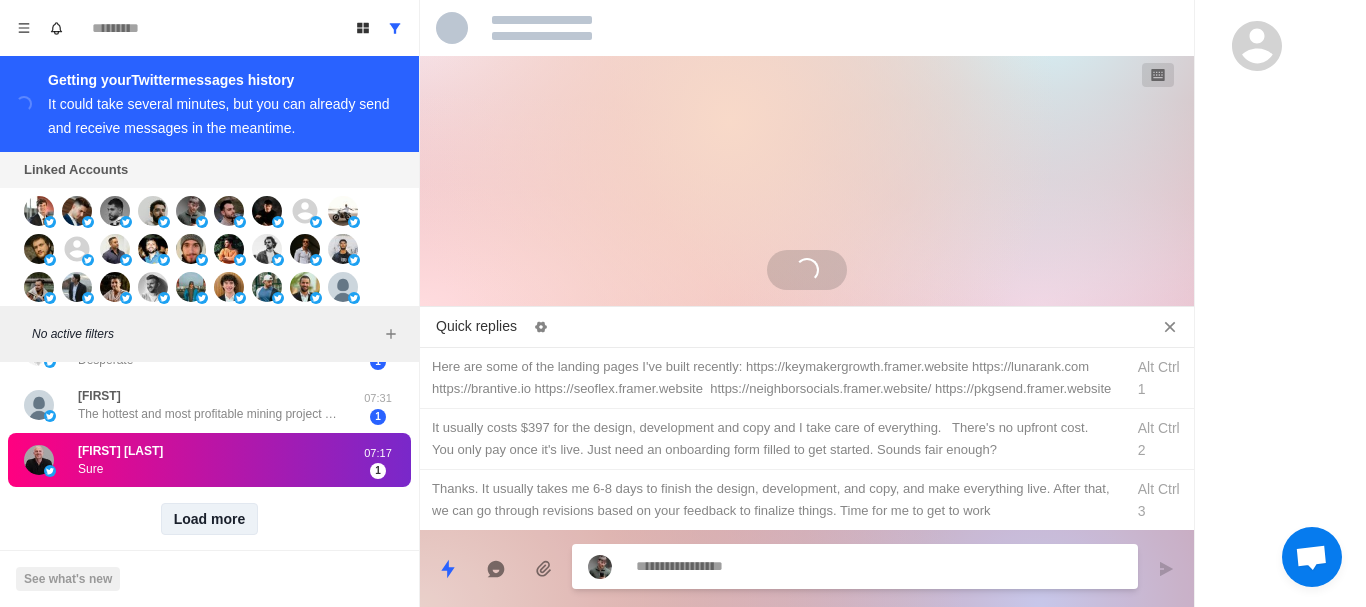 scroll, scrollTop: 22, scrollLeft: 0, axis: vertical 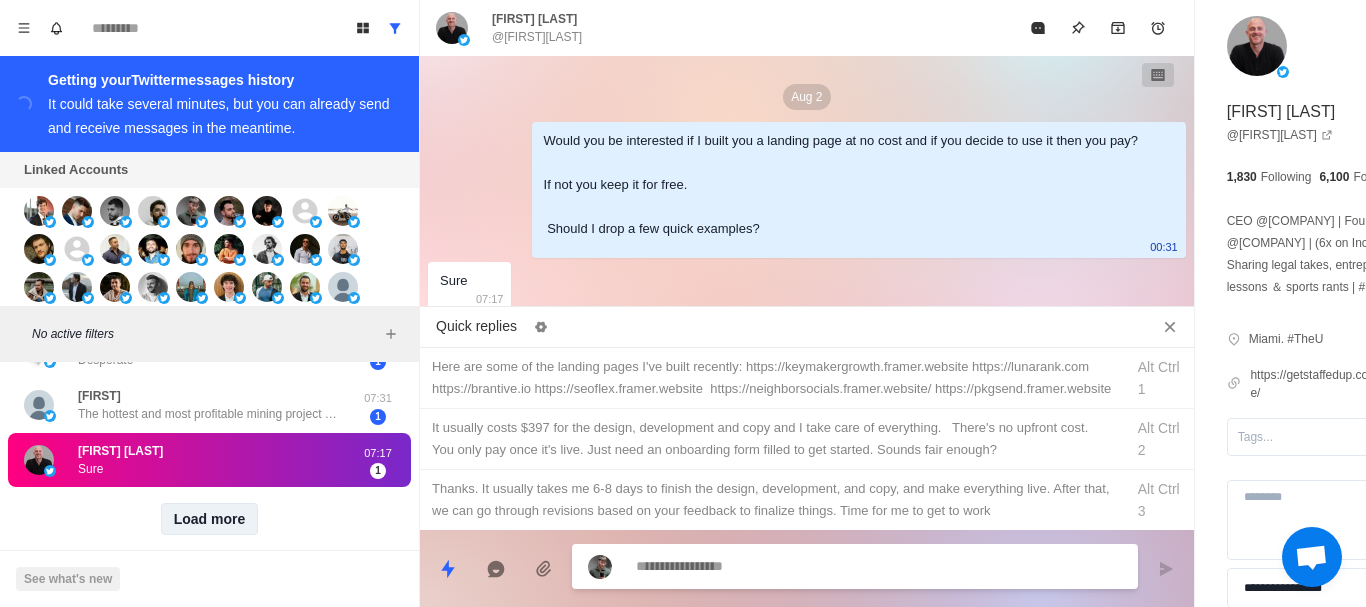 click on "Load more" at bounding box center (210, 519) 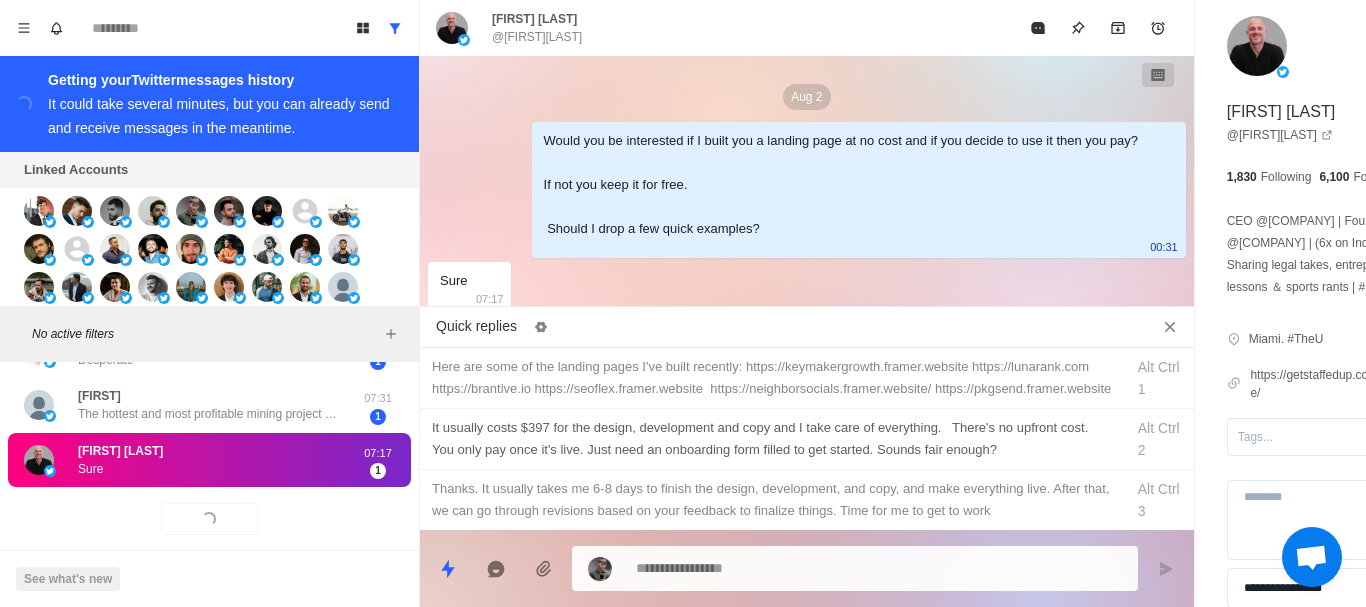 type on "*" 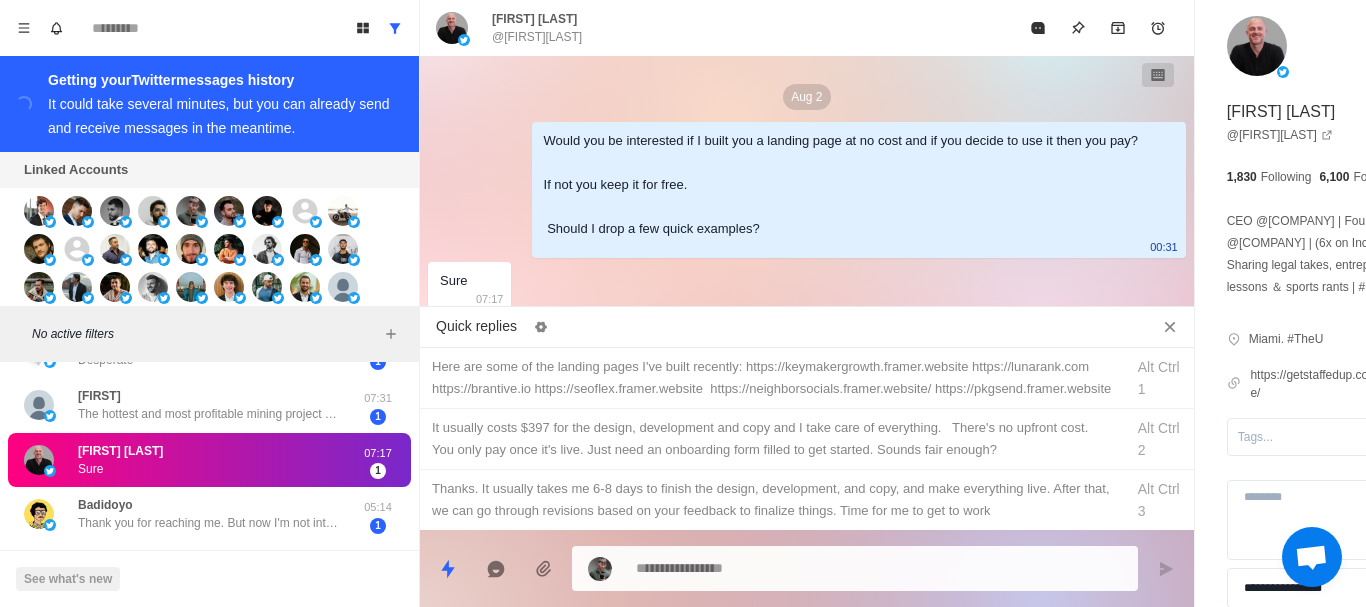 click on "Quick replies" at bounding box center (637, 327) 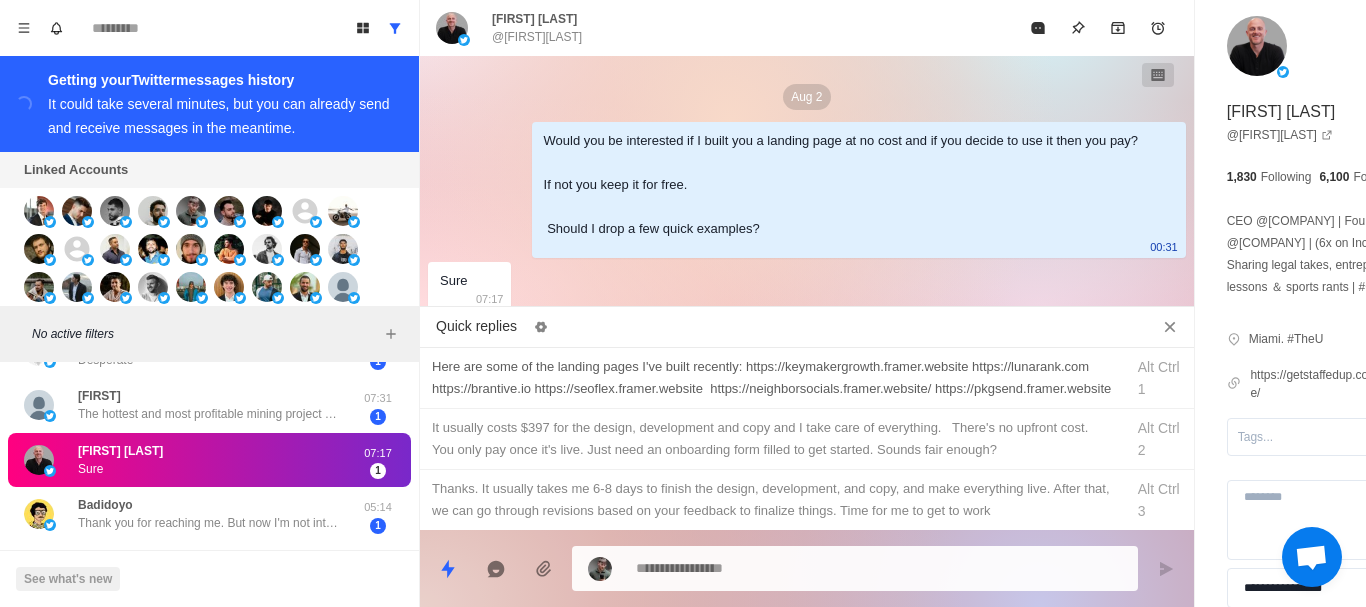 click on "Here are some of the landing pages I've built recently:
https://keymakergrowth.framer.website
https://lunarank.com
https://brantive.io
https://seoflex.framer.website
https://neighborsocials.framer.website/
https://pkgsend.framer.website" at bounding box center (772, 378) 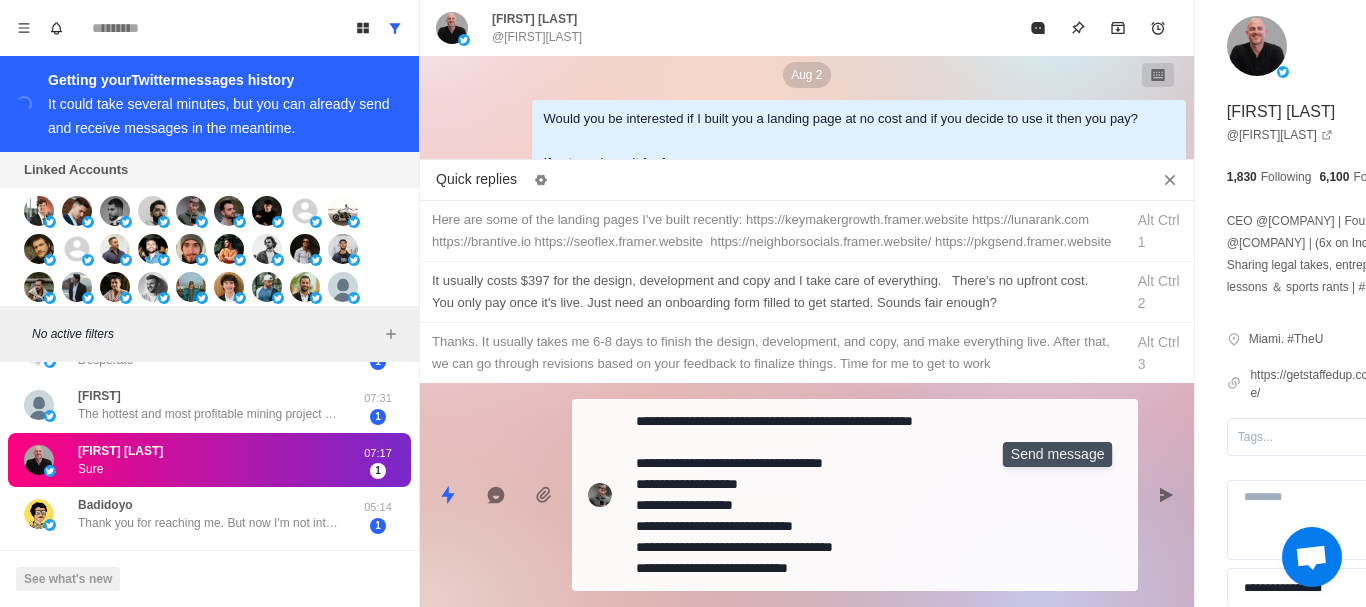 click 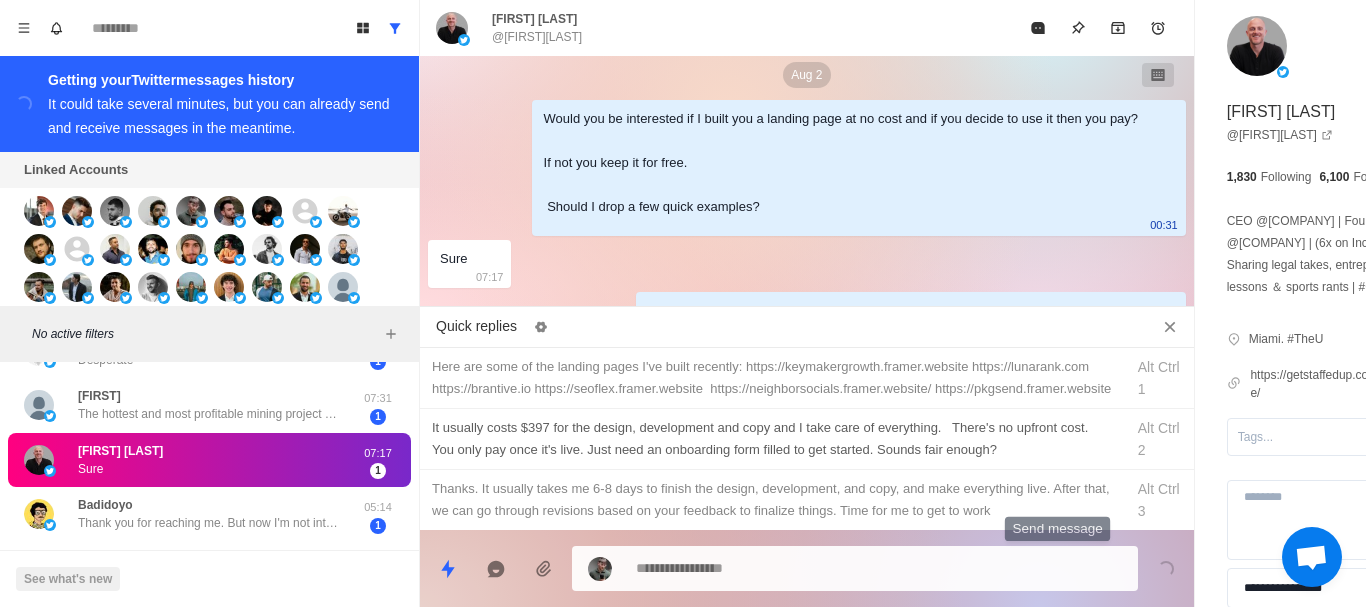 scroll, scrollTop: 228, scrollLeft: 0, axis: vertical 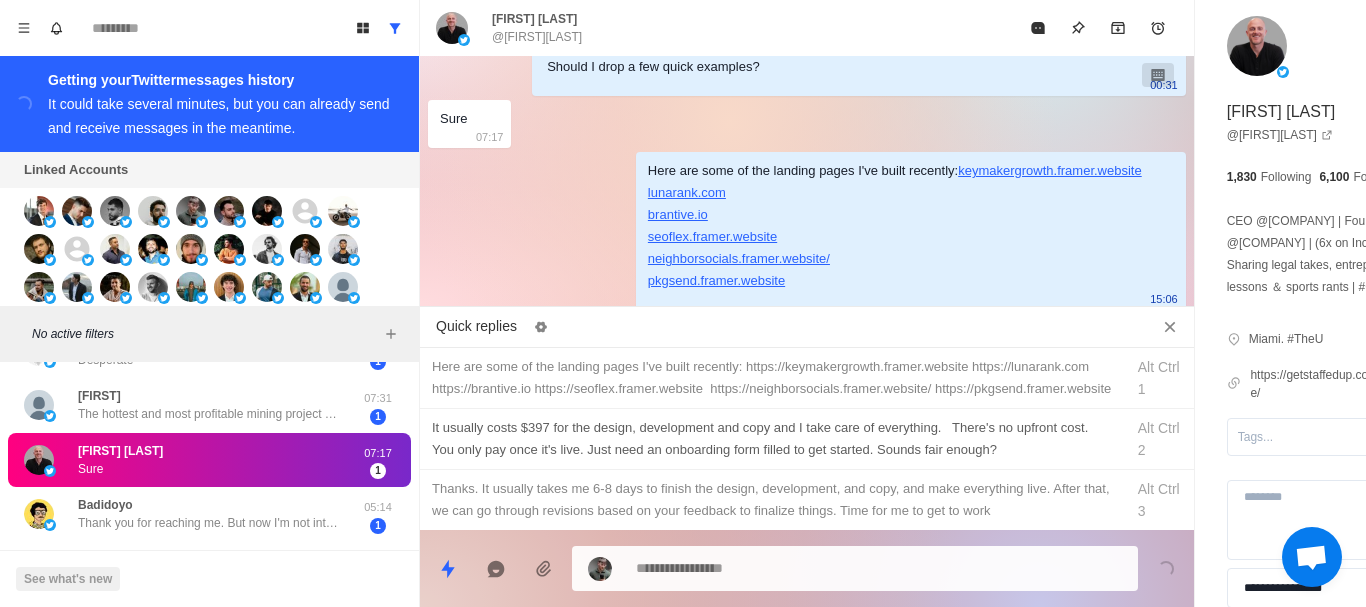 click on "It usually costs $397 for the design, development and copy and I take care of everything.
There's no upfront cost. You only pay once it's live. Just need an onboarding form filled to get started. Sounds fair enough?" at bounding box center (772, 439) 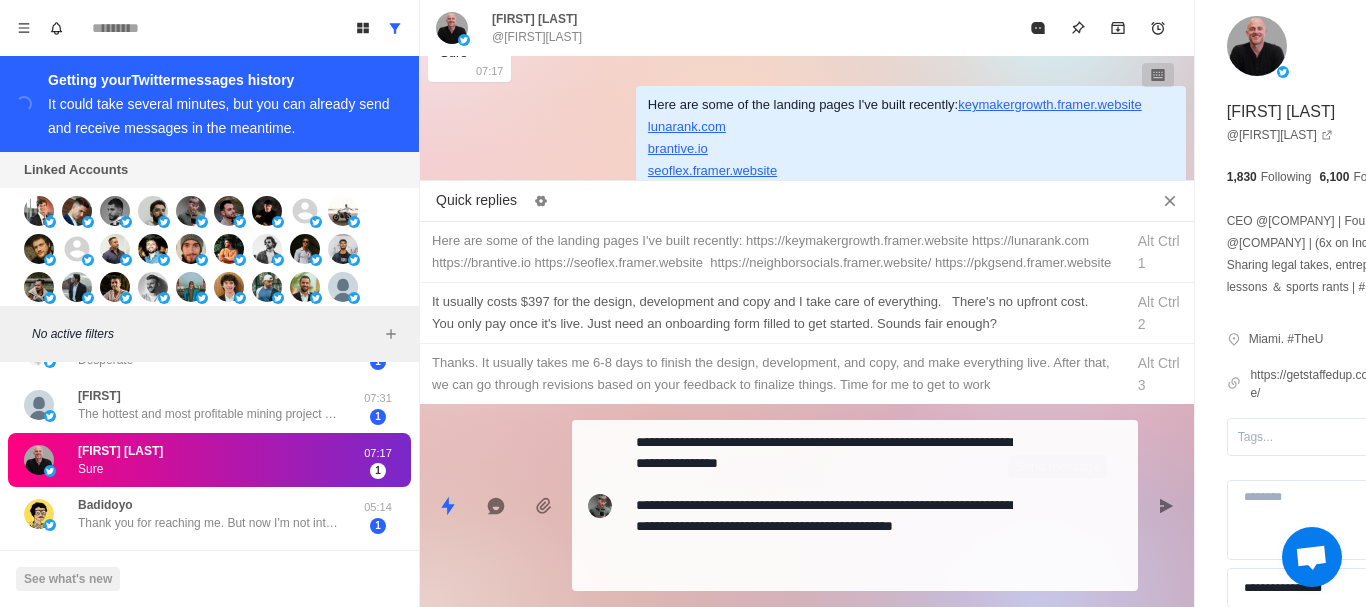 click 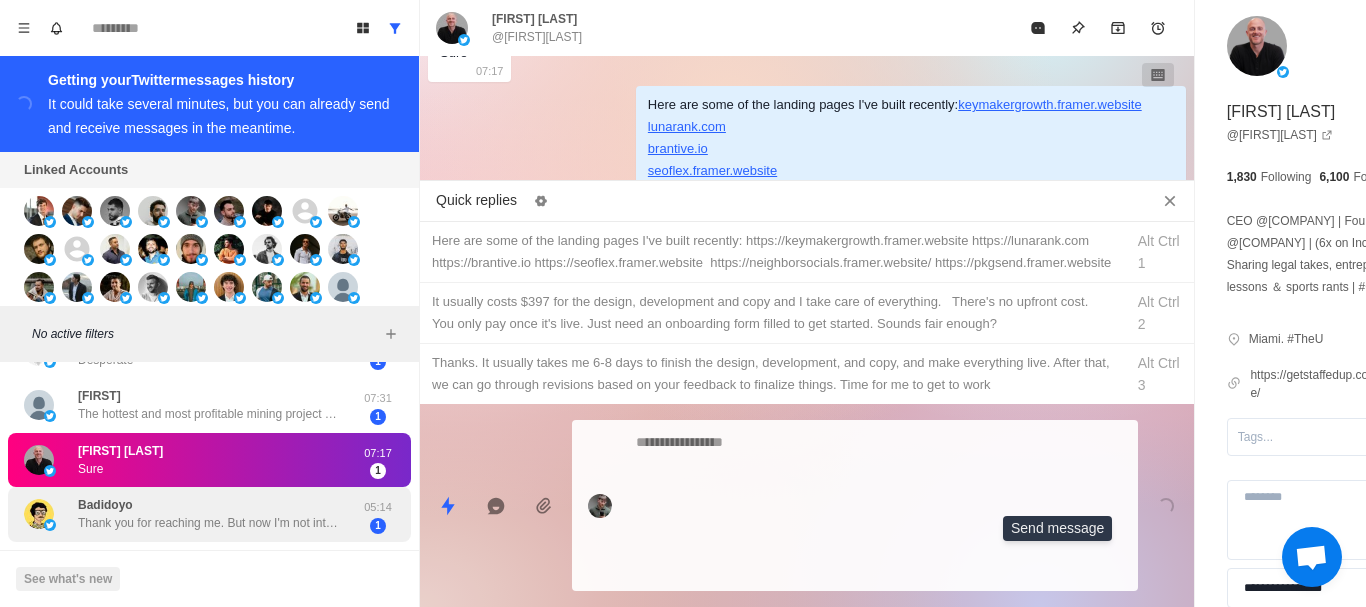 scroll, scrollTop: 346, scrollLeft: 0, axis: vertical 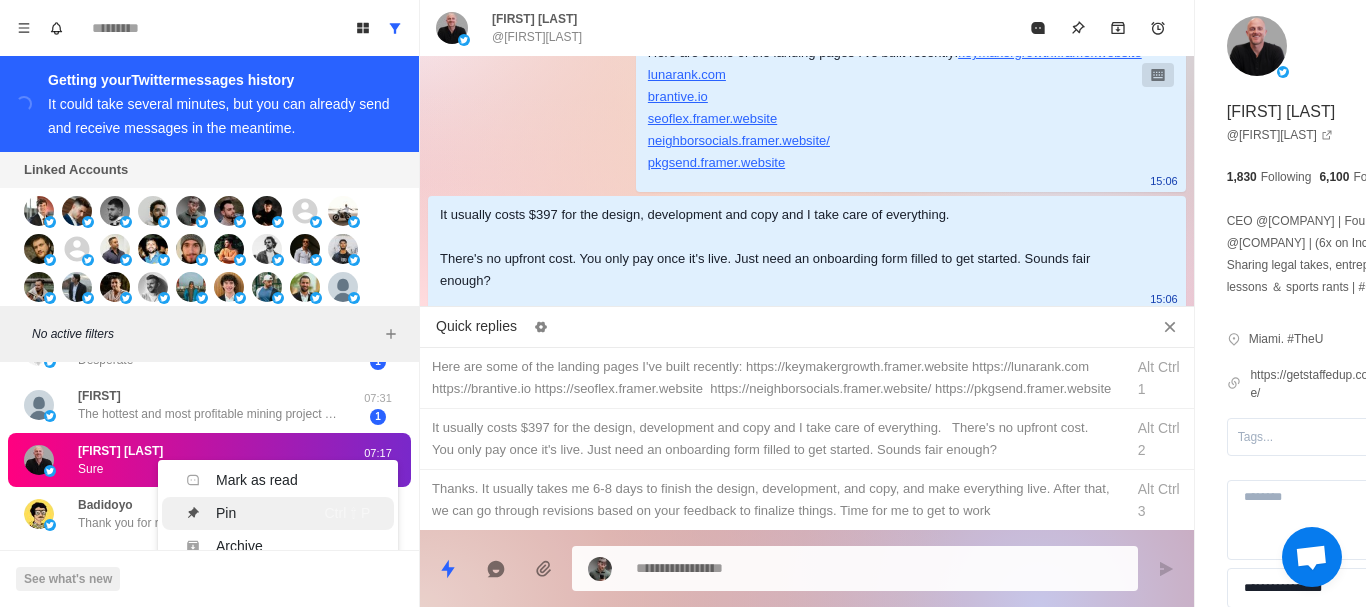 drag, startPoint x: 195, startPoint y: 489, endPoint x: 156, endPoint y: 503, distance: 41.4367 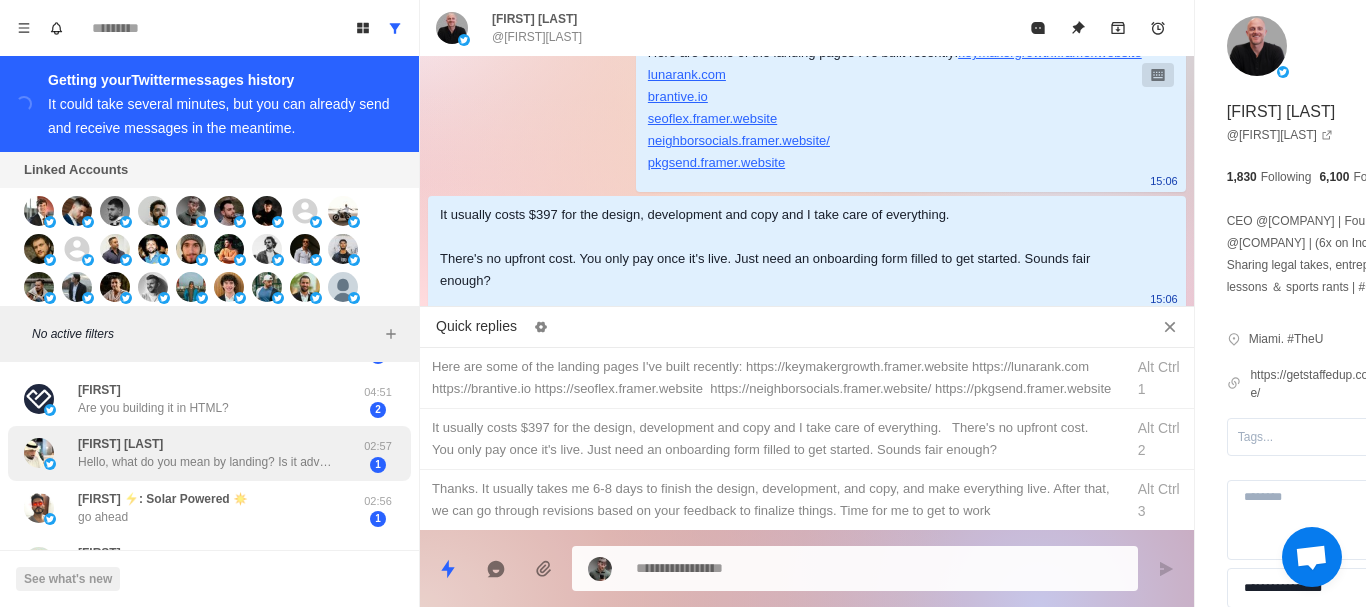 drag, startPoint x: 180, startPoint y: 445, endPoint x: 189, endPoint y: 502, distance: 57.706154 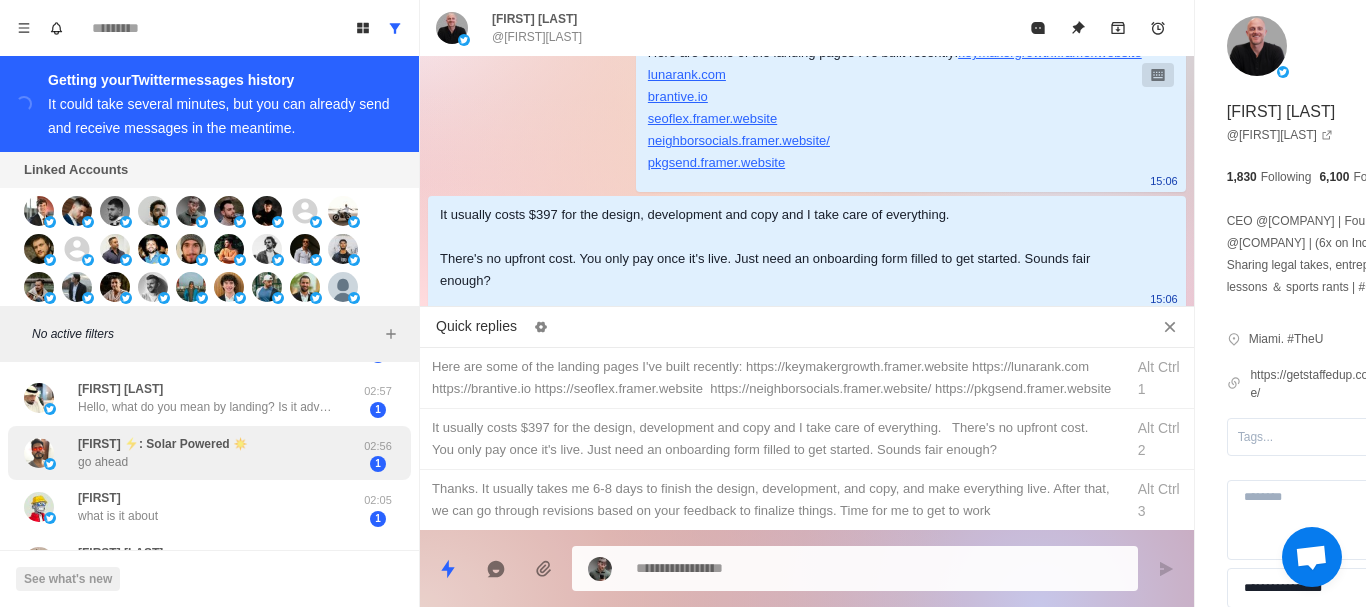 drag, startPoint x: 226, startPoint y: 412, endPoint x: 226, endPoint y: 464, distance: 52 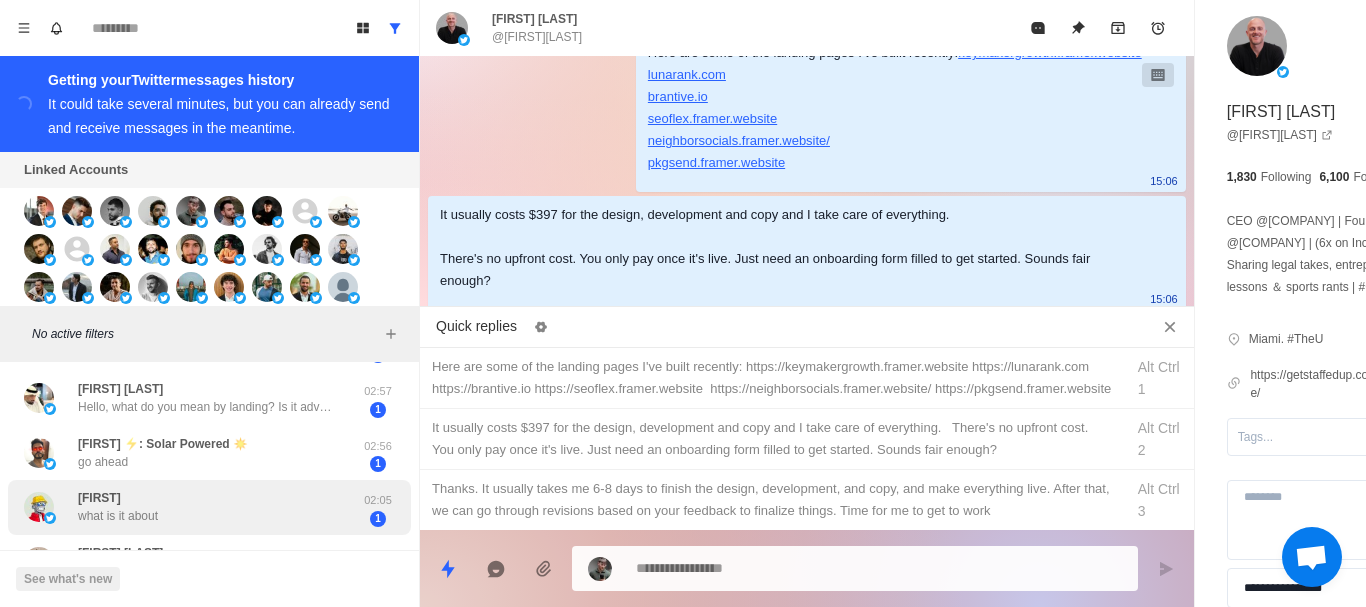 scroll, scrollTop: 1220, scrollLeft: 0, axis: vertical 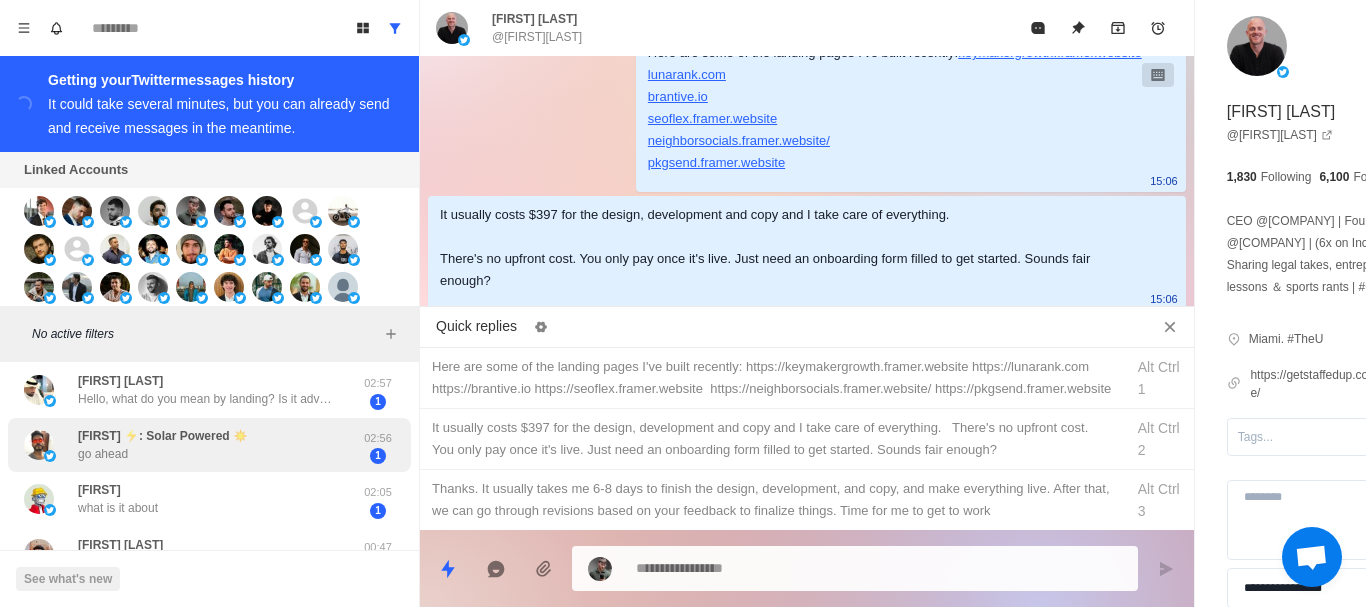 click on "Rusty ⚡️: Solar Powered ☀️ go ahead" at bounding box center [163, 445] 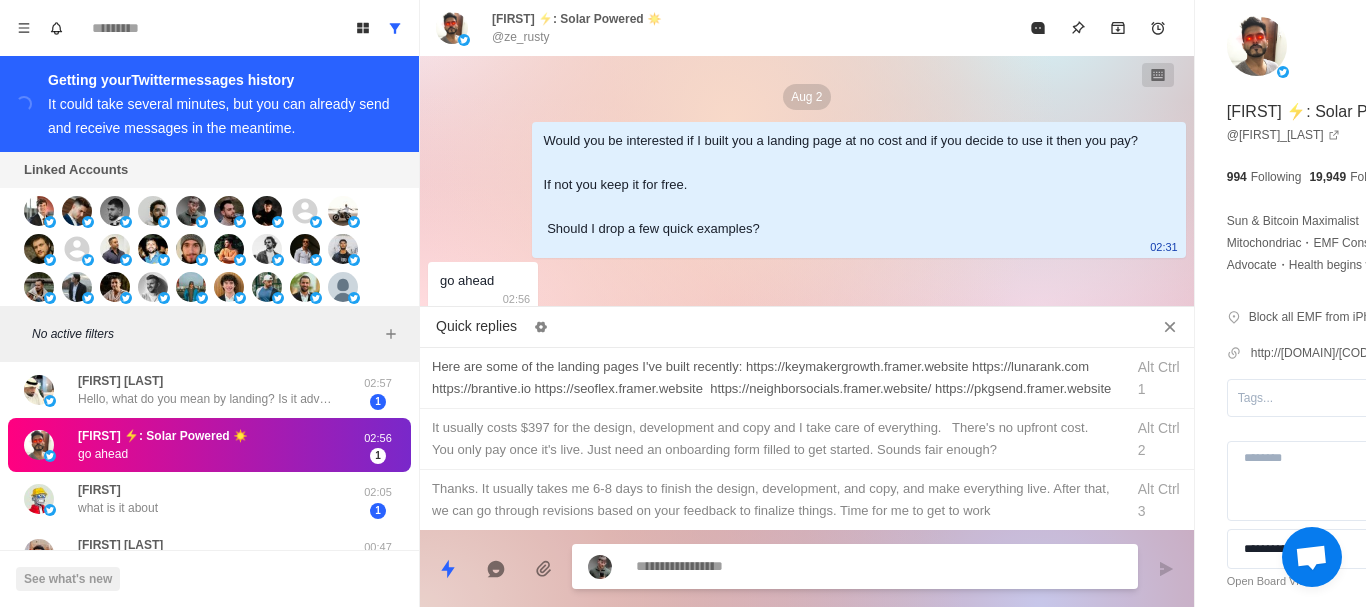 scroll, scrollTop: 22, scrollLeft: 0, axis: vertical 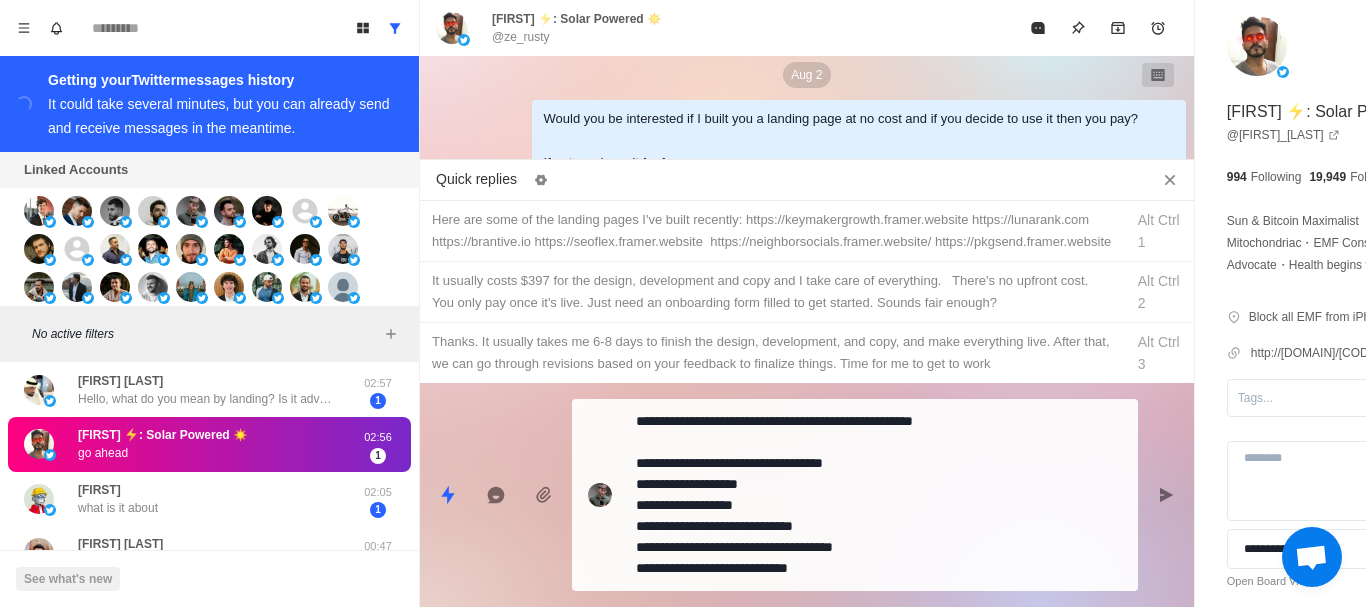 click on "**********" at bounding box center [855, 495] 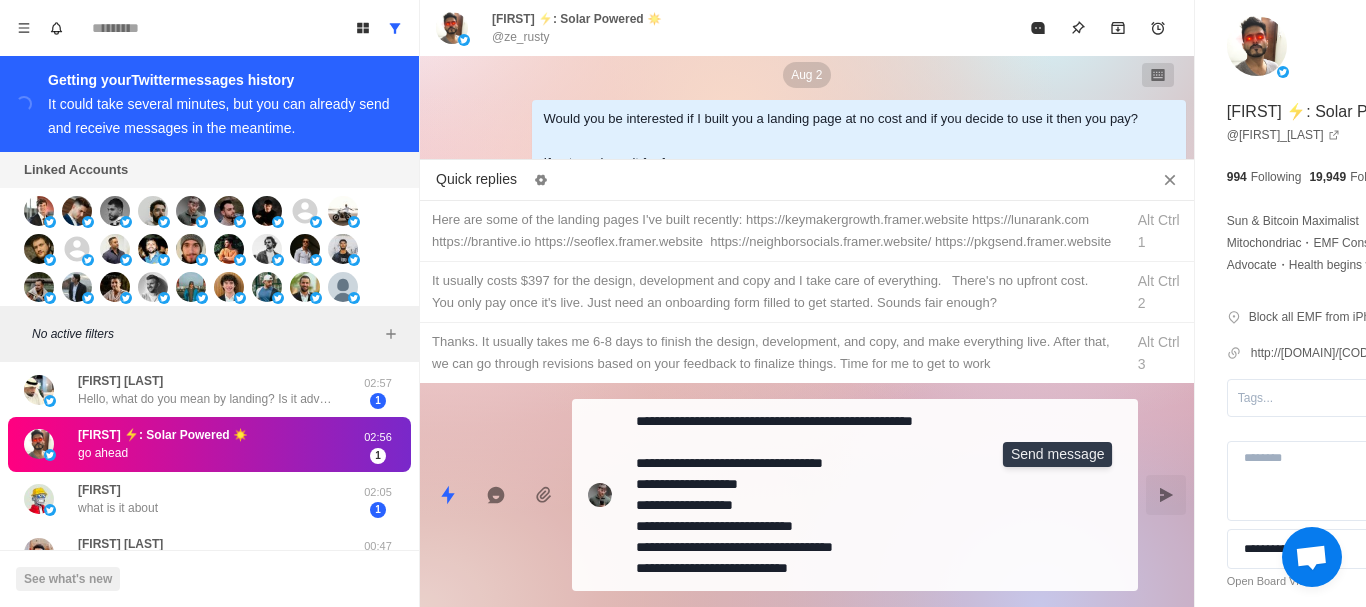 click 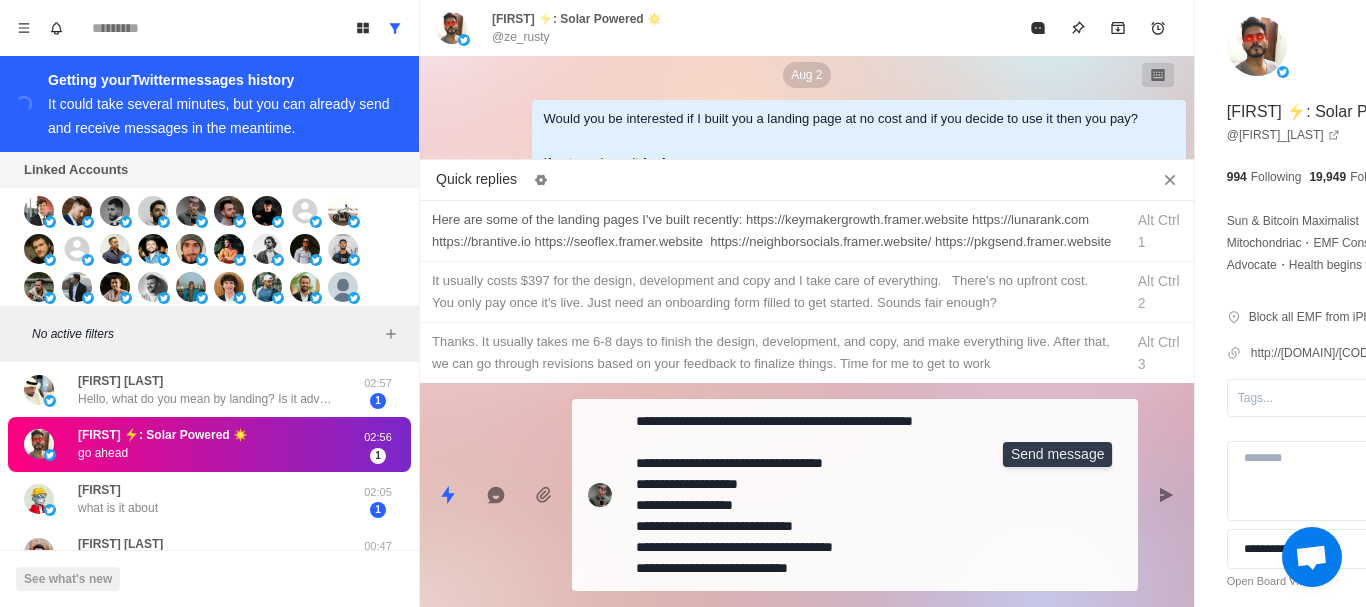 type on "*" 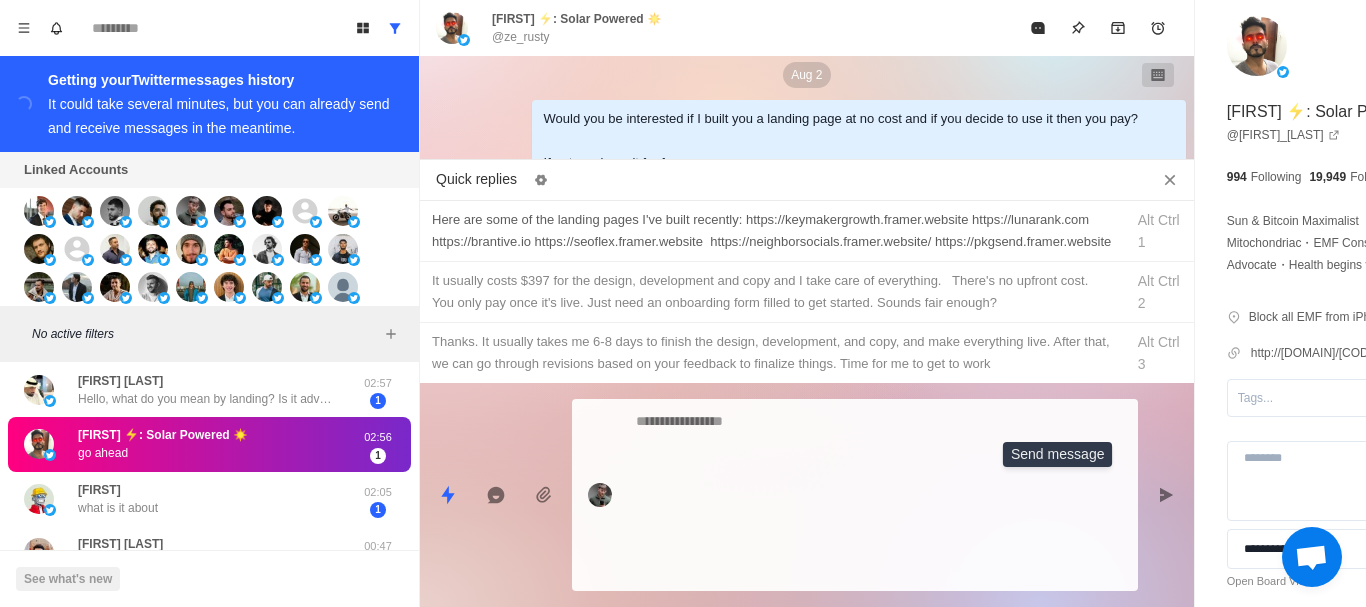 scroll, scrollTop: 228, scrollLeft: 0, axis: vertical 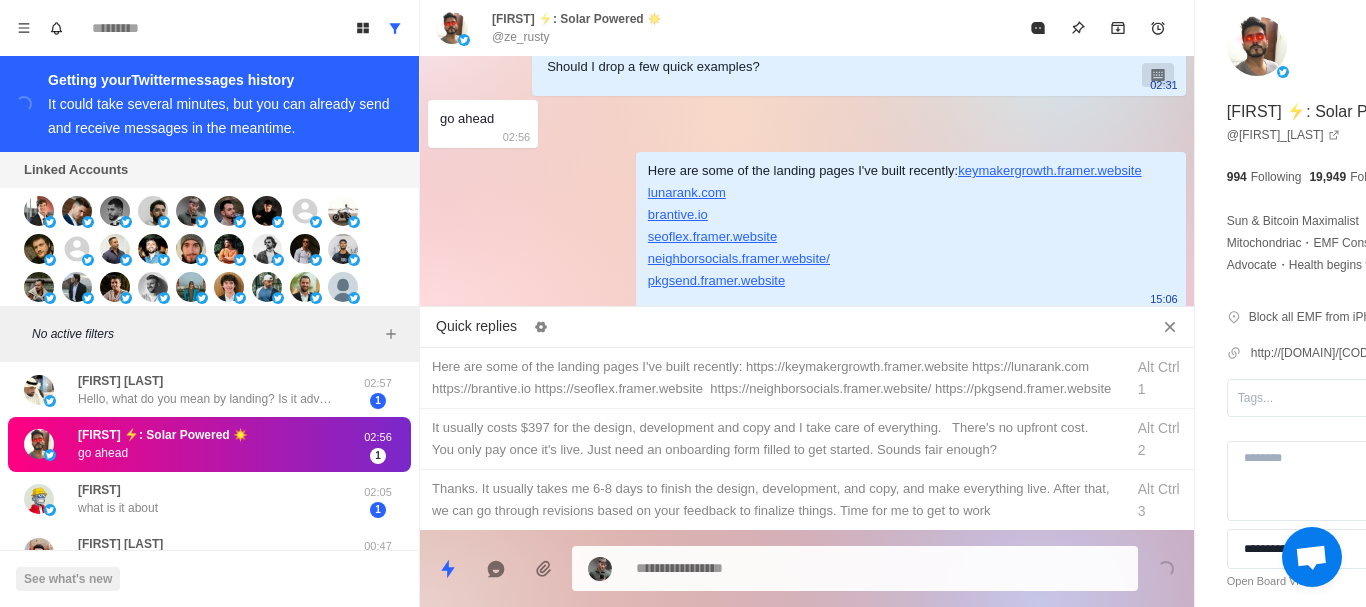 click on "Here are some of the landing pages I've built recently:
https://keymakergrowth.framer.website
https://lunarank.com
https://brantive.io
https://seoflex.framer.website
https://neighborsocials.framer.website/
https://pkgsend.framer.website Alt Ctrl 1" at bounding box center (807, 378) 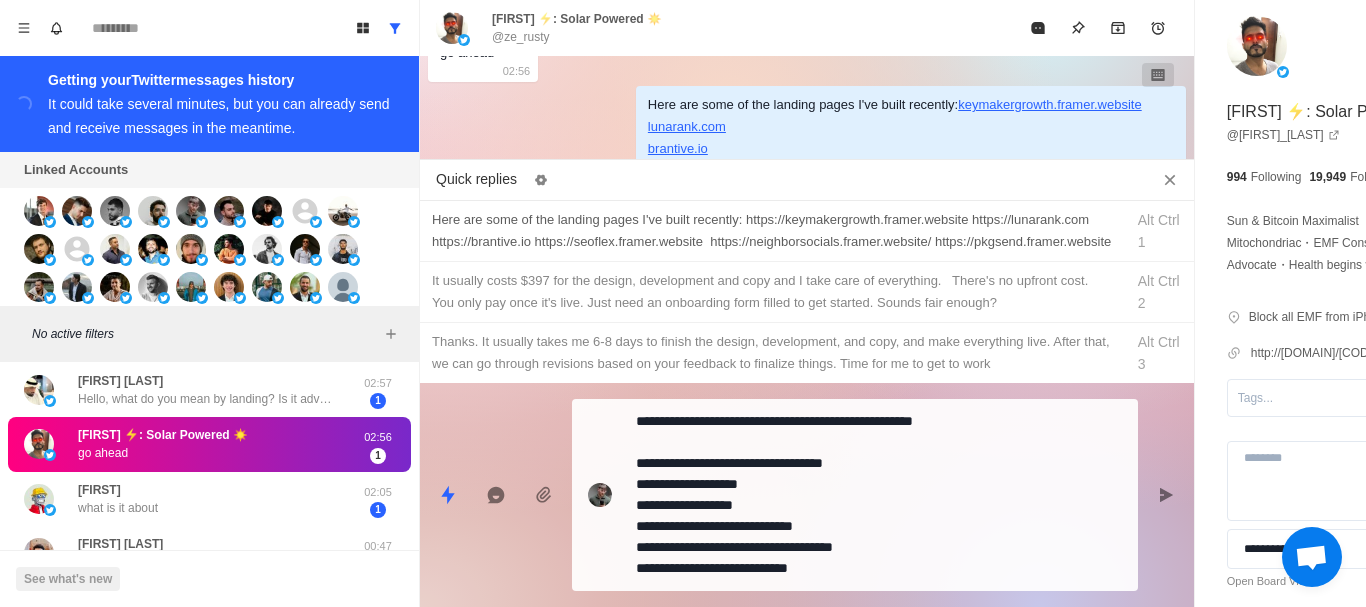 type on "*" 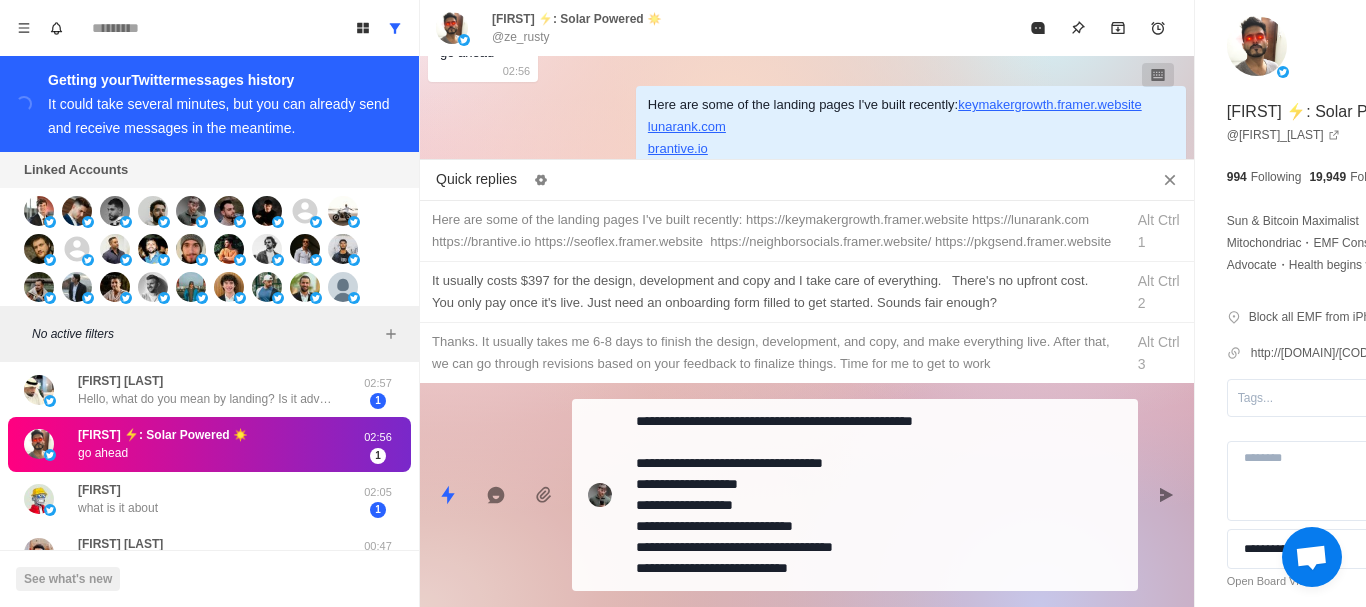 drag, startPoint x: 737, startPoint y: 276, endPoint x: 743, endPoint y: 296, distance: 20.880613 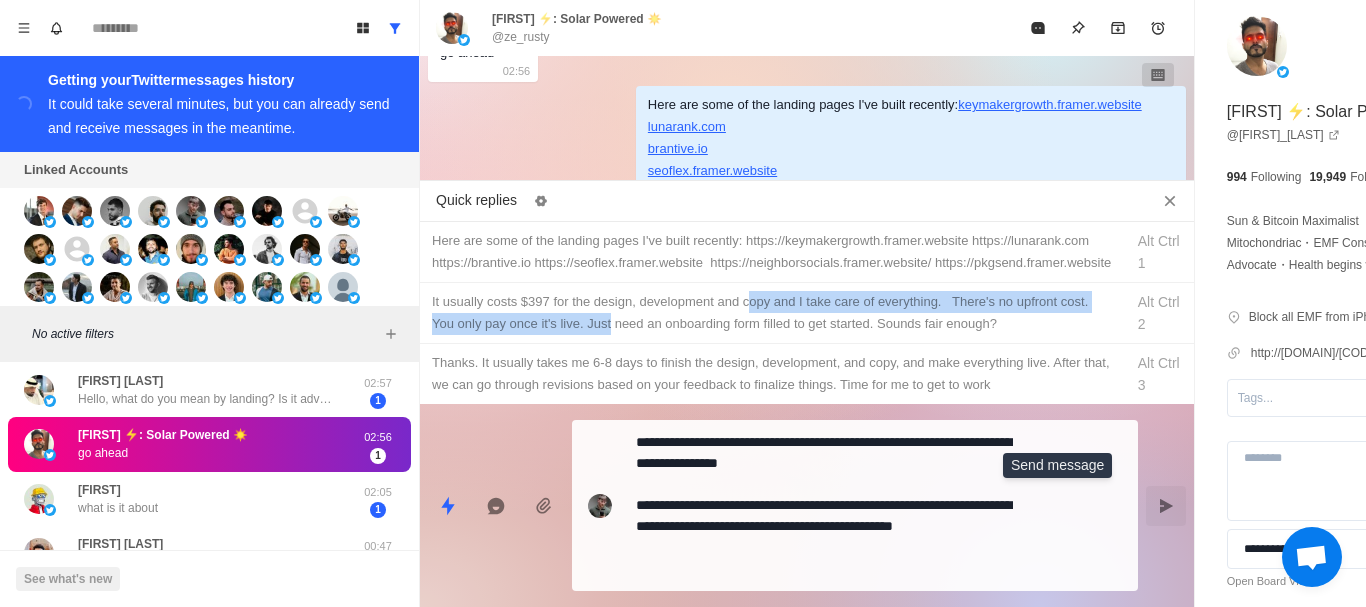 drag, startPoint x: 1049, startPoint y: 503, endPoint x: 615, endPoint y: 448, distance: 437.47113 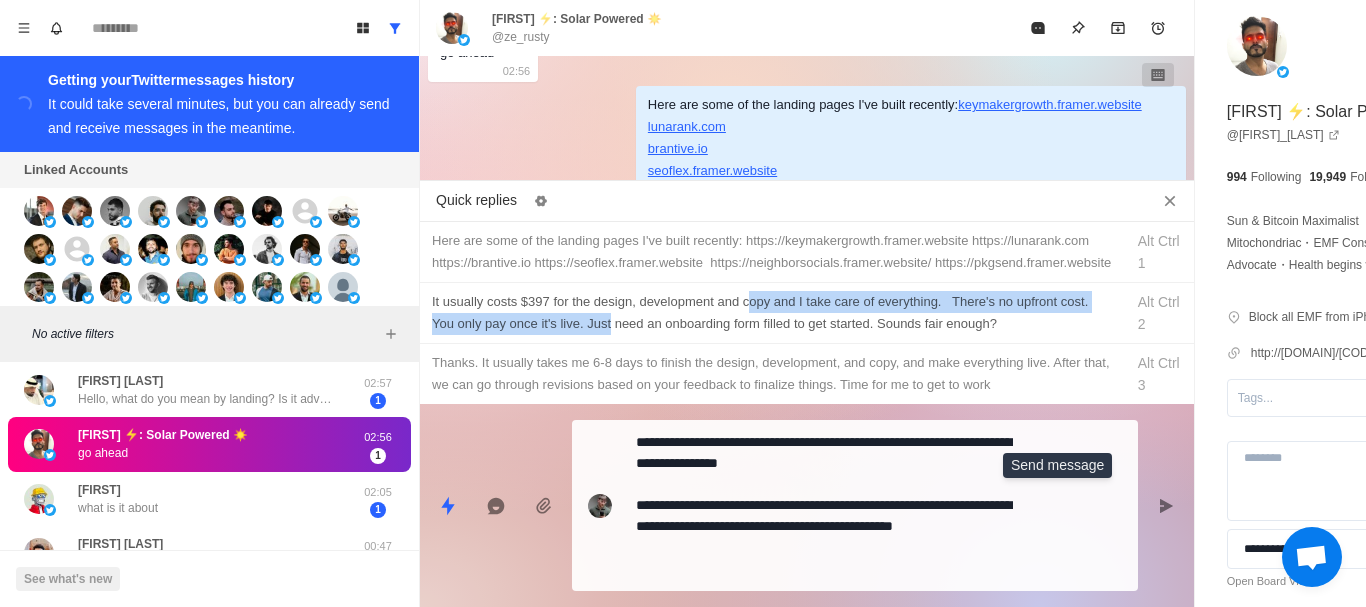 click 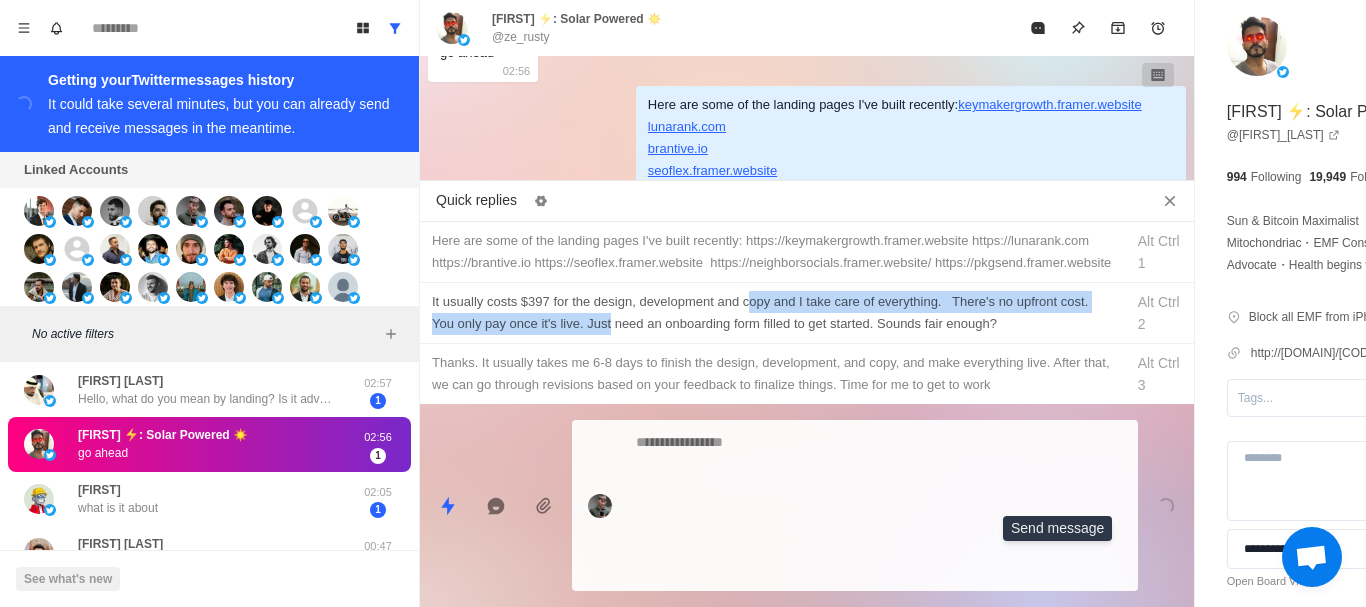 scroll, scrollTop: 346, scrollLeft: 0, axis: vertical 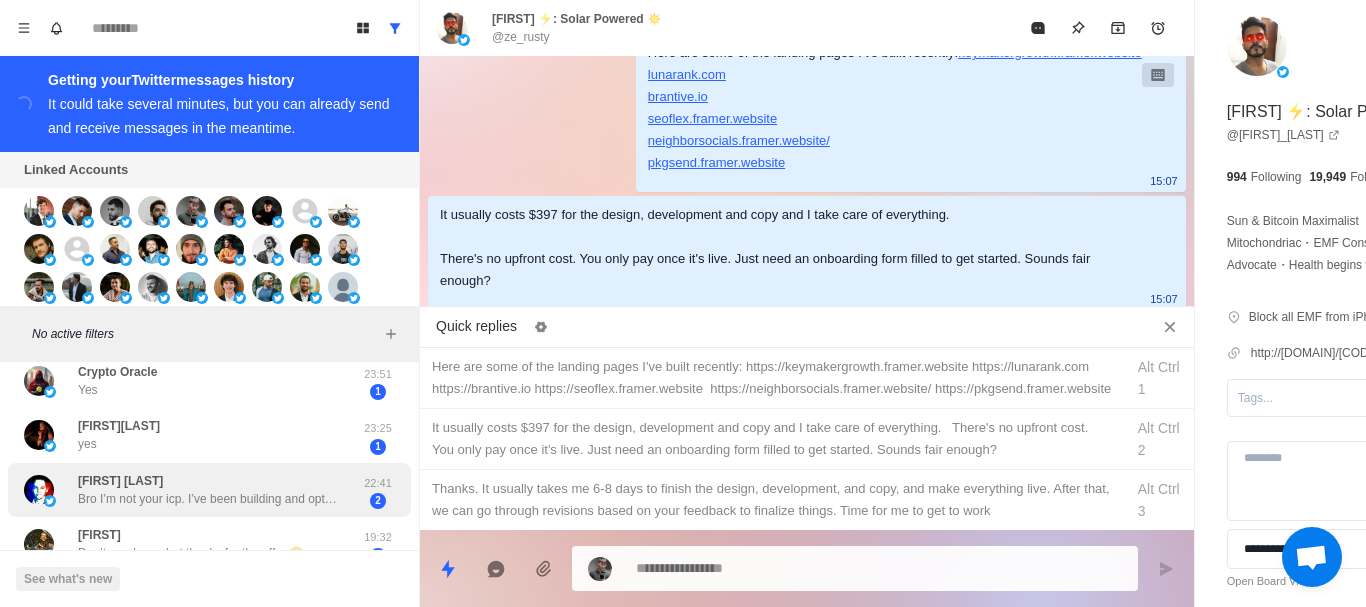 drag, startPoint x: 284, startPoint y: 453, endPoint x: 274, endPoint y: 541, distance: 88.56636 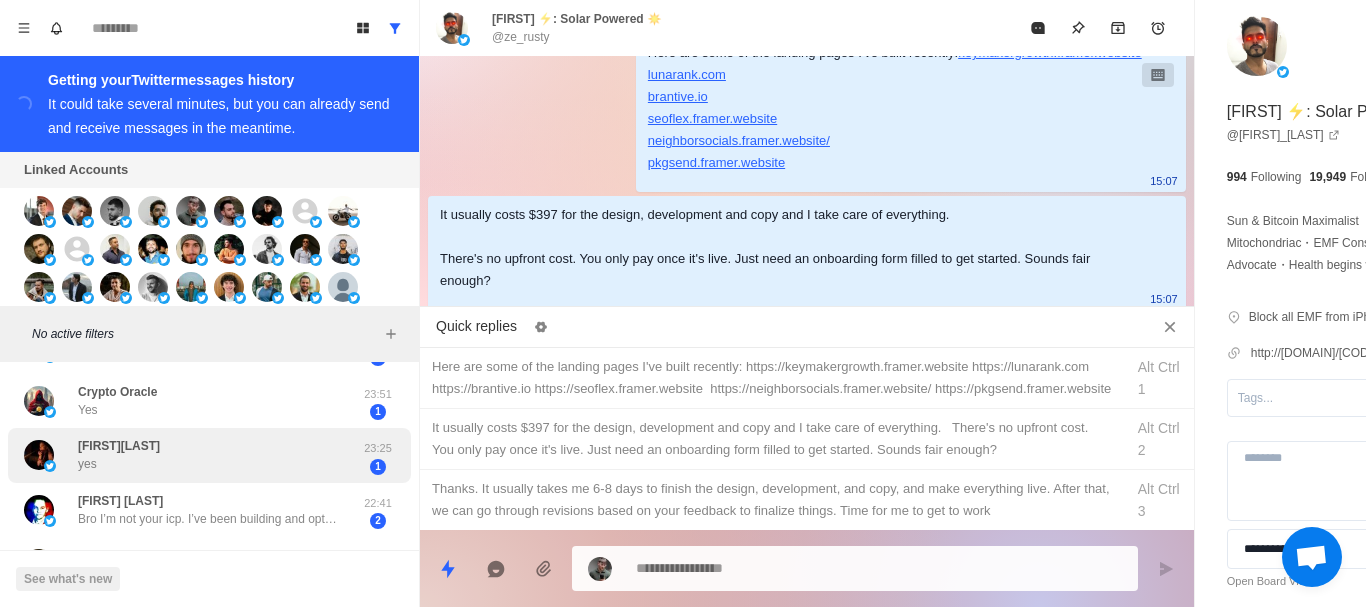 drag, startPoint x: 285, startPoint y: 485, endPoint x: 296, endPoint y: 432, distance: 54.129475 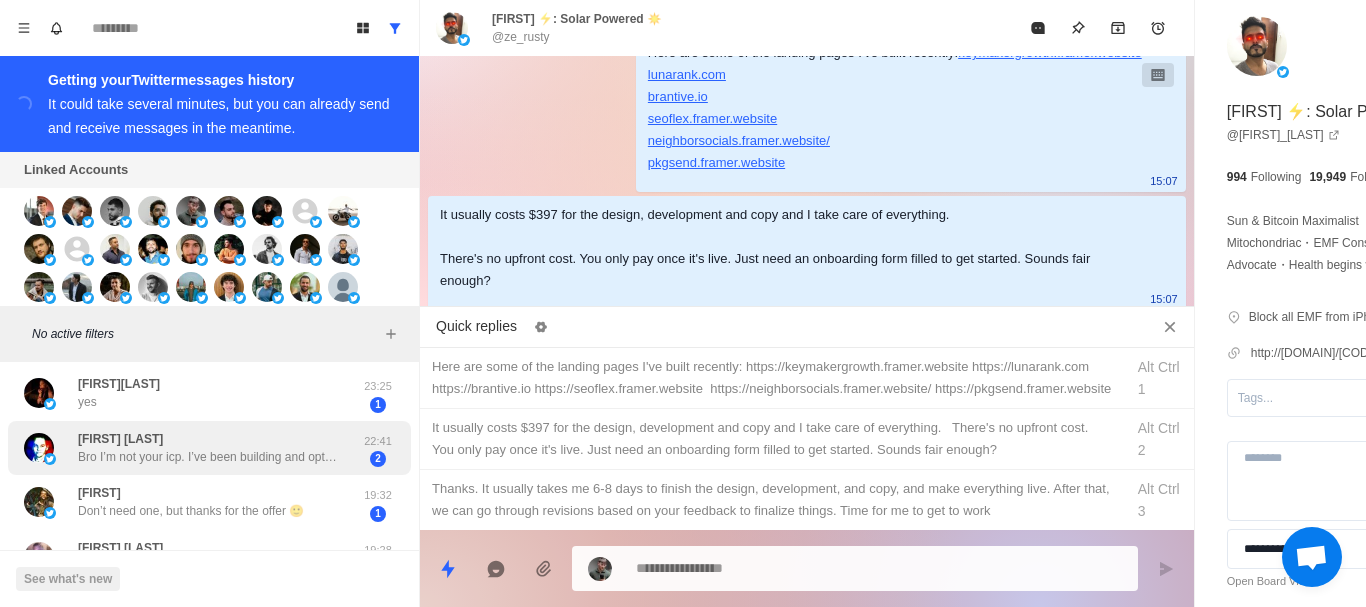 drag, startPoint x: 296, startPoint y: 443, endPoint x: 296, endPoint y: 494, distance: 51 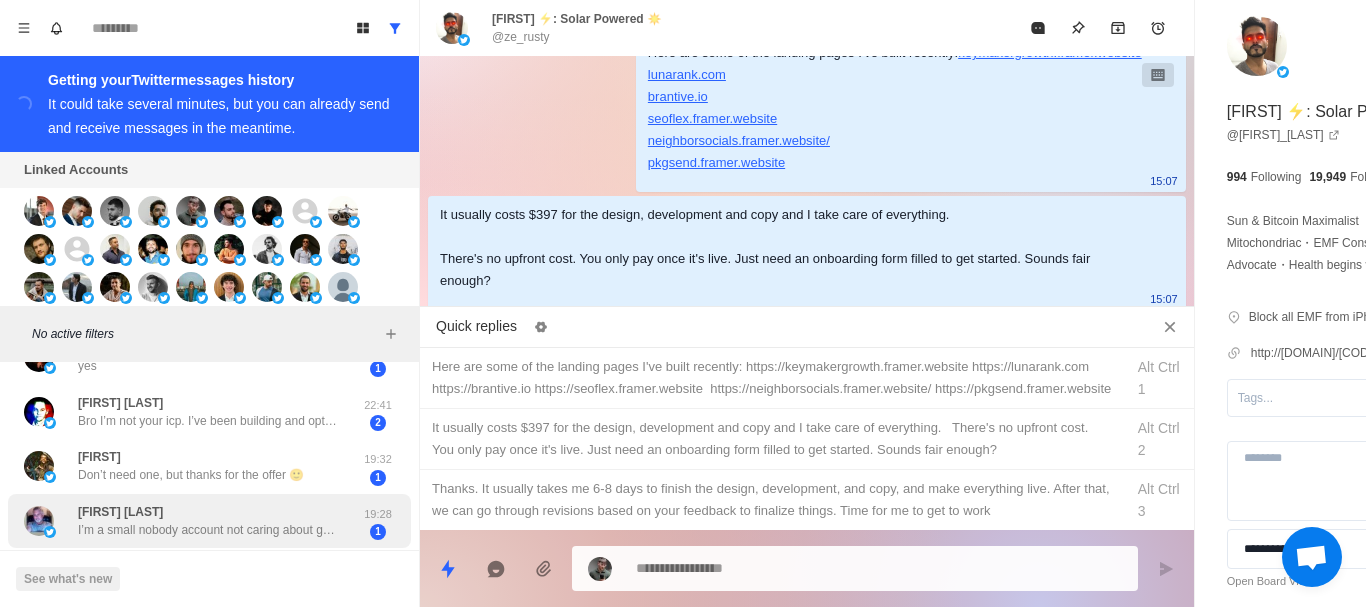 drag, startPoint x: 304, startPoint y: 425, endPoint x: 308, endPoint y: 475, distance: 50.159744 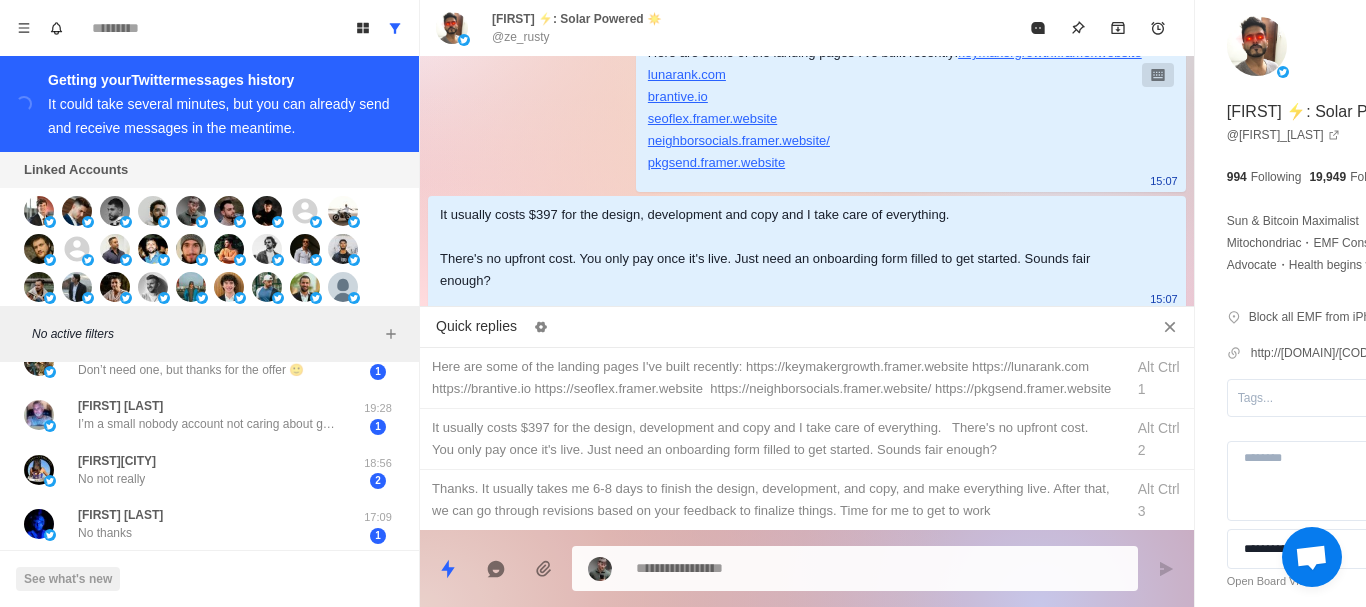 scroll, scrollTop: 1467, scrollLeft: 0, axis: vertical 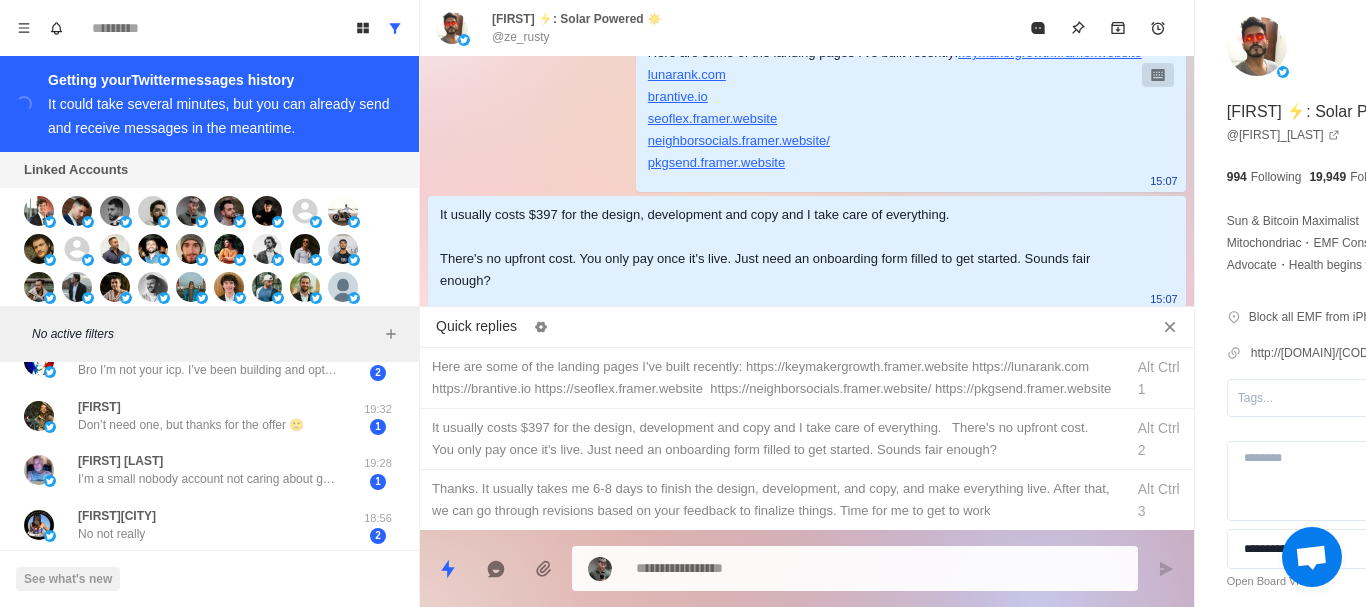 click on "Board View Tools Archived Chats Mark many as read Keyboard shortcuts Team Settings Upgrade Log out Past reminders No notifications Create a reminder in a conversation  to be notified" at bounding box center [209, 28] 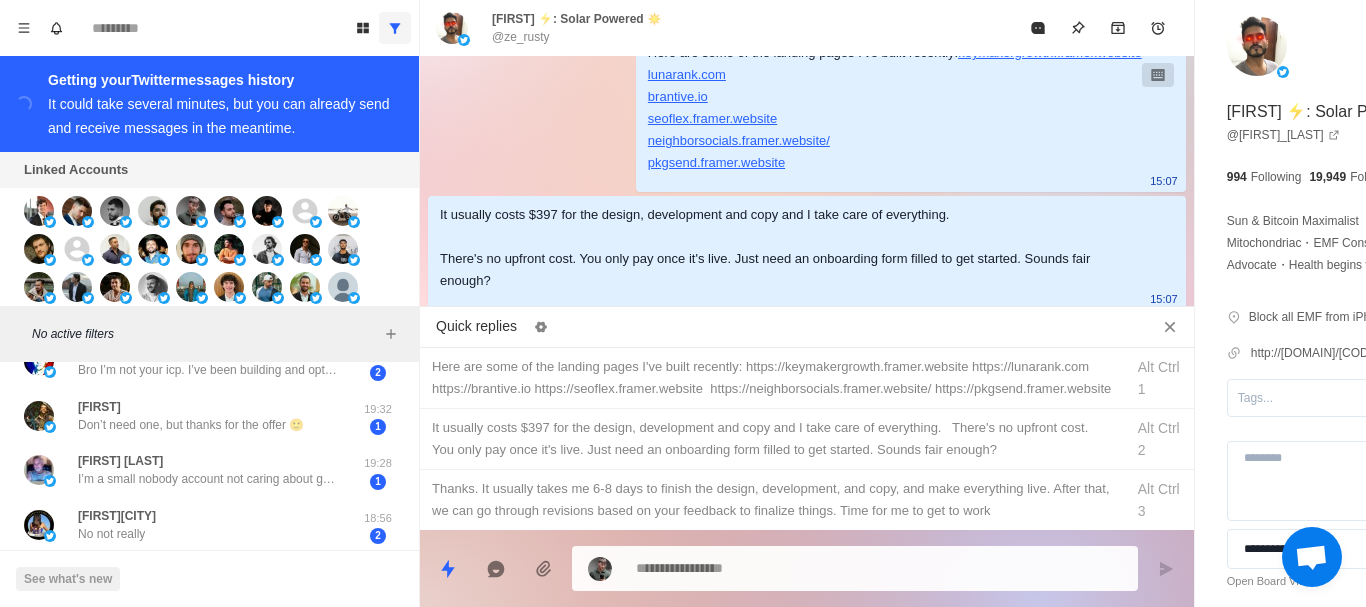 click 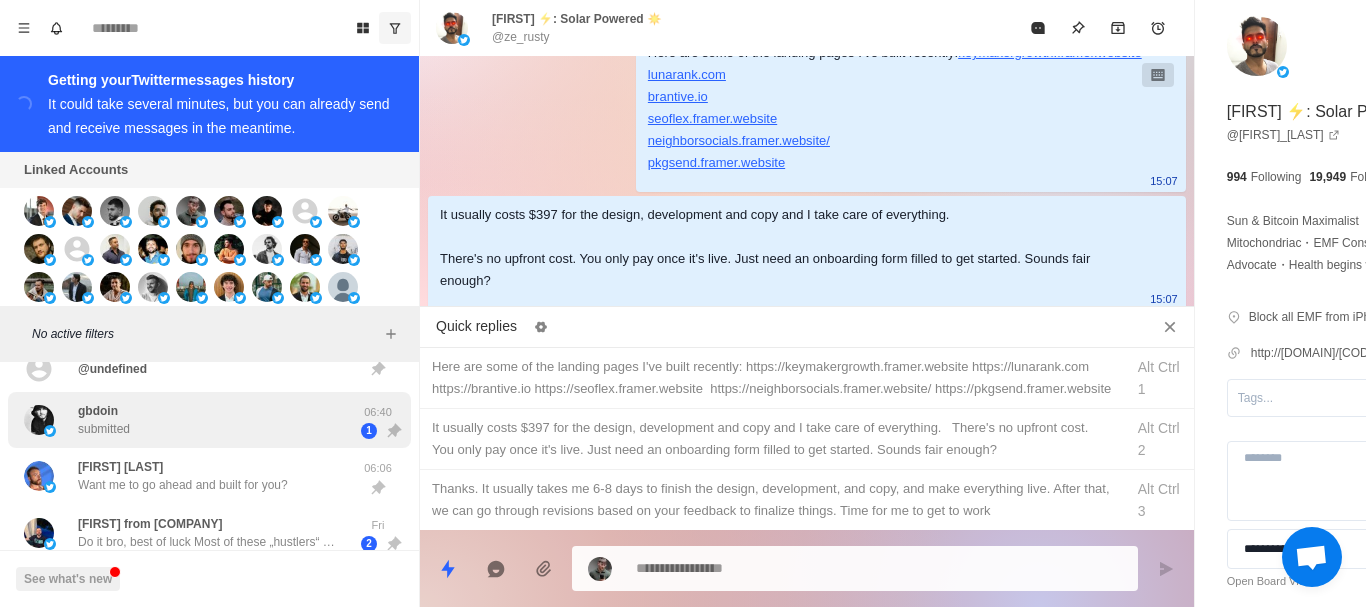 drag, startPoint x: 281, startPoint y: 412, endPoint x: 290, endPoint y: 450, distance: 39.051247 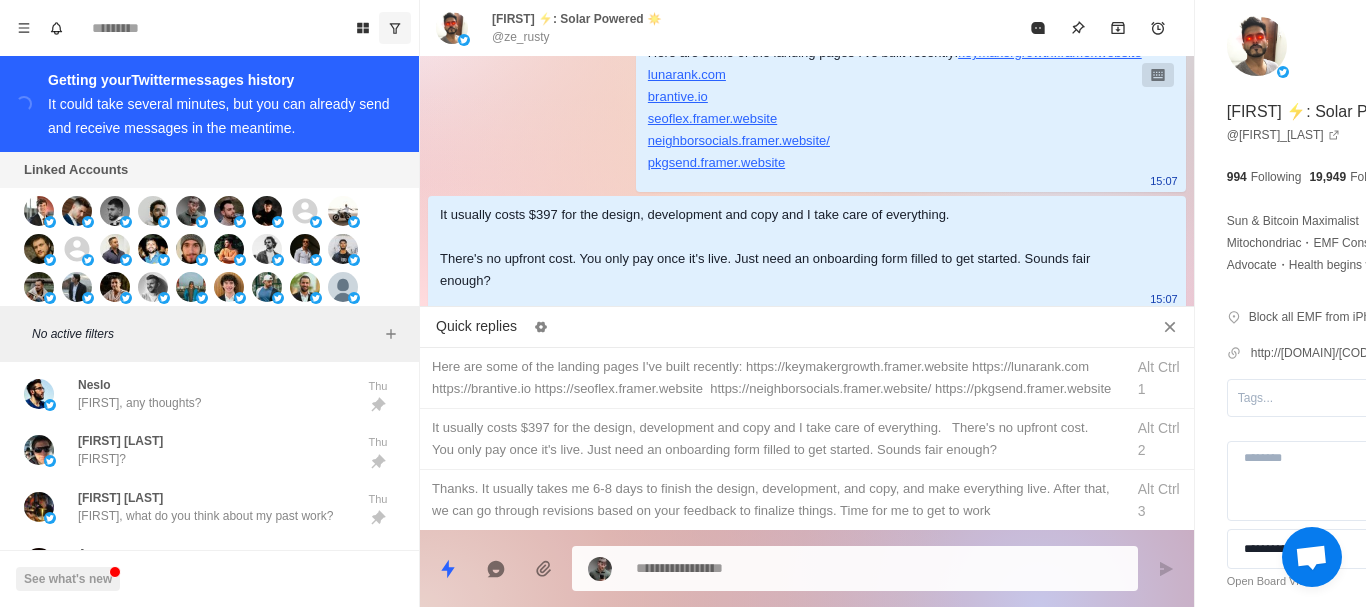 drag, startPoint x: 286, startPoint y: 445, endPoint x: 294, endPoint y: 582, distance: 137.23338 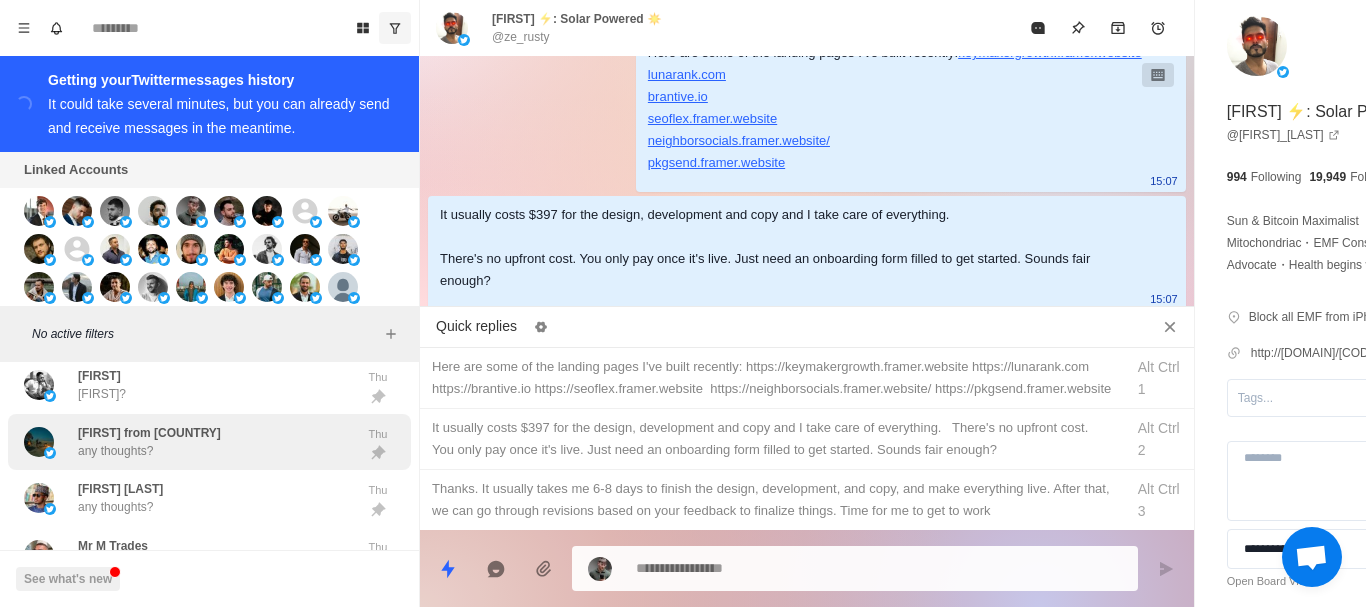 drag, startPoint x: 312, startPoint y: 364, endPoint x: 313, endPoint y: 433, distance: 69.00725 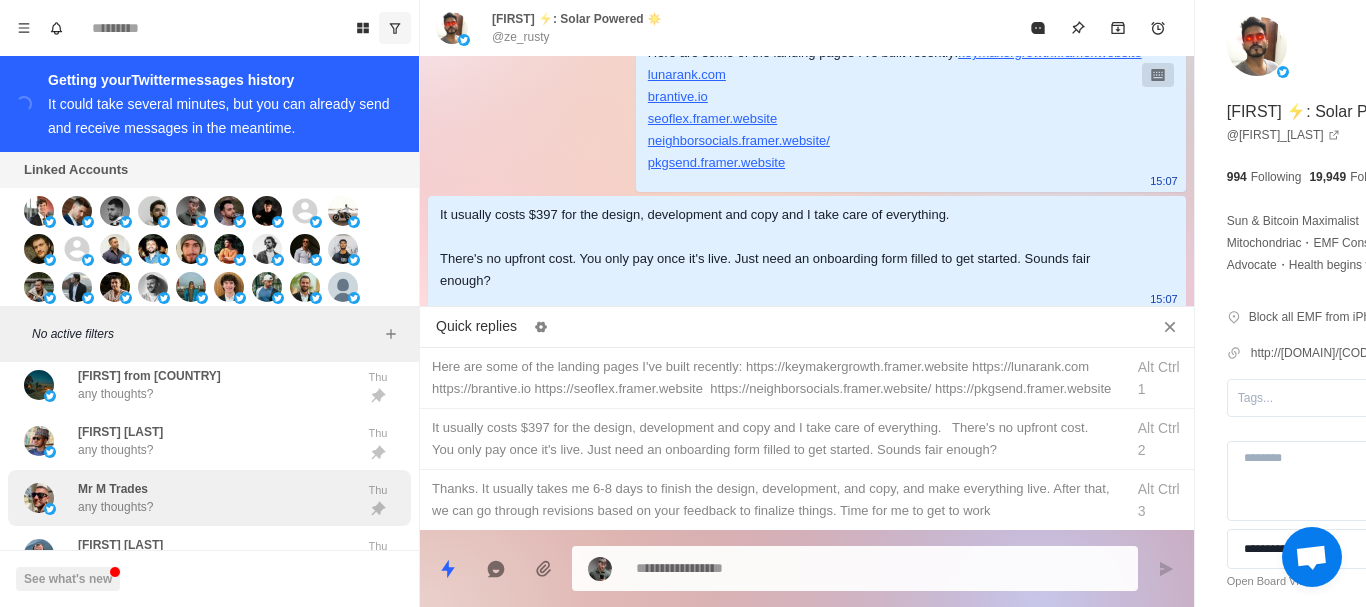drag, startPoint x: 314, startPoint y: 425, endPoint x: 309, endPoint y: 483, distance: 58.21512 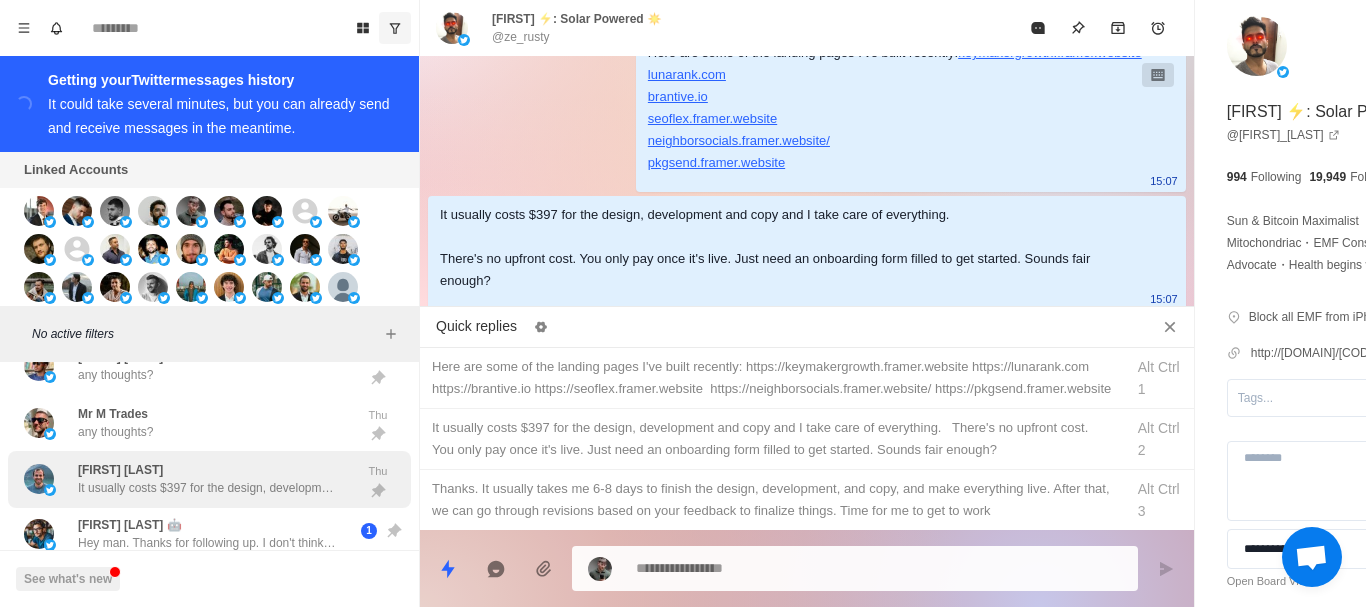 drag, startPoint x: 304, startPoint y: 445, endPoint x: 293, endPoint y: 527, distance: 82.73451 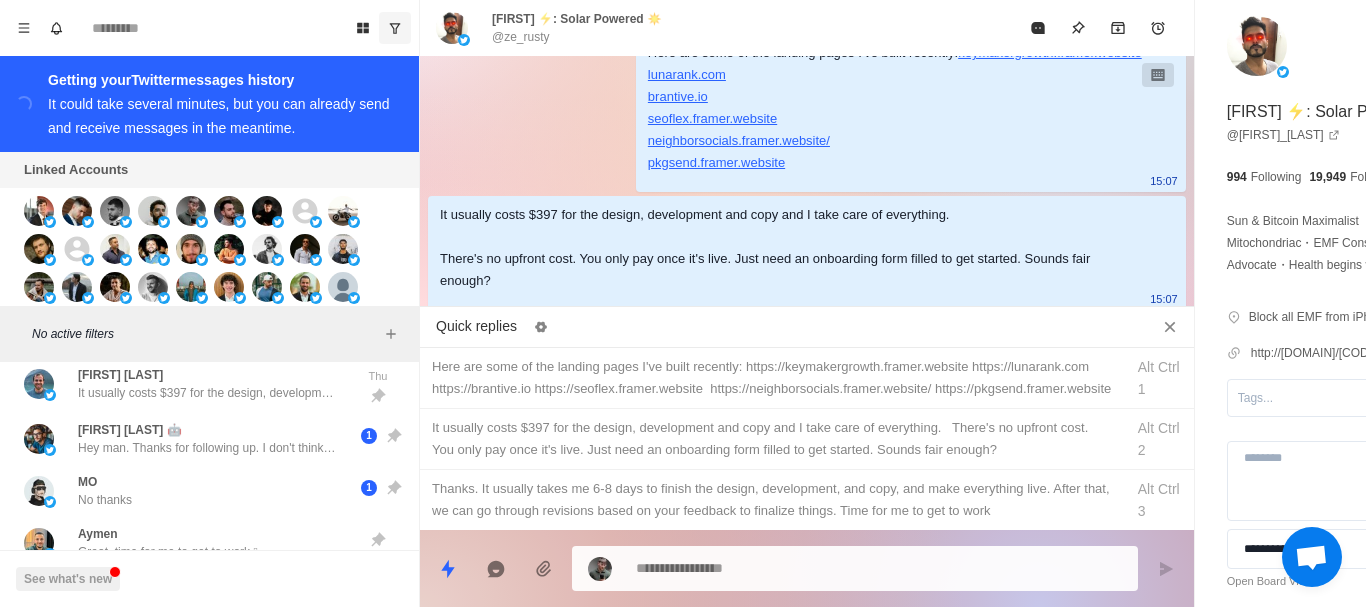 drag, startPoint x: 298, startPoint y: 508, endPoint x: 292, endPoint y: 601, distance: 93.193344 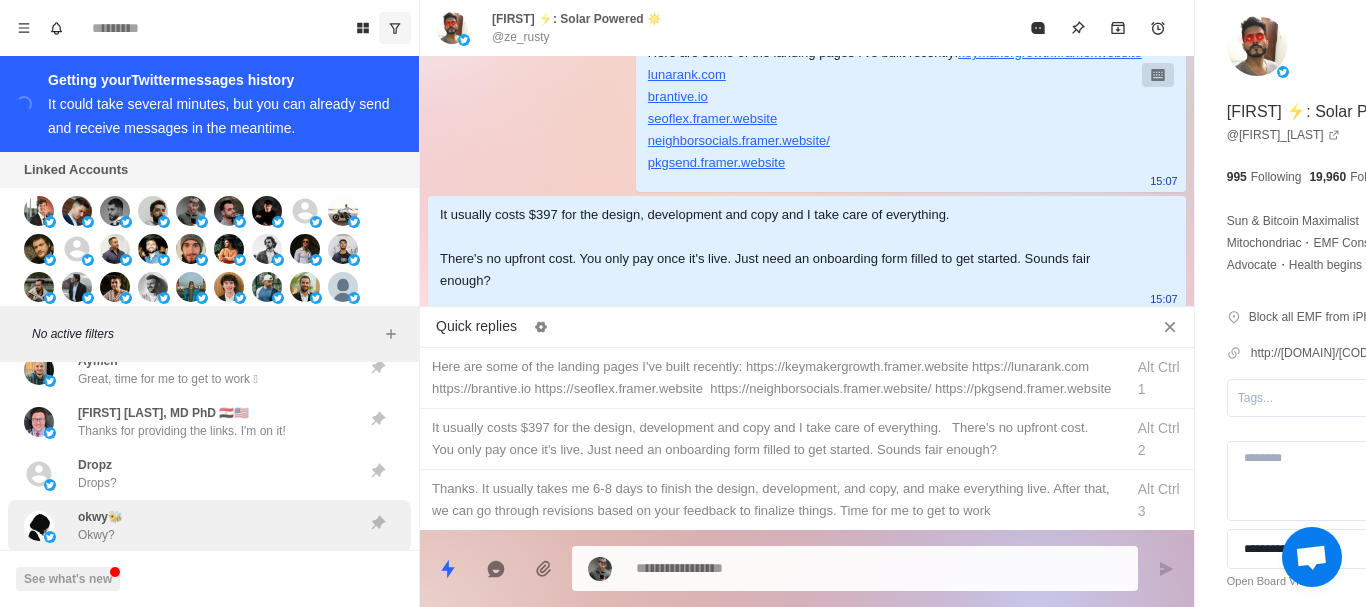 scroll, scrollTop: 984, scrollLeft: 0, axis: vertical 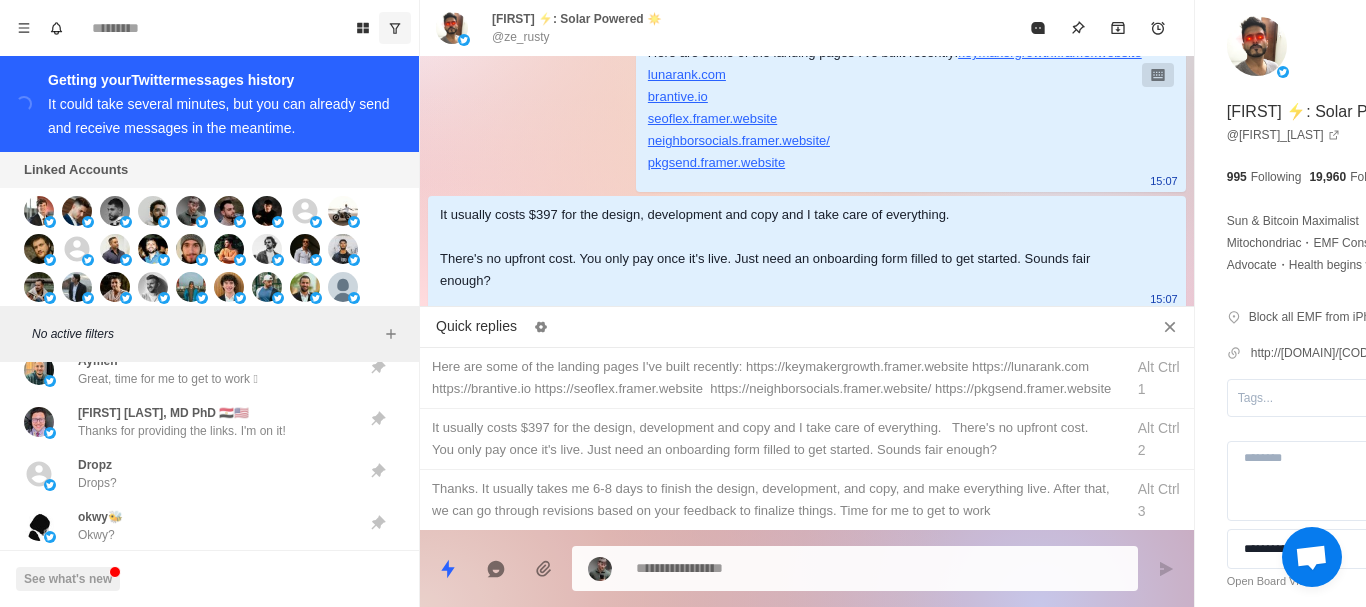drag, startPoint x: 279, startPoint y: 440, endPoint x: 278, endPoint y: 539, distance: 99.00505 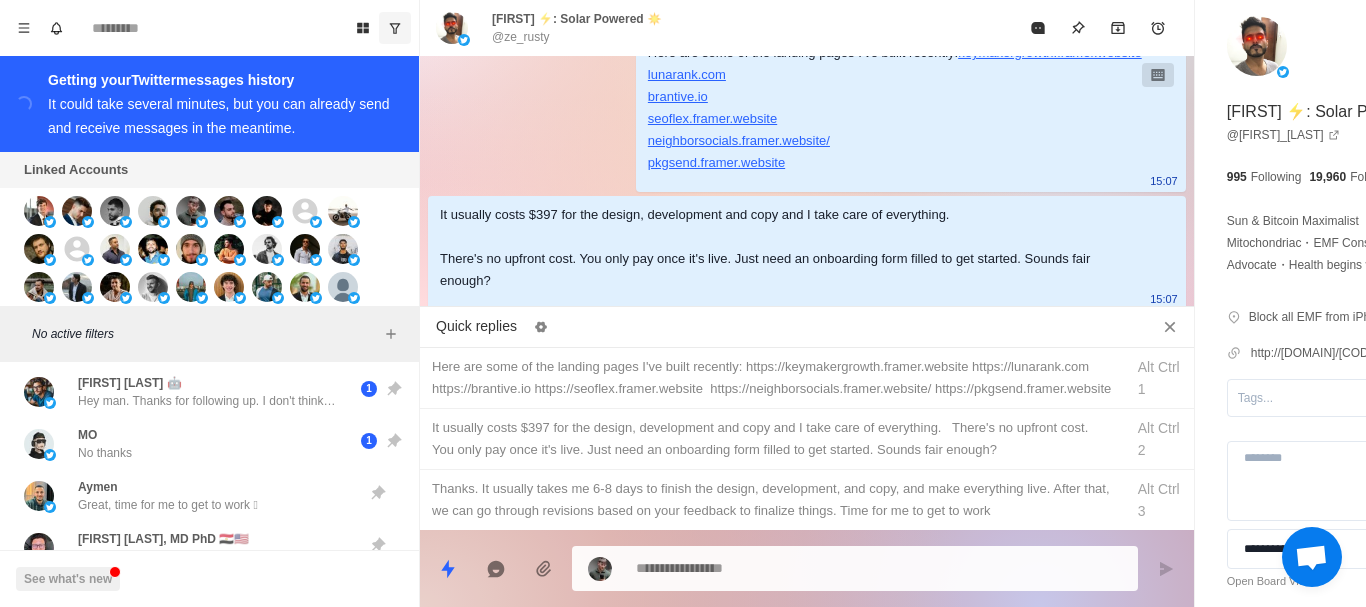 drag, startPoint x: 300, startPoint y: 462, endPoint x: 296, endPoint y: 597, distance: 135.05925 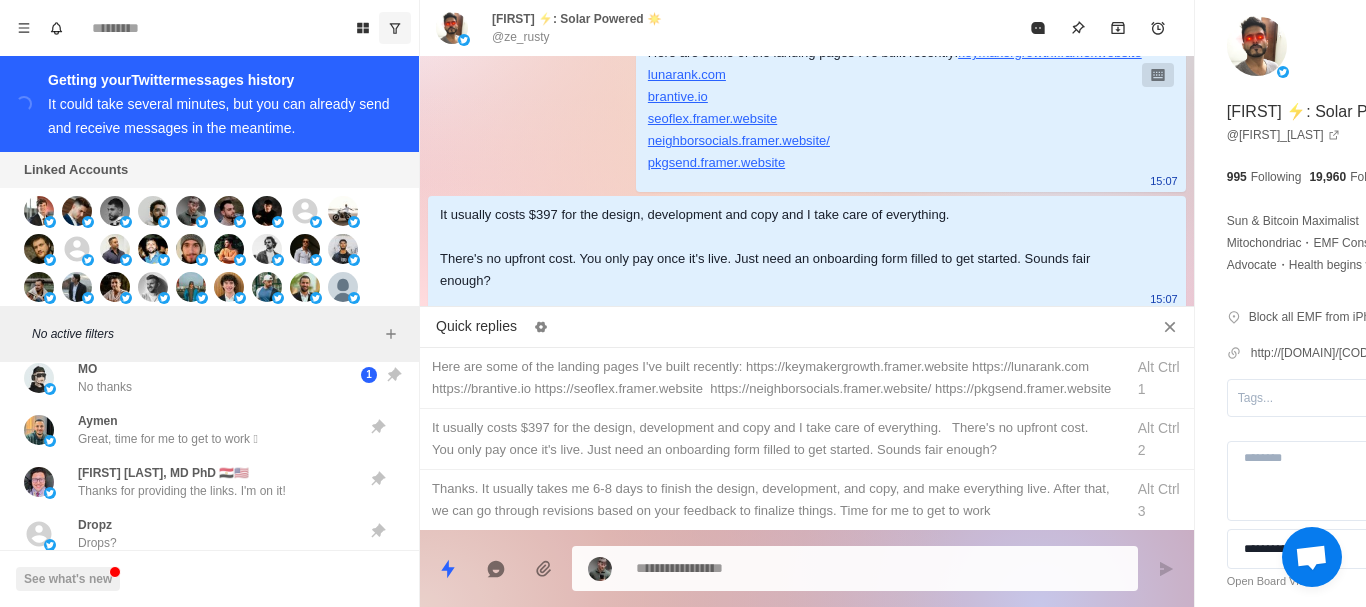scroll, scrollTop: 984, scrollLeft: 0, axis: vertical 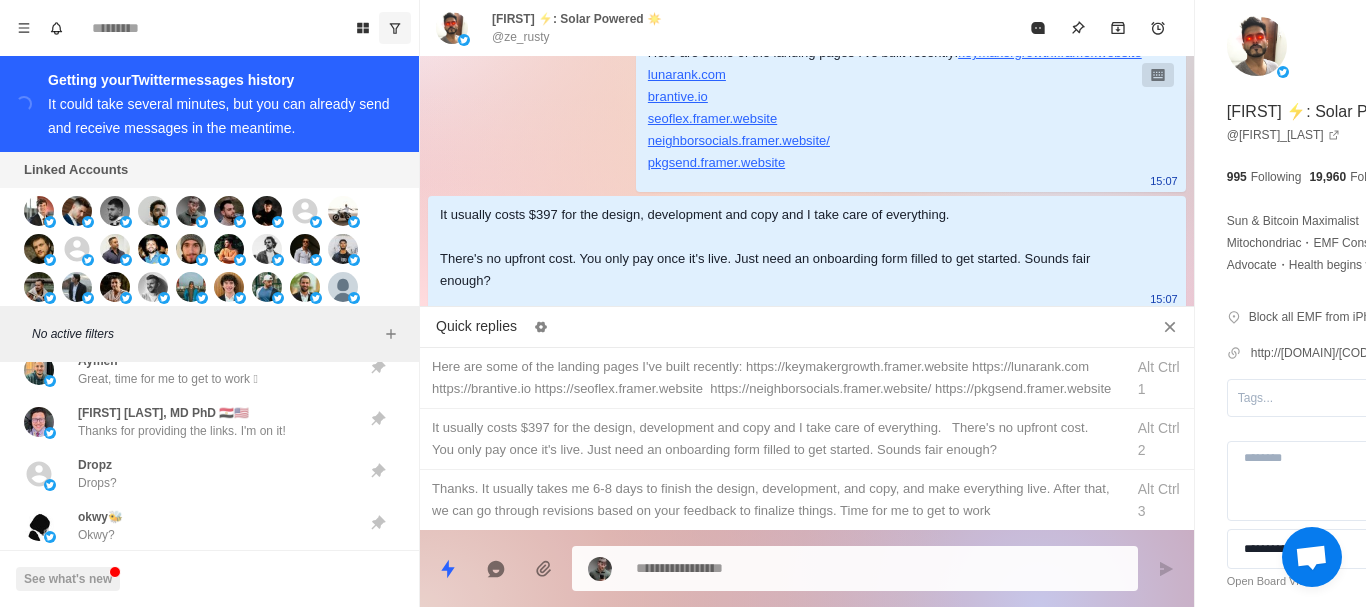 drag, startPoint x: 356, startPoint y: 542, endPoint x: 345, endPoint y: 613, distance: 71.84706 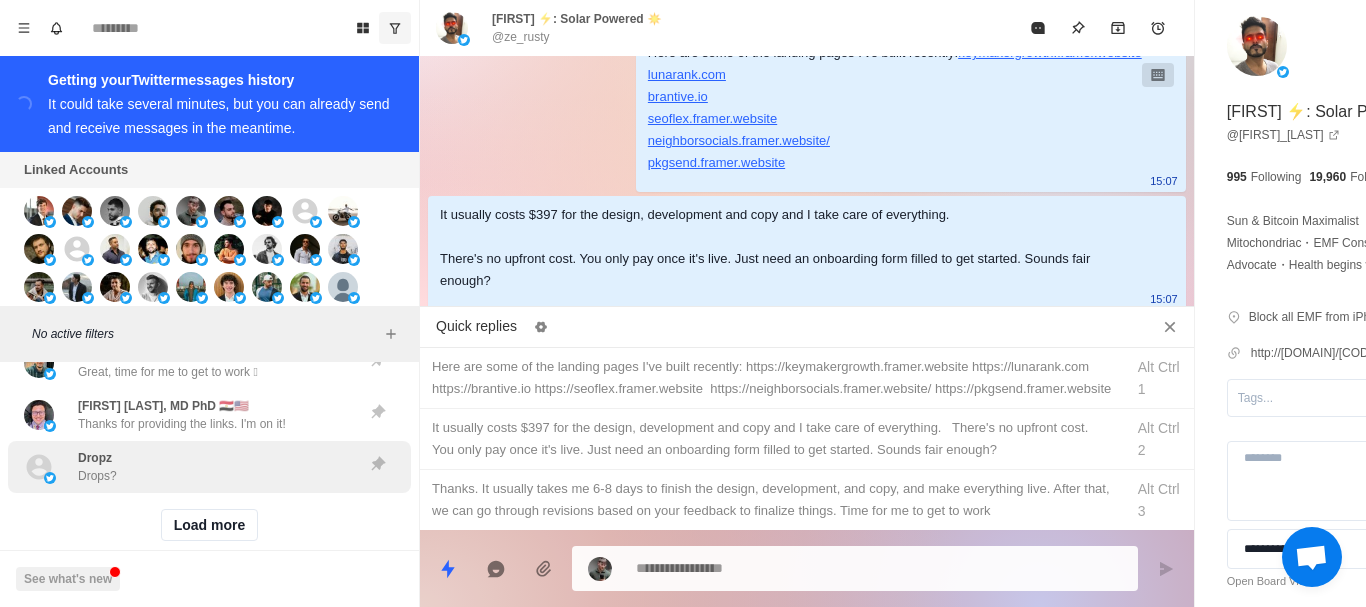 drag, startPoint x: 243, startPoint y: 378, endPoint x: 233, endPoint y: 448, distance: 70.71068 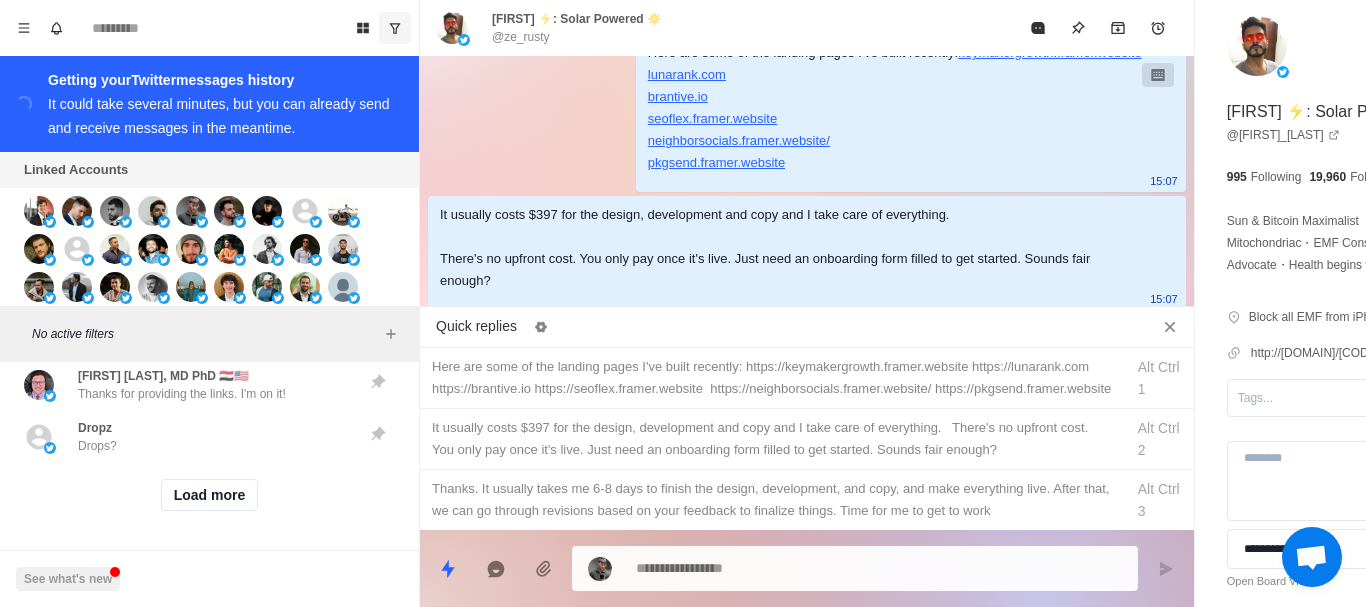 drag, startPoint x: 233, startPoint y: 478, endPoint x: 231, endPoint y: 533, distance: 55.03635 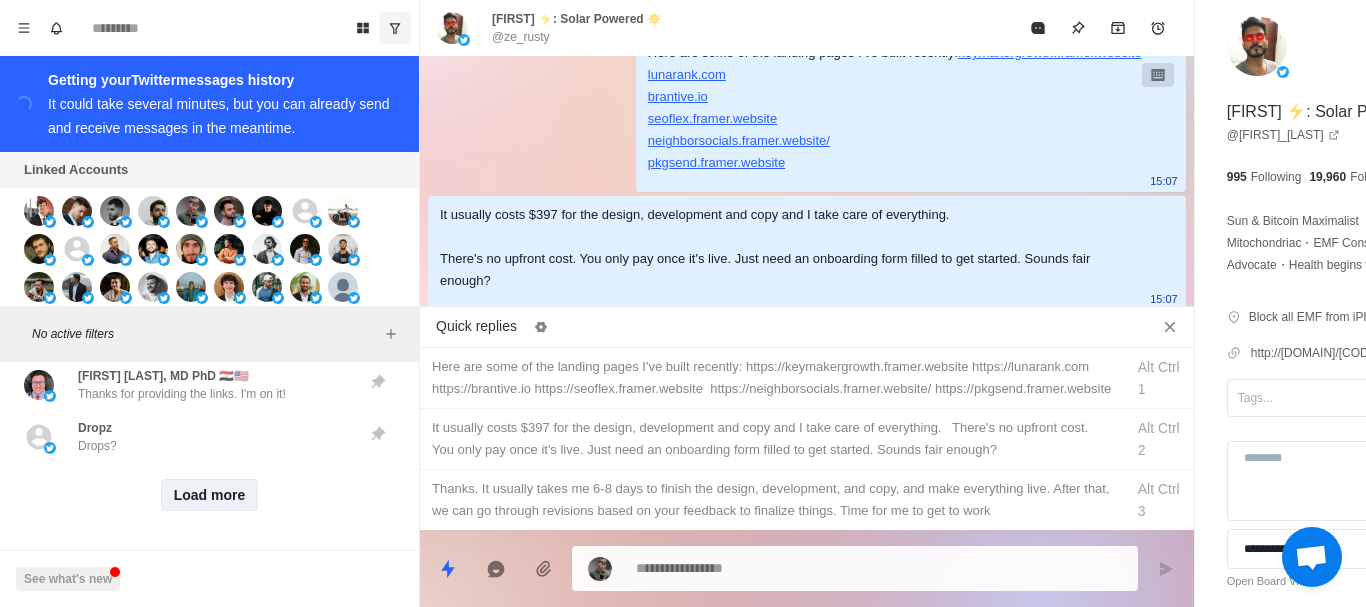 click on "Load more" at bounding box center [210, 495] 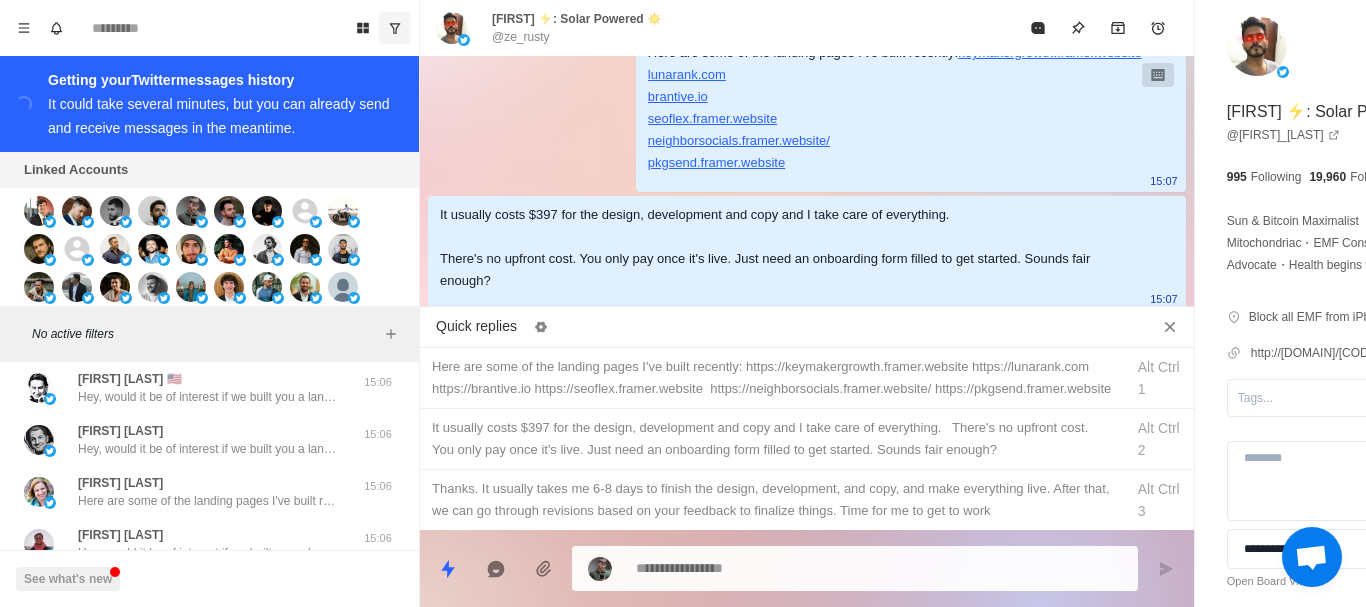 drag, startPoint x: 279, startPoint y: 417, endPoint x: 258, endPoint y: 563, distance: 147.50255 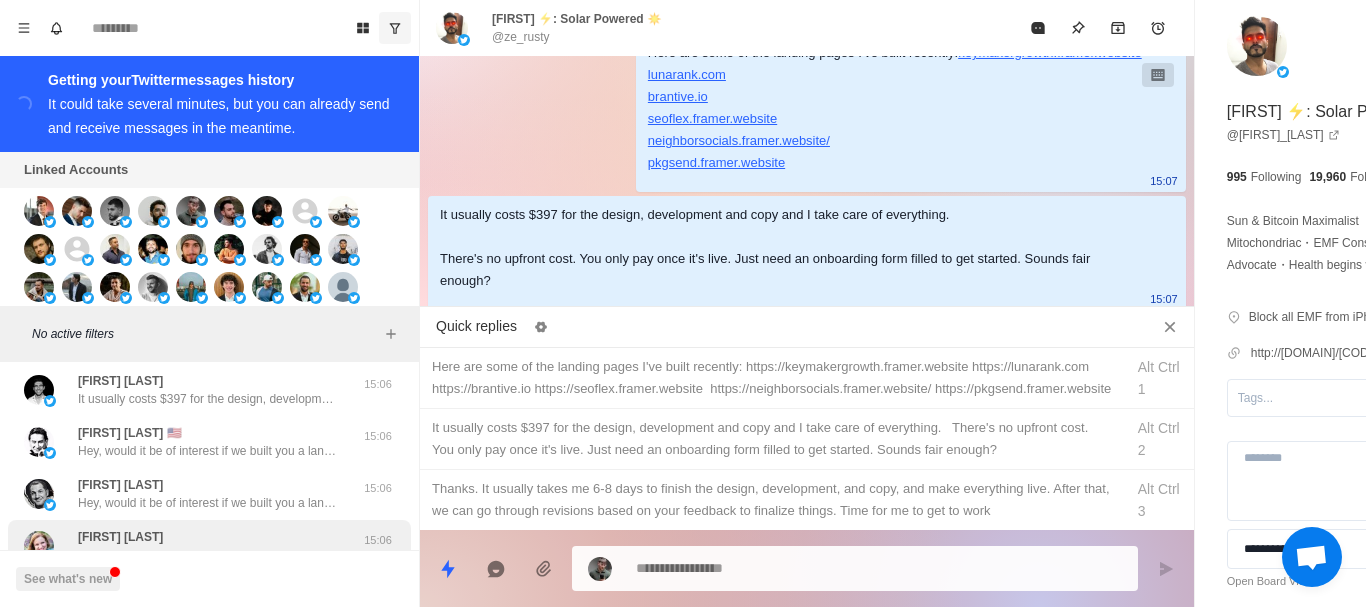drag, startPoint x: 242, startPoint y: 492, endPoint x: 243, endPoint y: 446, distance: 46.010868 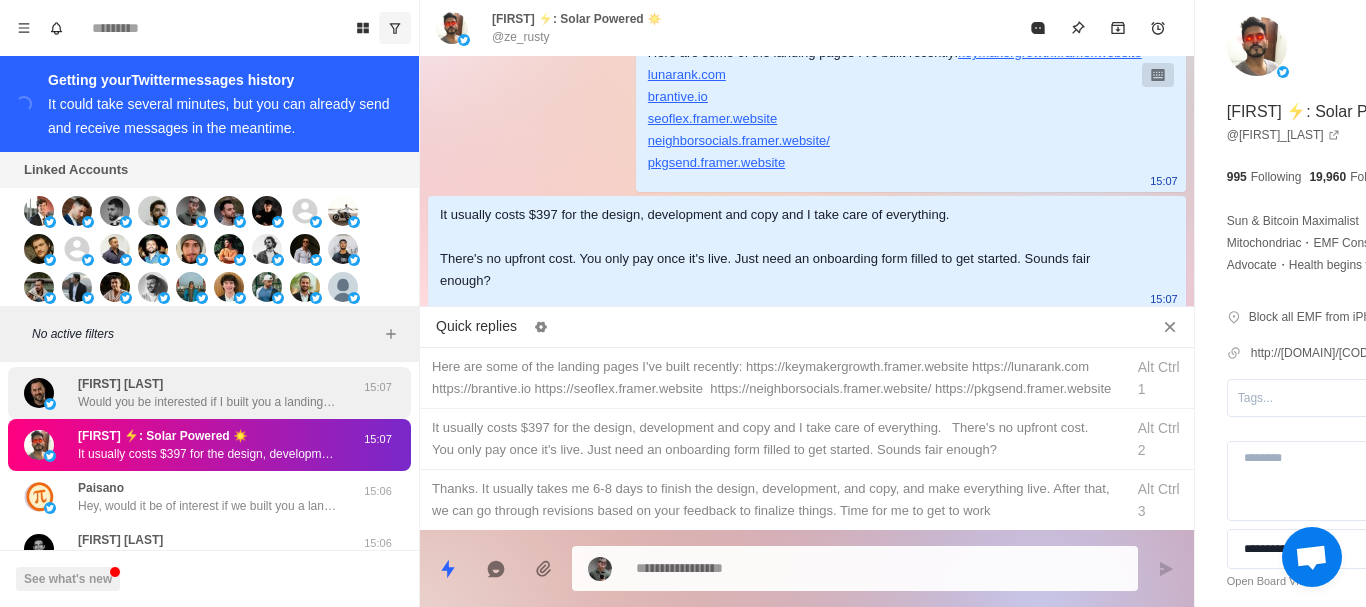 scroll, scrollTop: 1196, scrollLeft: 0, axis: vertical 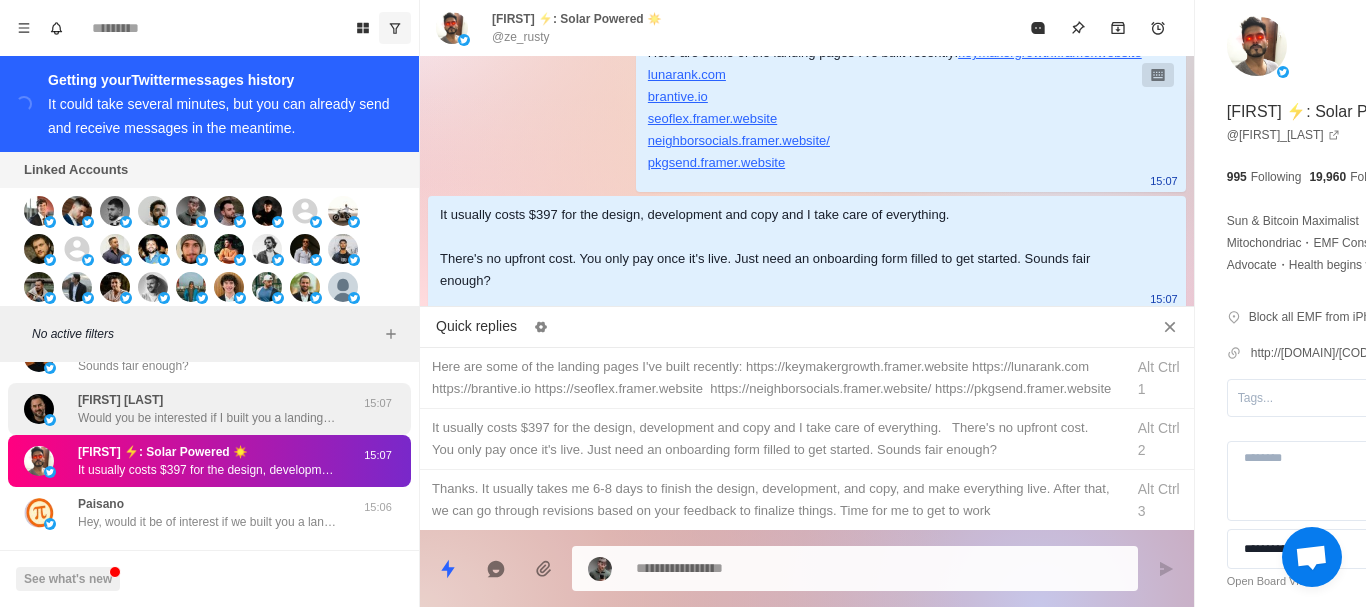 drag, startPoint x: 243, startPoint y: 446, endPoint x: 244, endPoint y: 408, distance: 38.013157 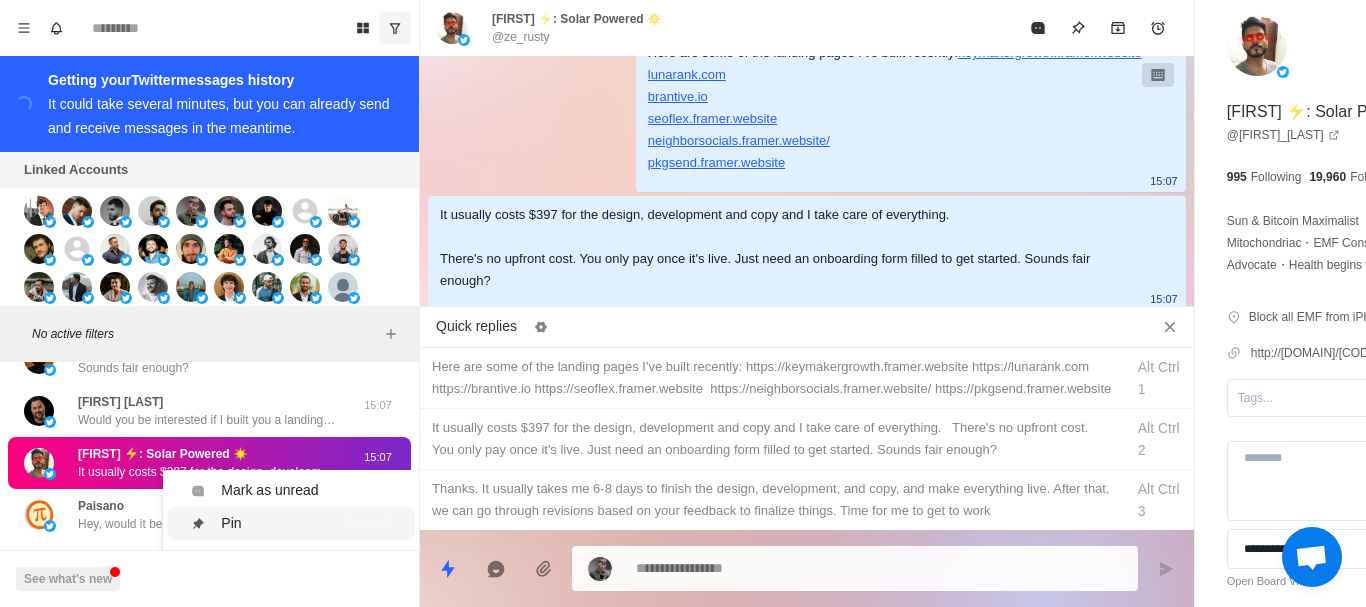 drag 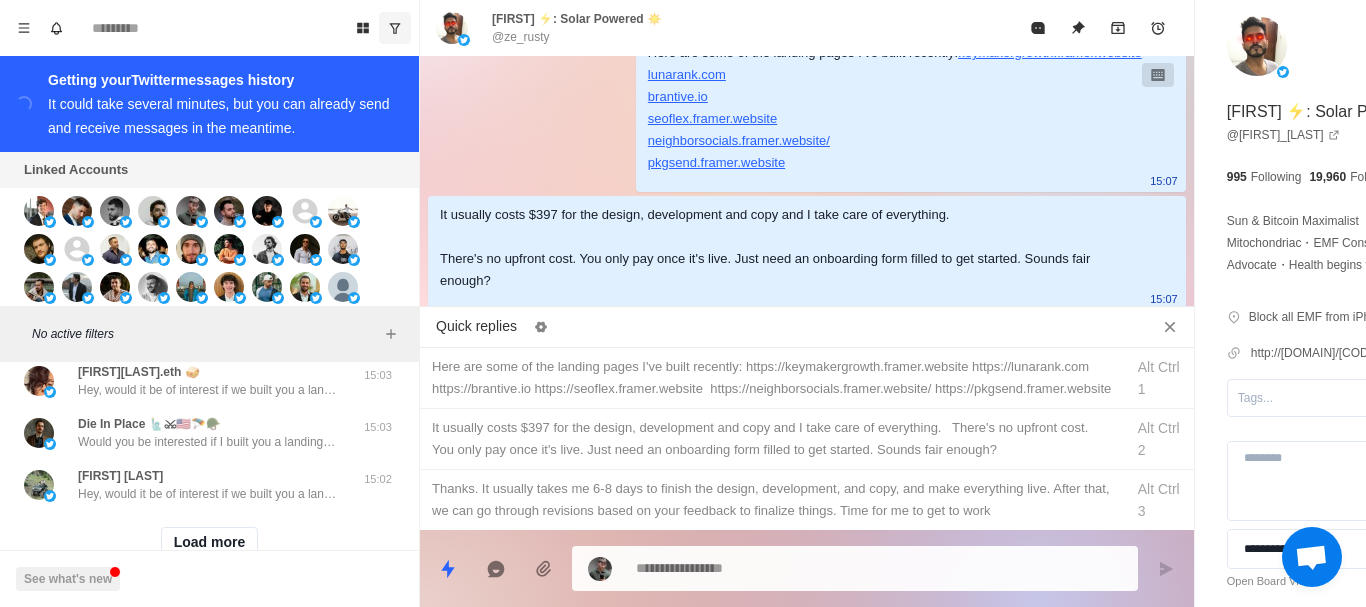 scroll, scrollTop: 2075, scrollLeft: 0, axis: vertical 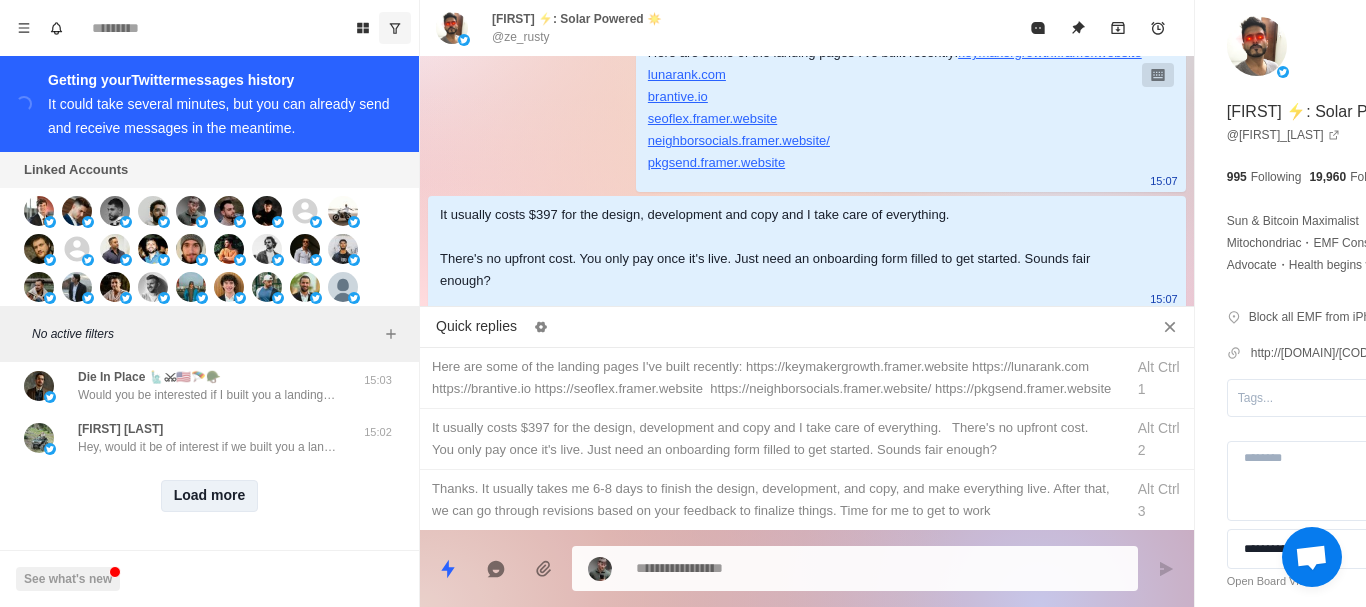click on "Load more" at bounding box center [210, 496] 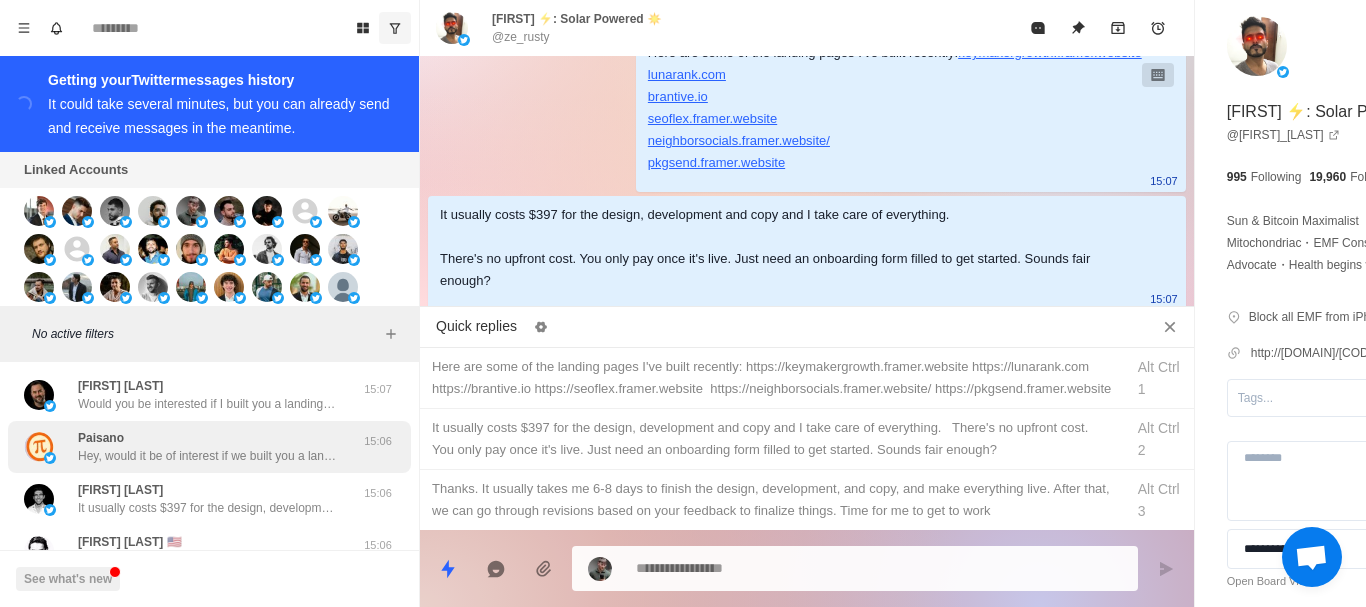 scroll, scrollTop: 1265, scrollLeft: 0, axis: vertical 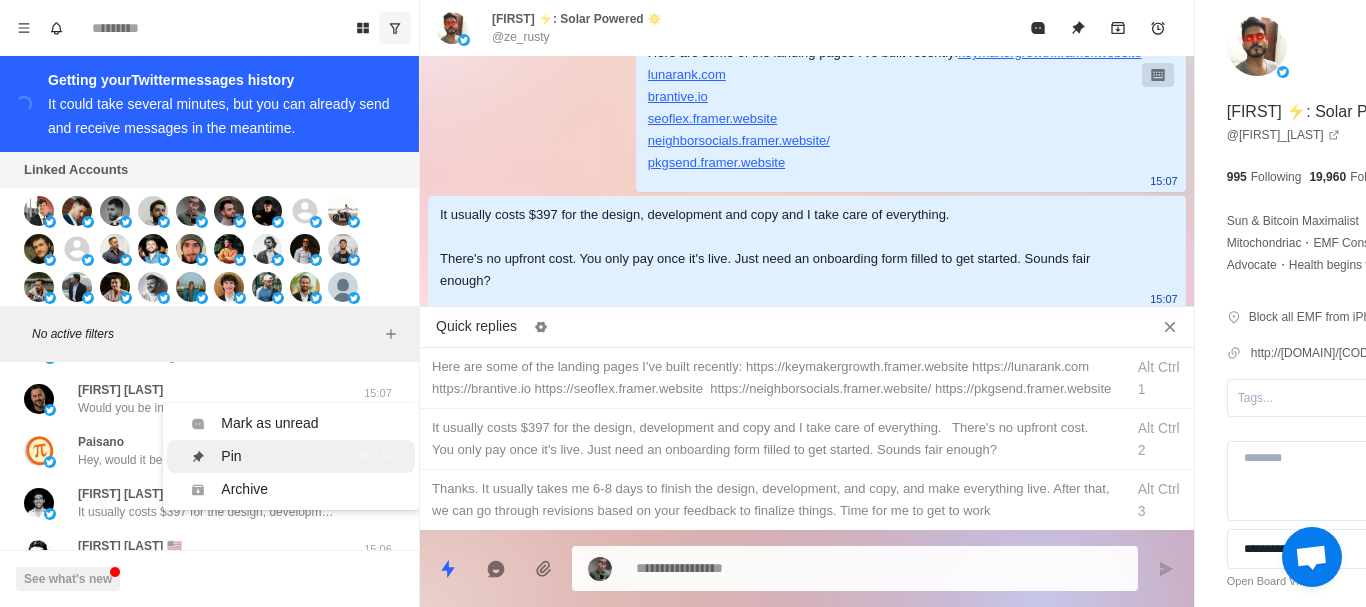 click on "Pin" at bounding box center [231, 456] 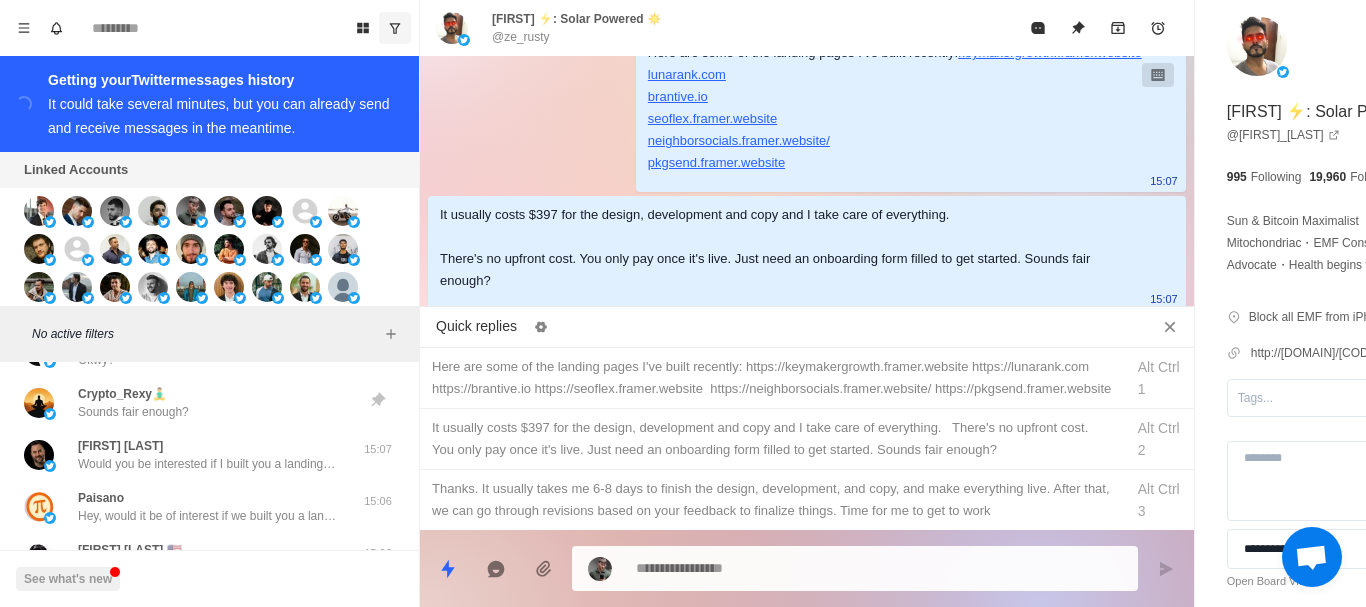 scroll, scrollTop: 0, scrollLeft: 0, axis: both 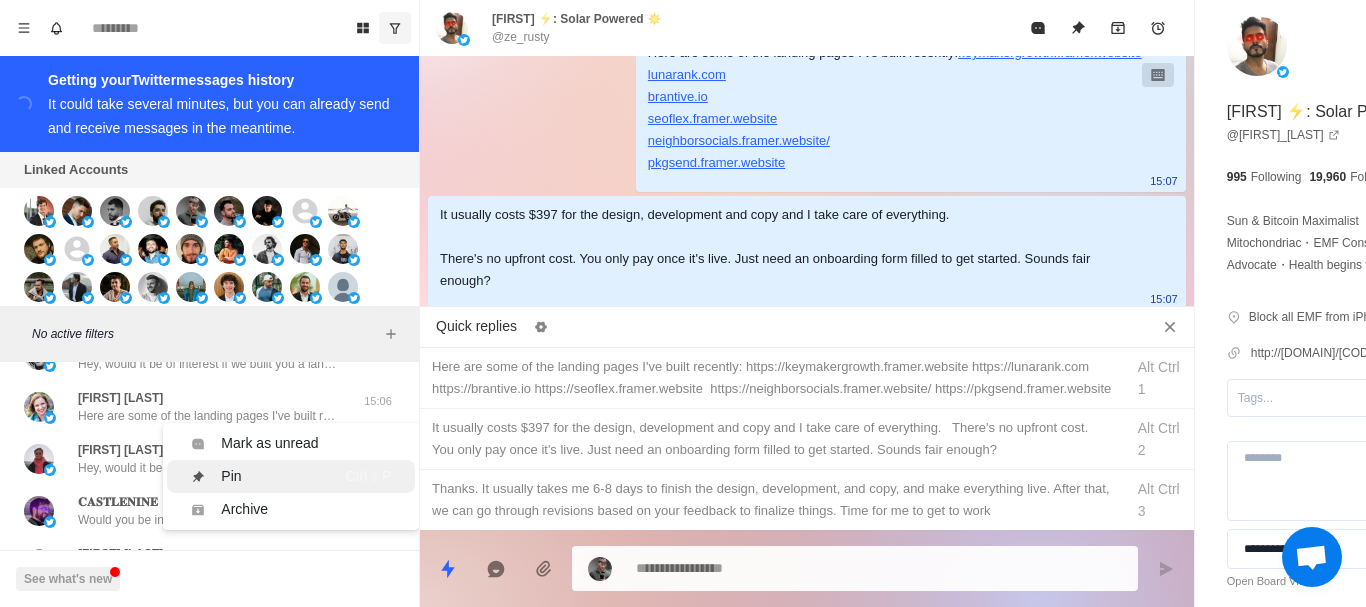 click on "Pin" at bounding box center [255, 476] 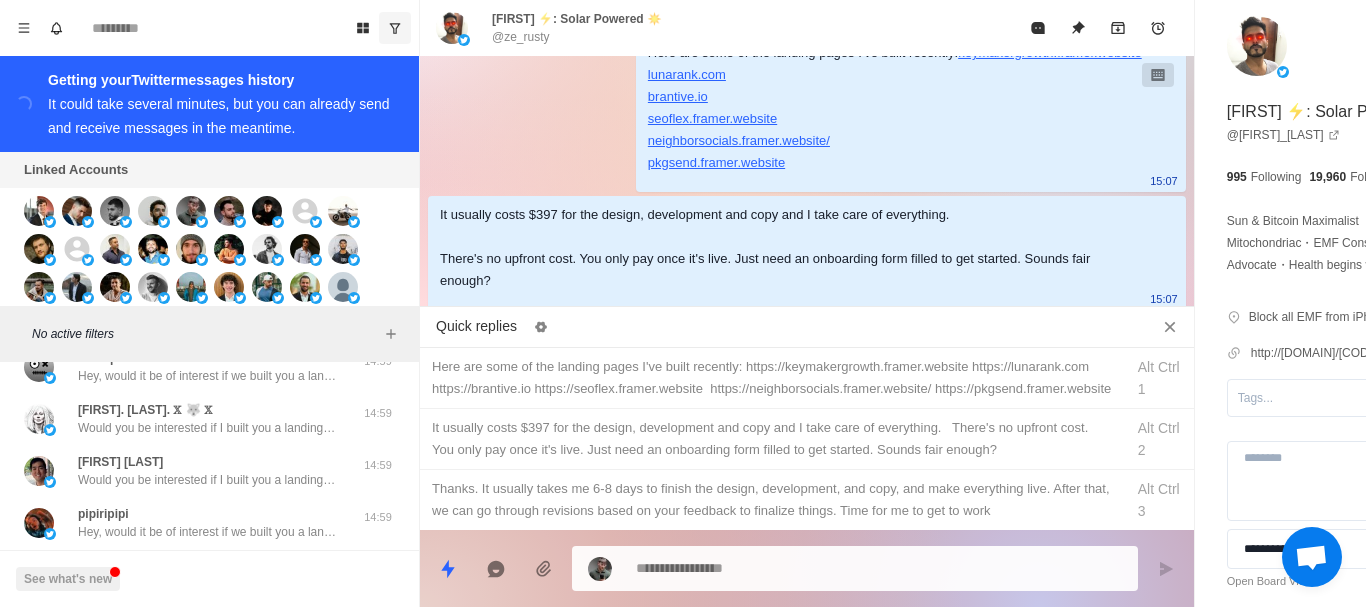 scroll, scrollTop: 3083, scrollLeft: 0, axis: vertical 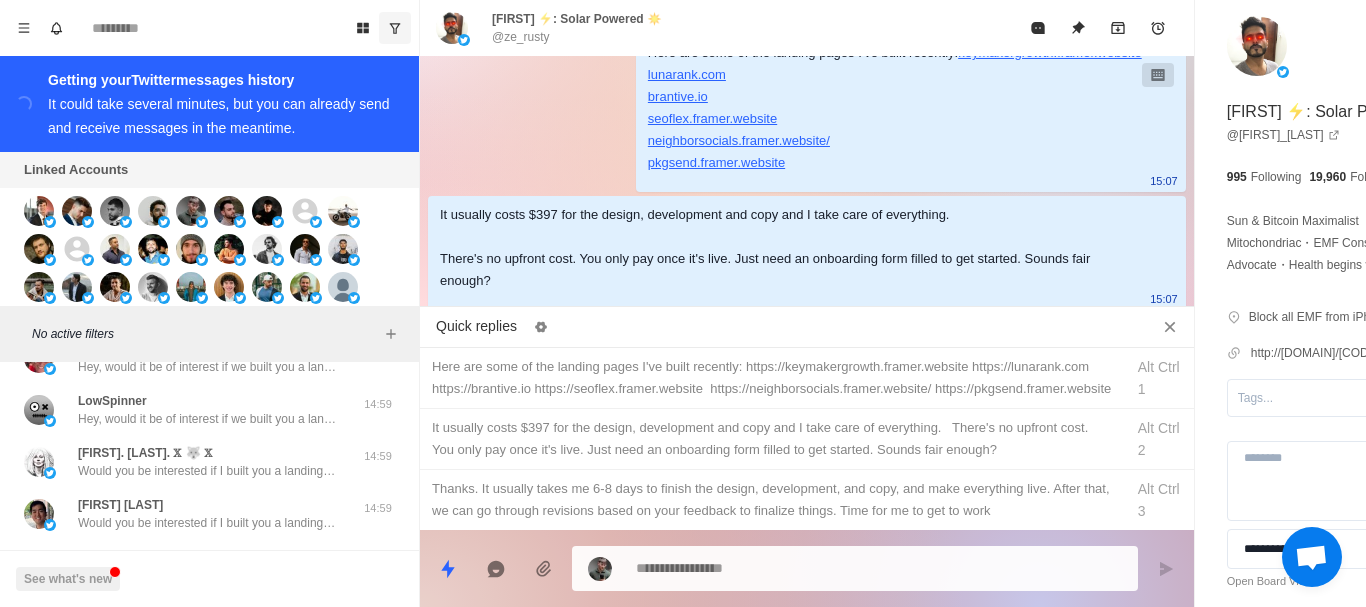 type on "*" 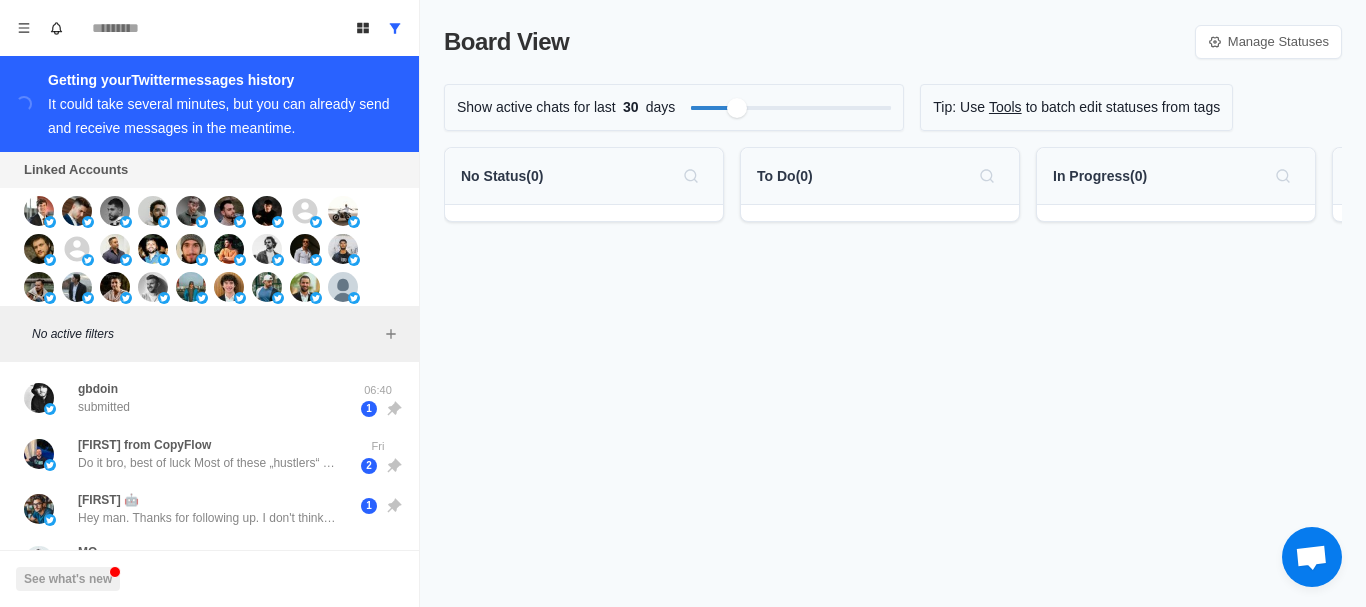 scroll, scrollTop: 0, scrollLeft: 0, axis: both 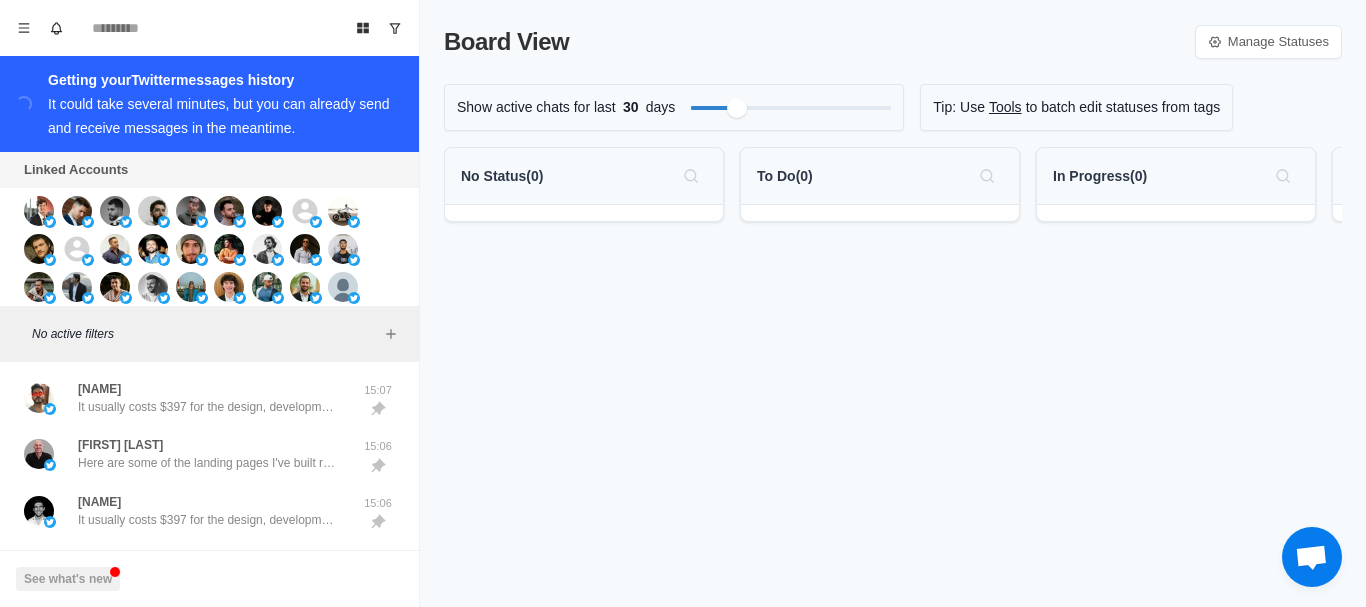 click on "Board View Tools Archived Chats Mark many as read Keyboard shortcuts Team Settings Upgrade Log out Past reminders No notifications Create a reminder in a conversation  to be notified" at bounding box center (209, 28) 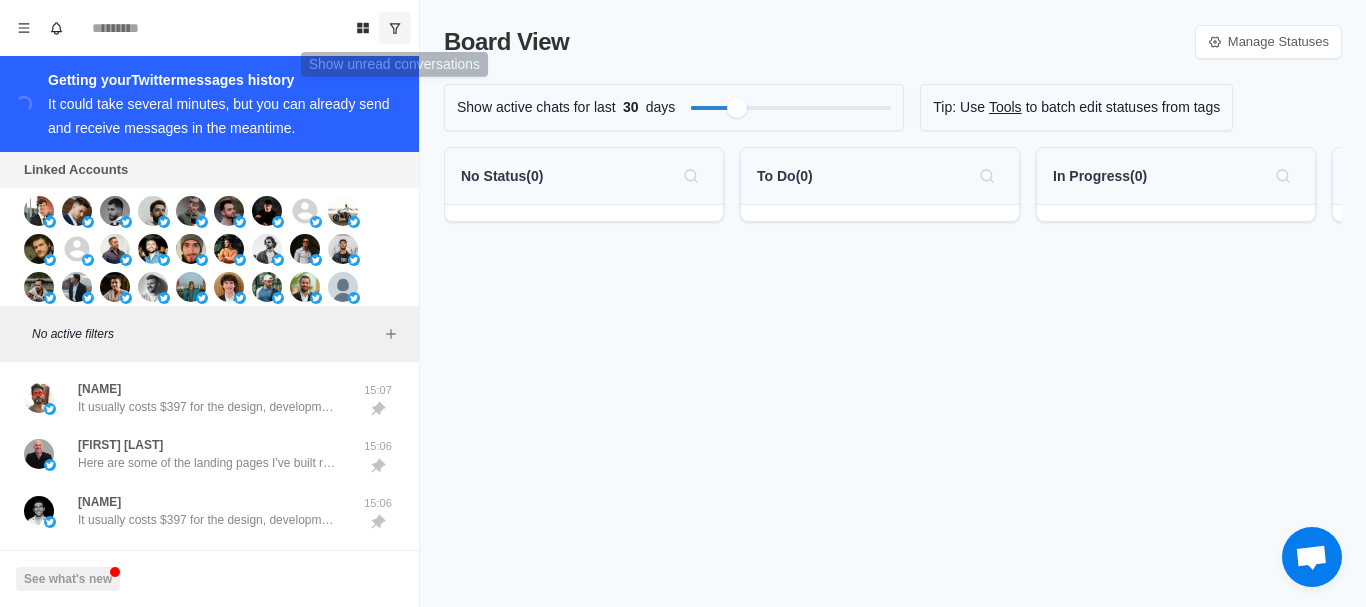 click at bounding box center [395, 28] 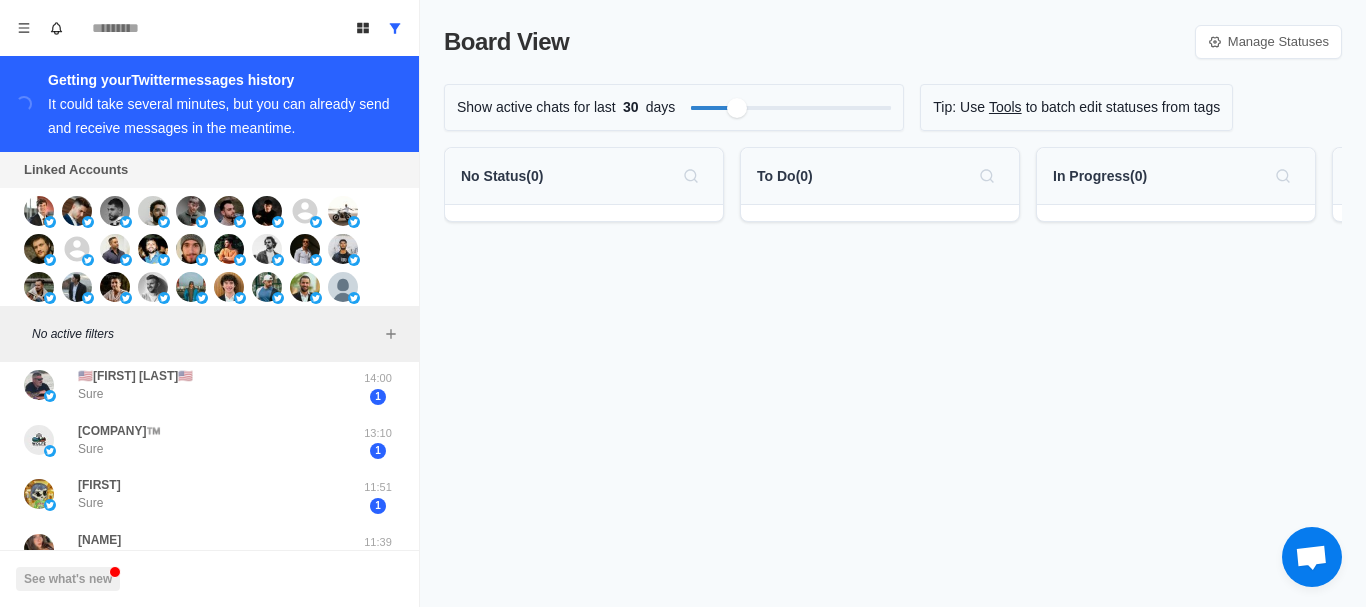 drag, startPoint x: 329, startPoint y: 416, endPoint x: 294, endPoint y: 543, distance: 131.73459 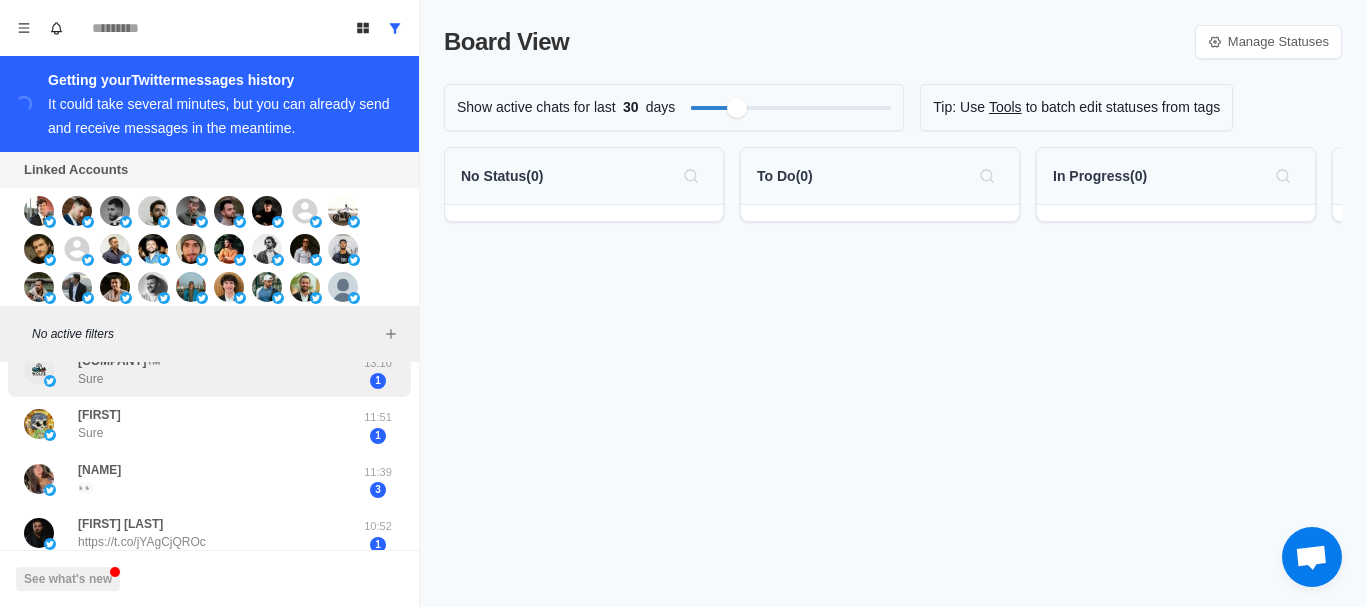drag, startPoint x: 272, startPoint y: 454, endPoint x: 286, endPoint y: 371, distance: 84.17244 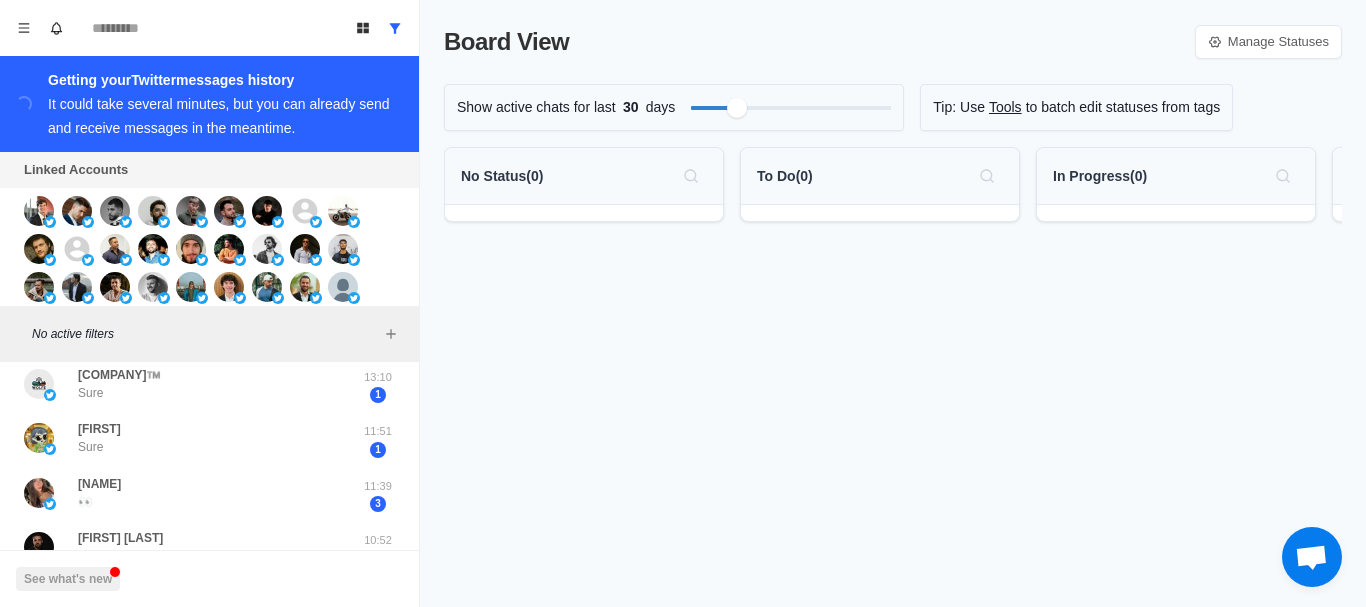 scroll, scrollTop: 0, scrollLeft: 0, axis: both 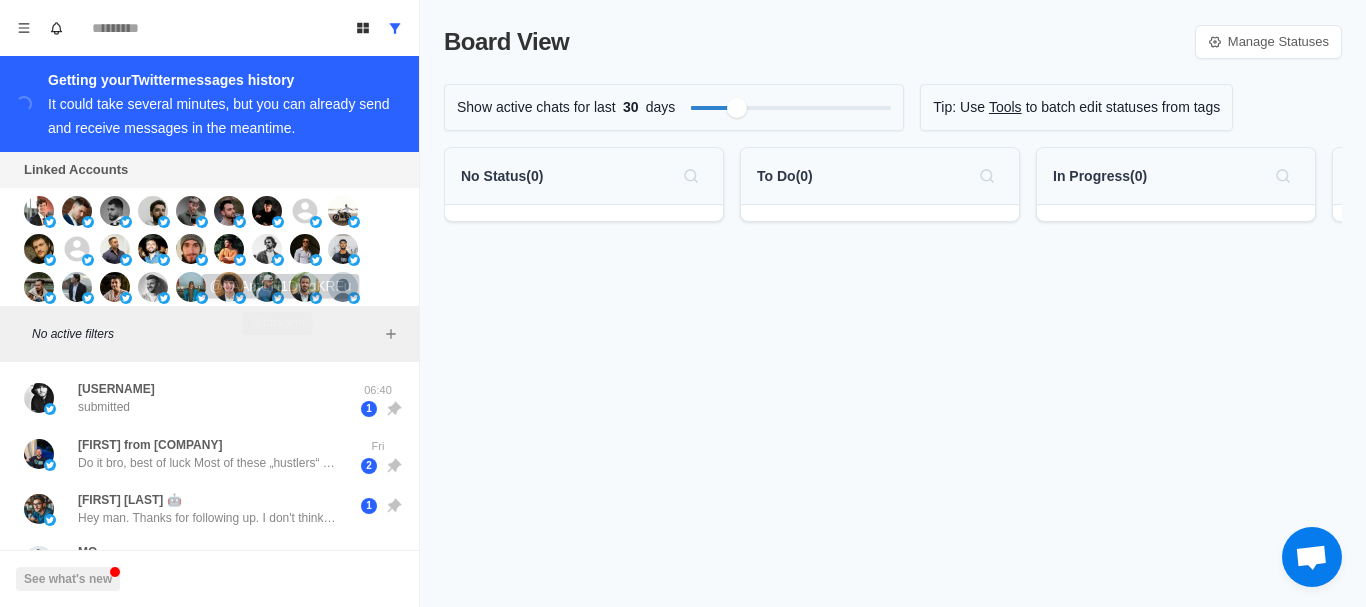 drag, startPoint x: 210, startPoint y: 549, endPoint x: 266, endPoint y: 260, distance: 294.3756 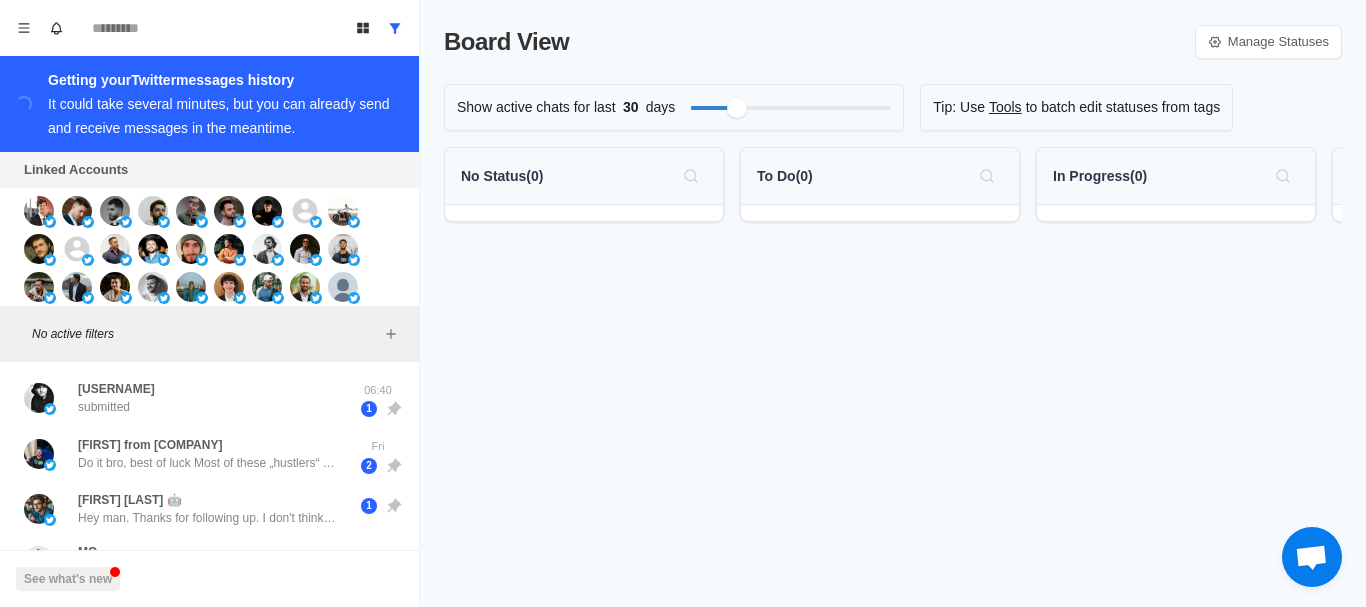 drag, startPoint x: 190, startPoint y: 441, endPoint x: 188, endPoint y: 345, distance: 96.02083 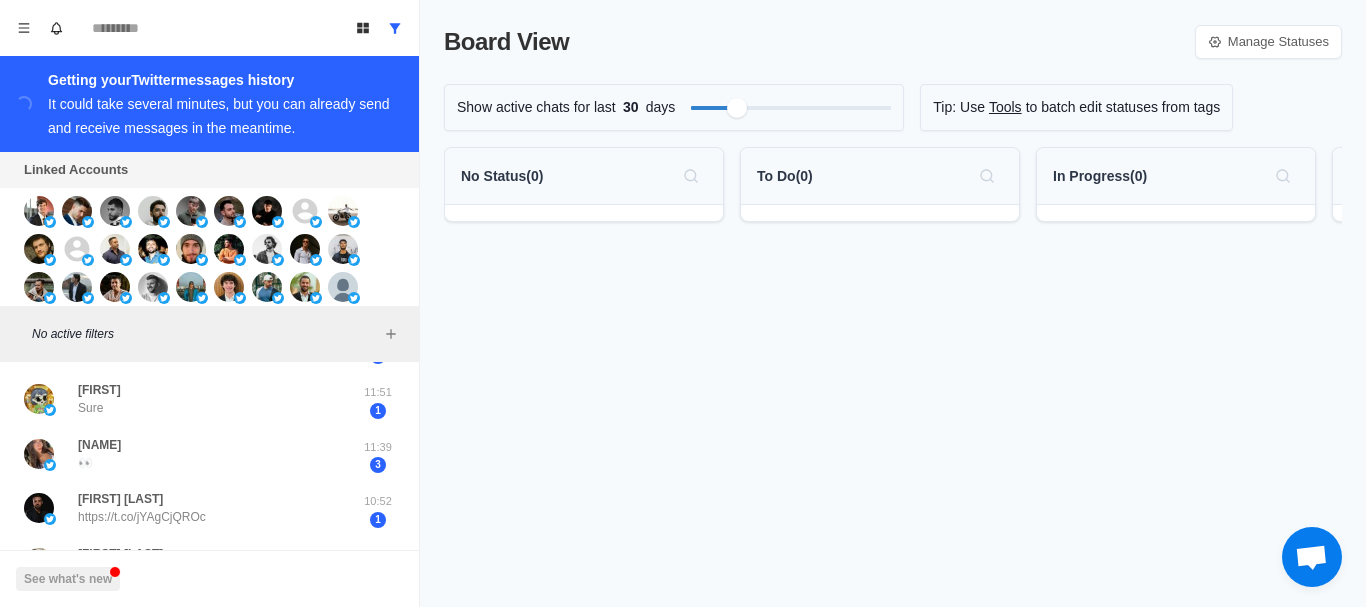 drag, startPoint x: 255, startPoint y: 541, endPoint x: 254, endPoint y: 599, distance: 58.00862 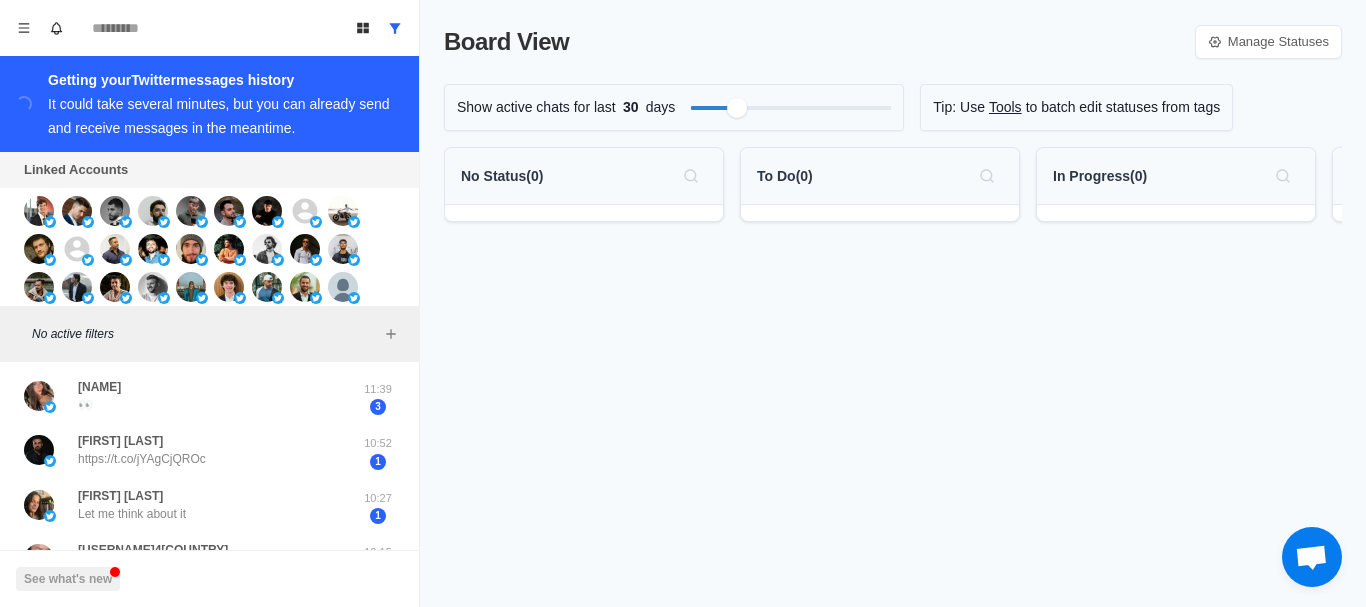 drag, startPoint x: 254, startPoint y: 557, endPoint x: 551, endPoint y: 126, distance: 523.42145 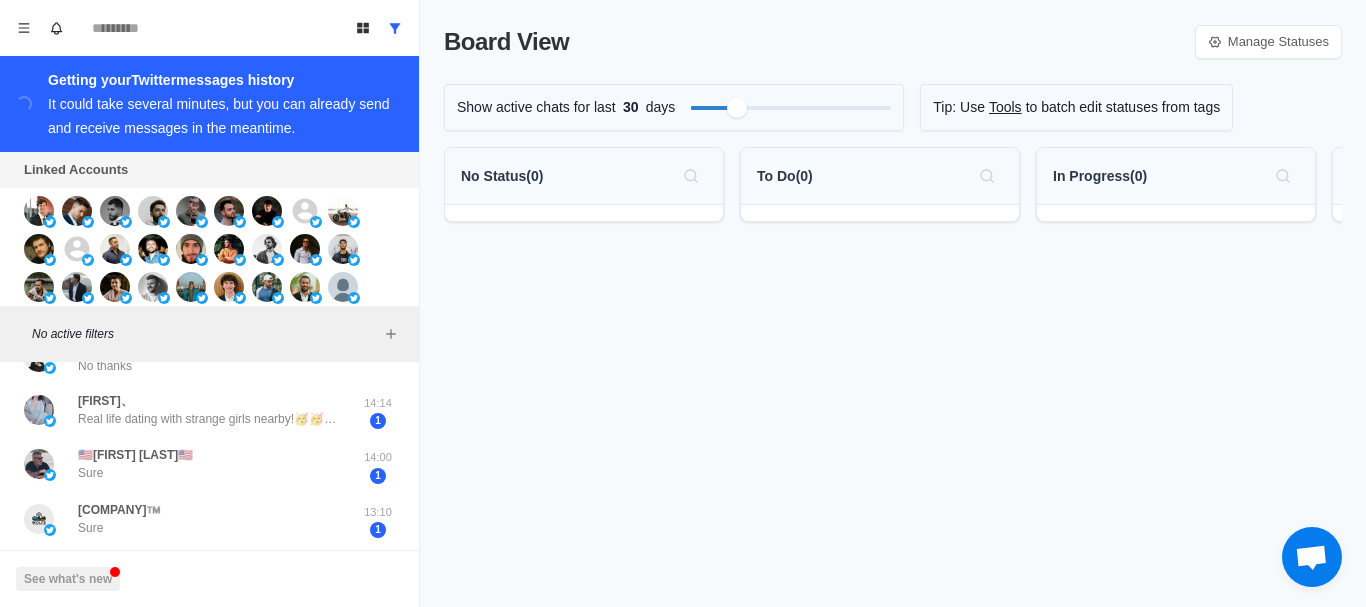 drag, startPoint x: 347, startPoint y: 481, endPoint x: 343, endPoint y: 358, distance: 123.065025 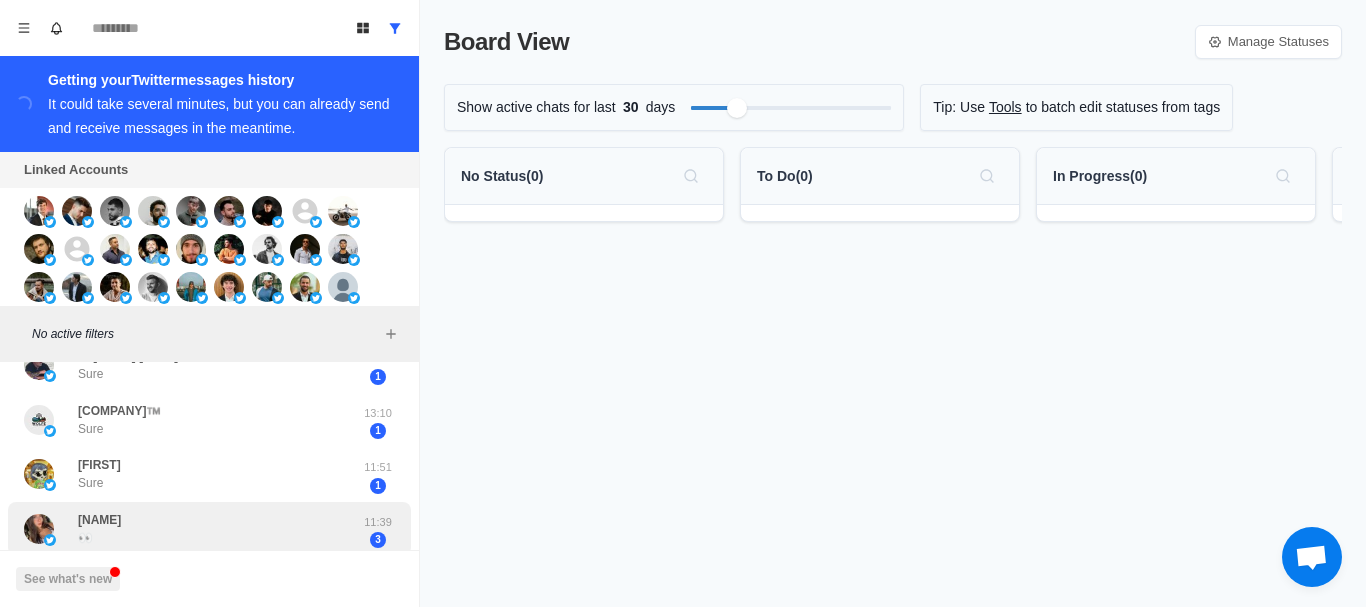 drag, startPoint x: 336, startPoint y: 376, endPoint x: 303, endPoint y: 540, distance: 167.28719 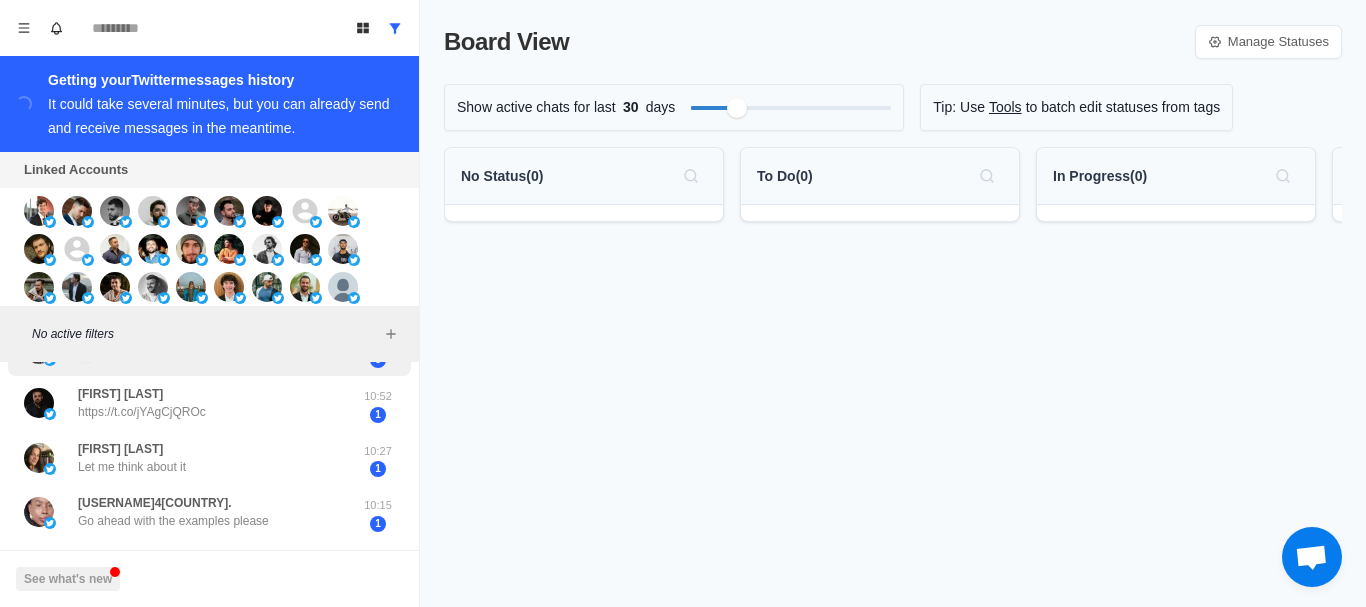drag, startPoint x: 297, startPoint y: 493, endPoint x: 315, endPoint y: 401, distance: 93.74433 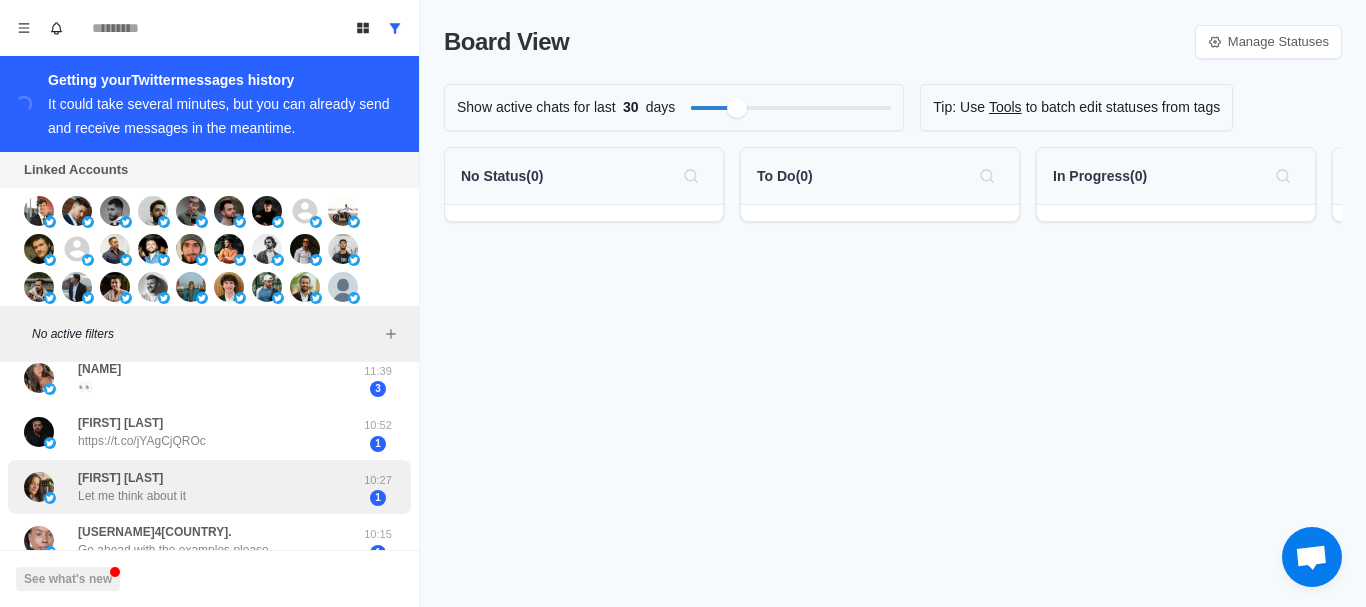 scroll, scrollTop: 509, scrollLeft: 0, axis: vertical 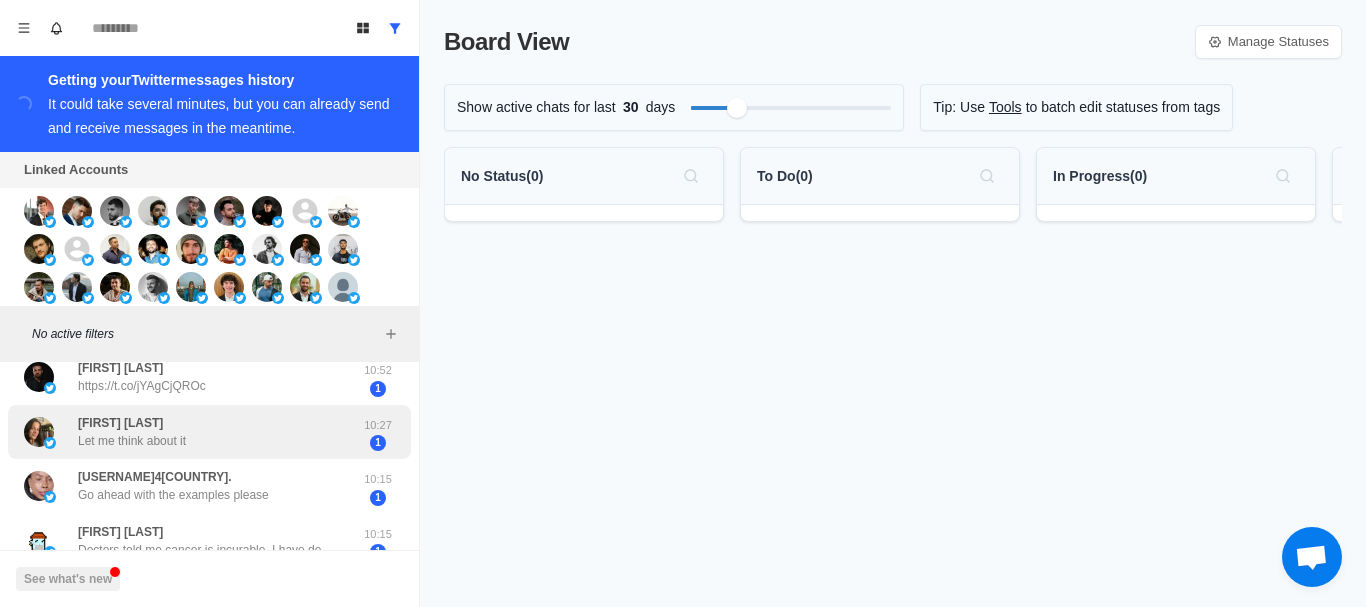 drag, startPoint x: 313, startPoint y: 471, endPoint x: 310, endPoint y: 514, distance: 43.104523 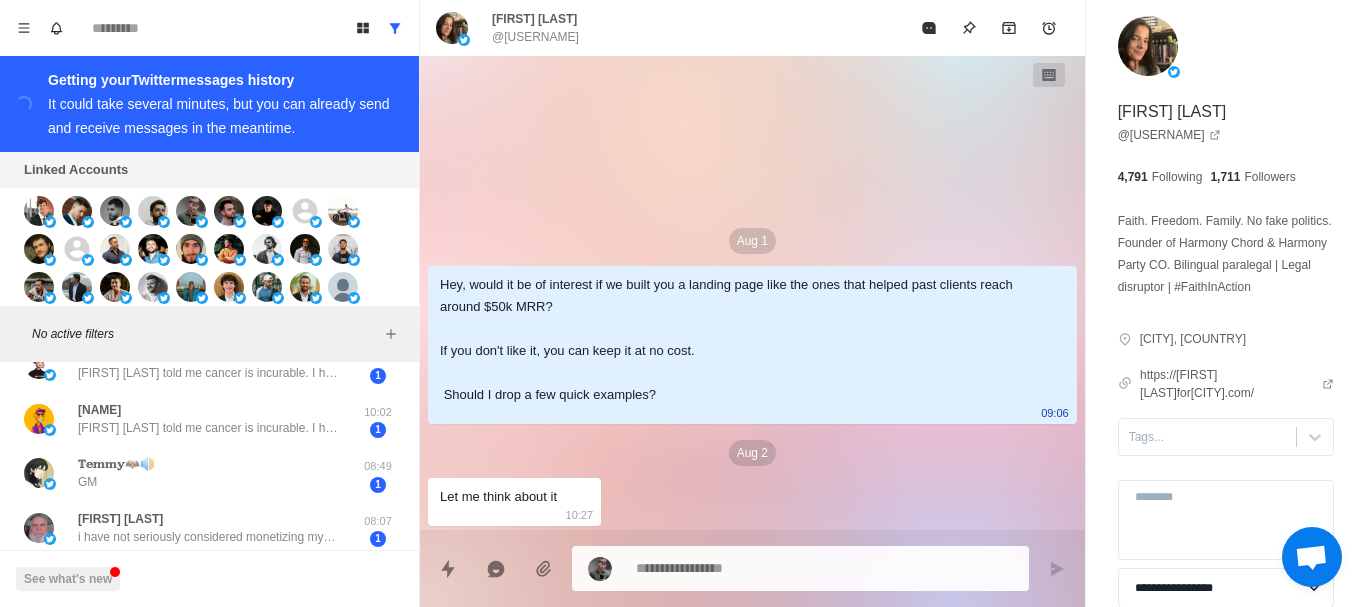 drag, startPoint x: 221, startPoint y: 426, endPoint x: 221, endPoint y: 558, distance: 132 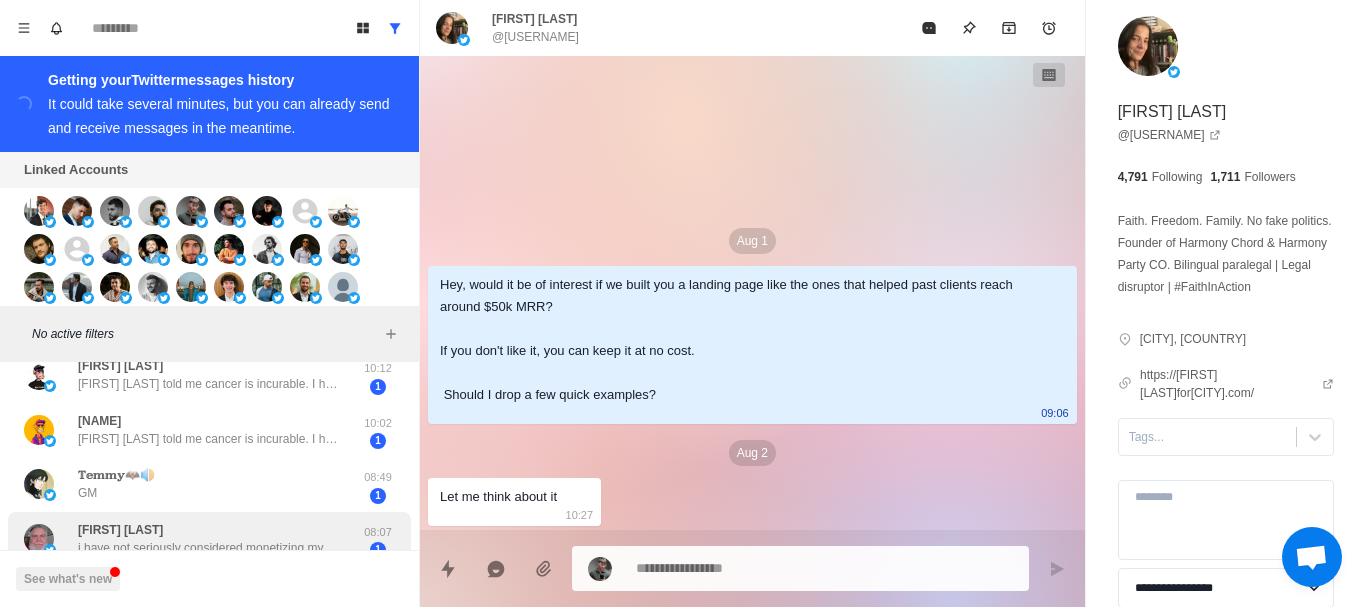 drag, startPoint x: 211, startPoint y: 510, endPoint x: 231, endPoint y: 471, distance: 43.829212 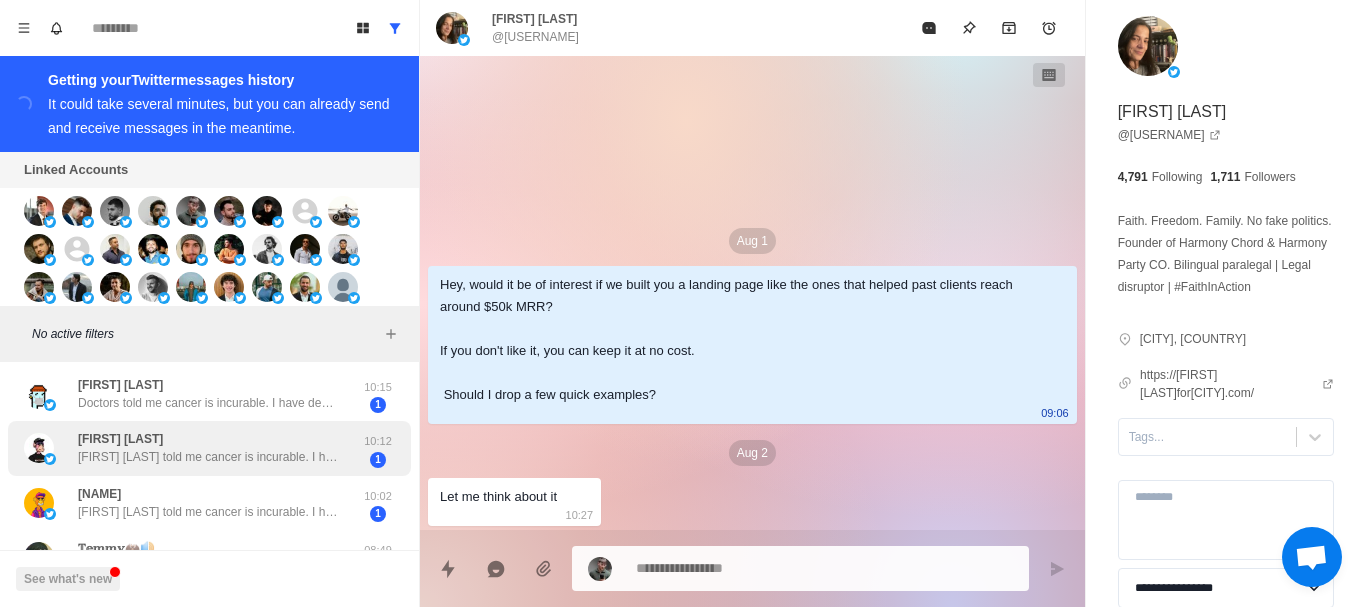 drag, startPoint x: 231, startPoint y: 471, endPoint x: 258, endPoint y: 412, distance: 64.884514 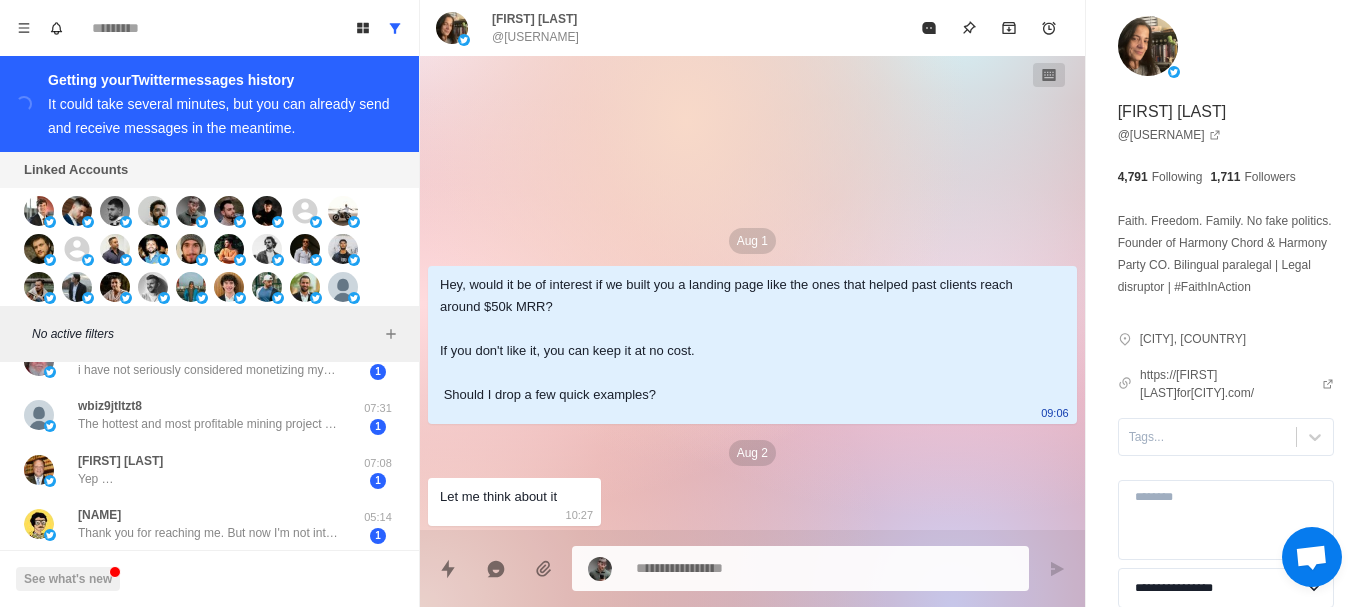 drag, startPoint x: 251, startPoint y: 456, endPoint x: 233, endPoint y: 573, distance: 118.37652 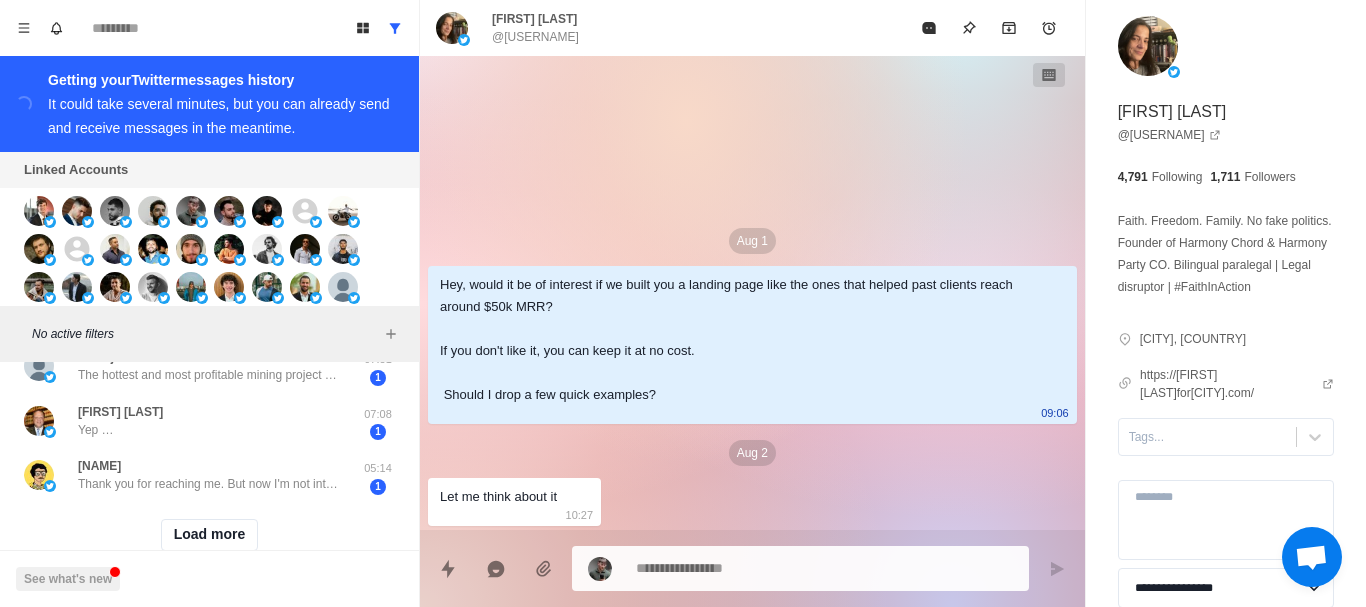 scroll, scrollTop: 941, scrollLeft: 0, axis: vertical 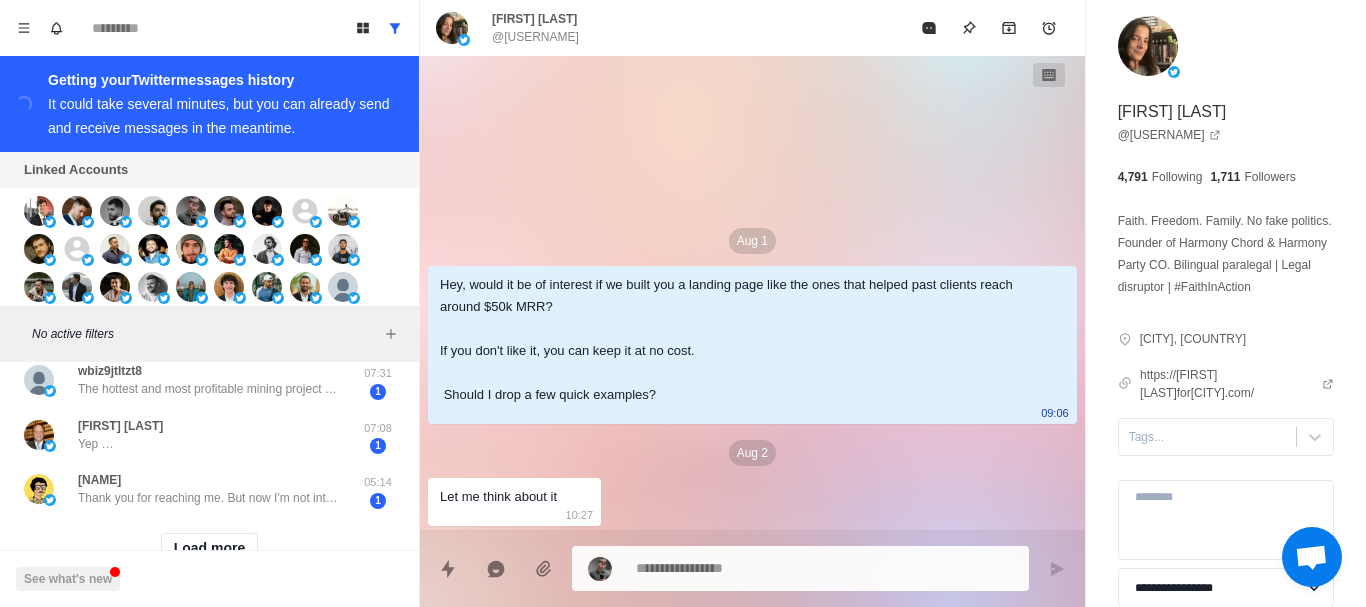 drag, startPoint x: 231, startPoint y: 540, endPoint x: 234, endPoint y: 510, distance: 30.149628 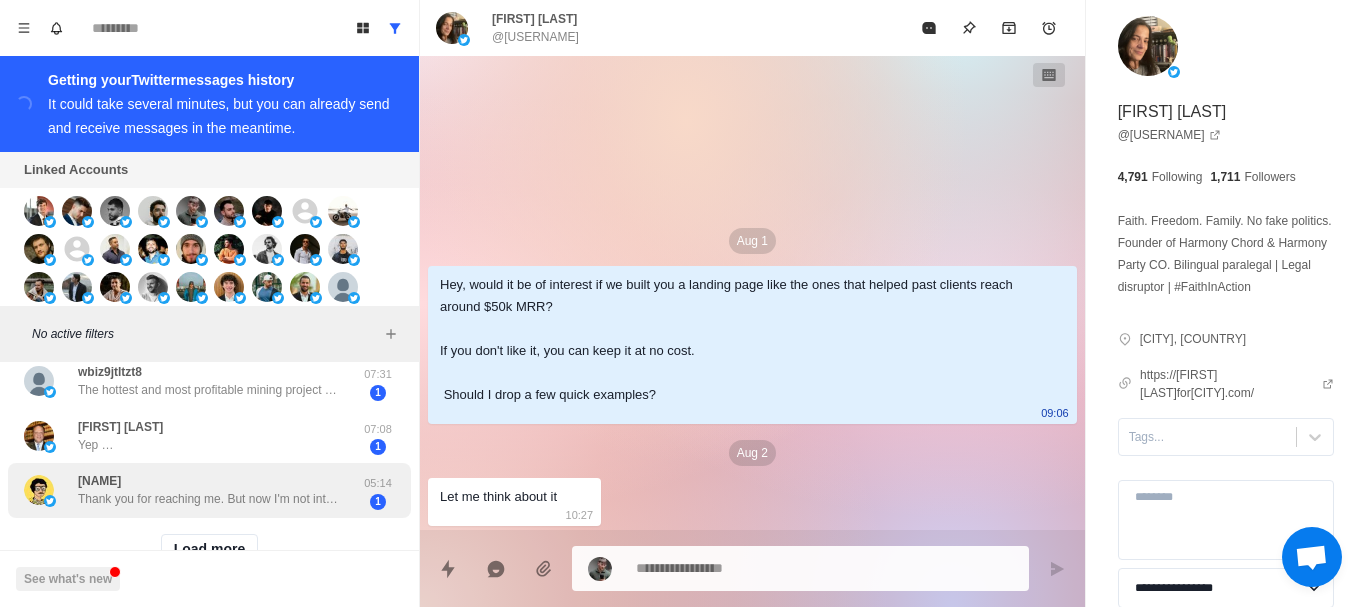 click on "Badidoyo Thank you for reaching me.
But now I'm not interested." at bounding box center (208, 490) 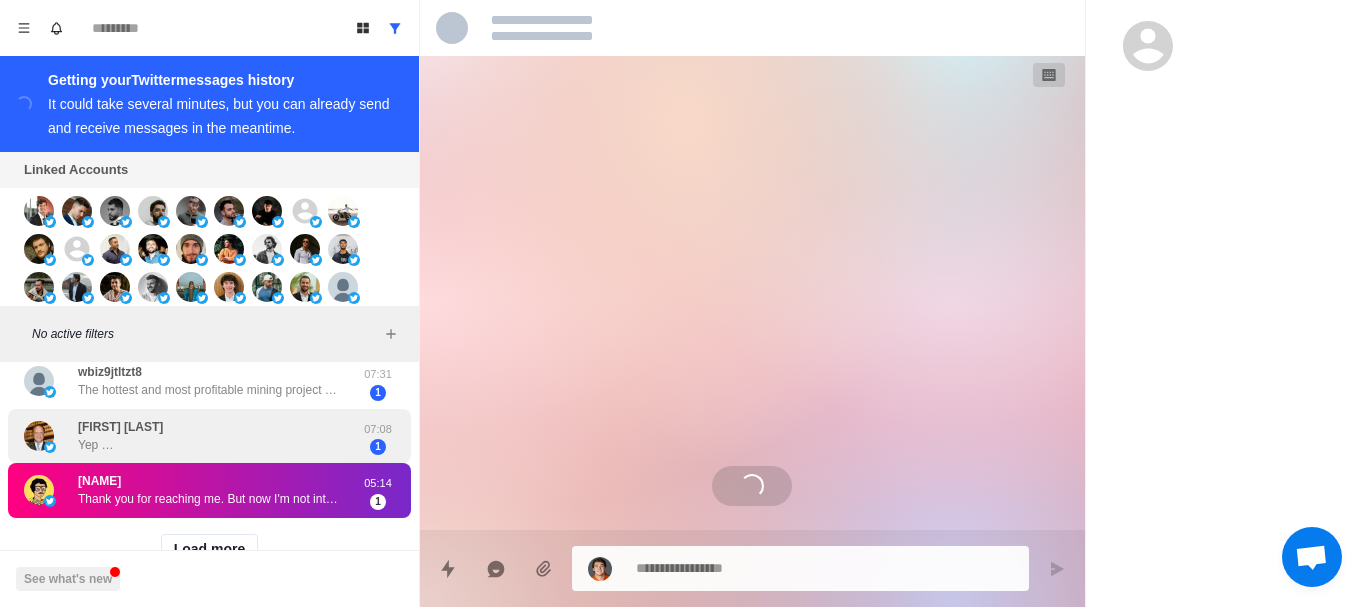 click on "DannyJCook Yep …" at bounding box center (188, 436) 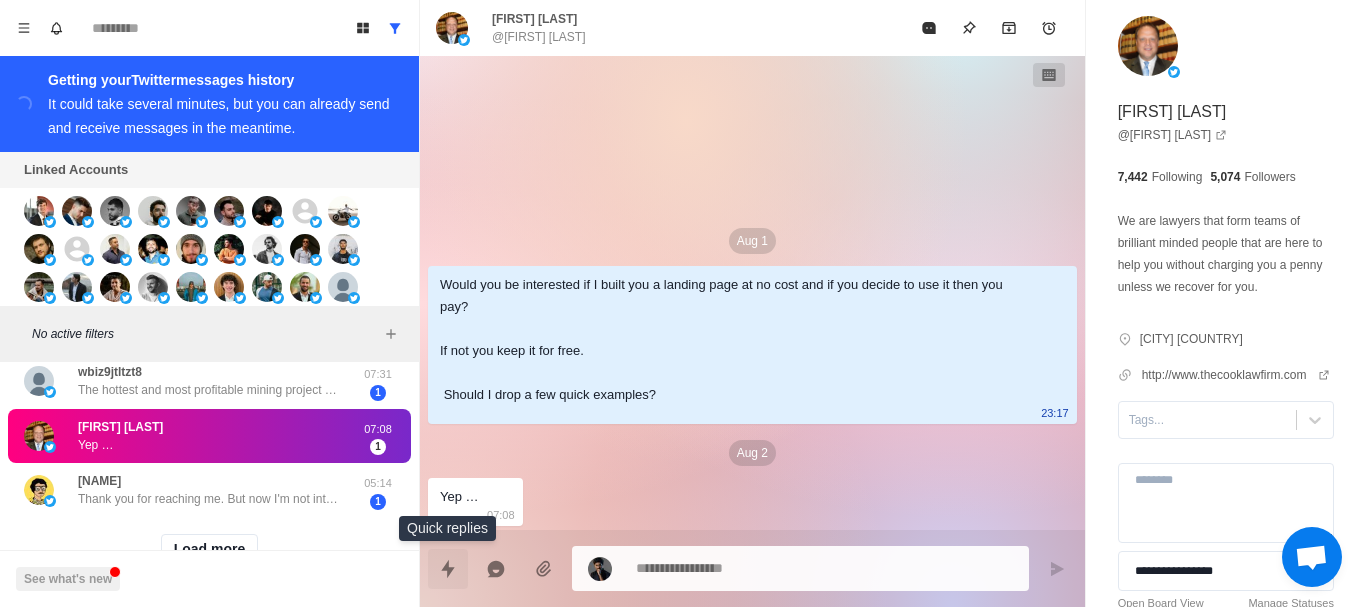 click 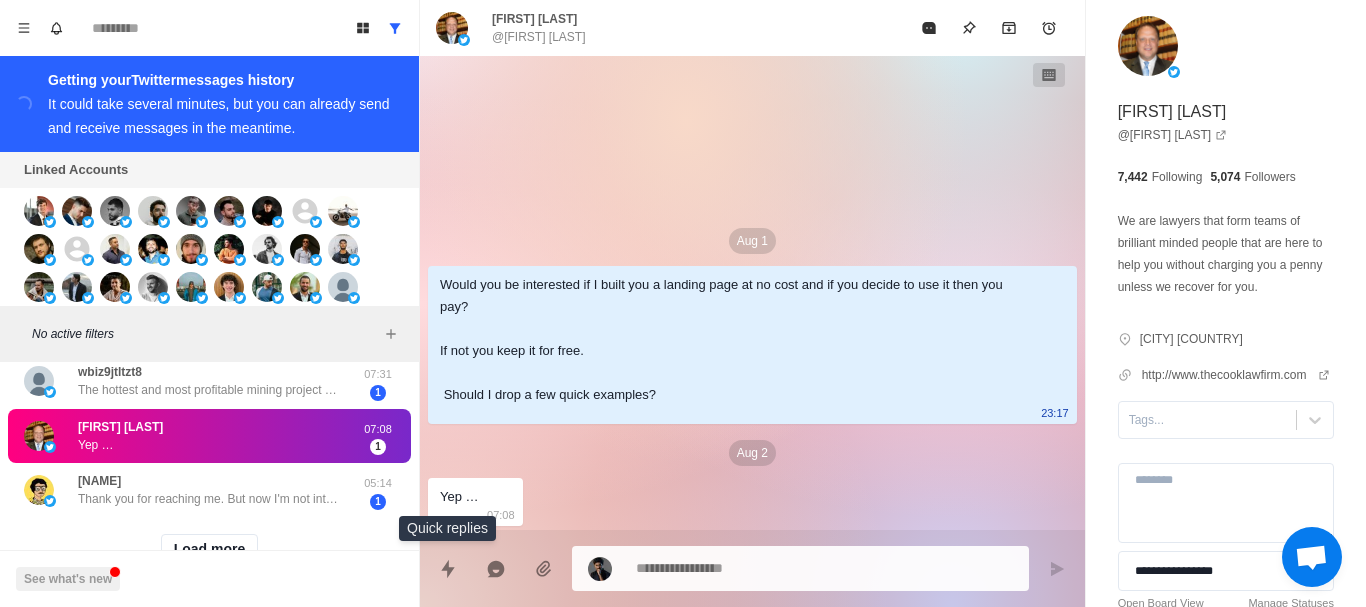type on "*" 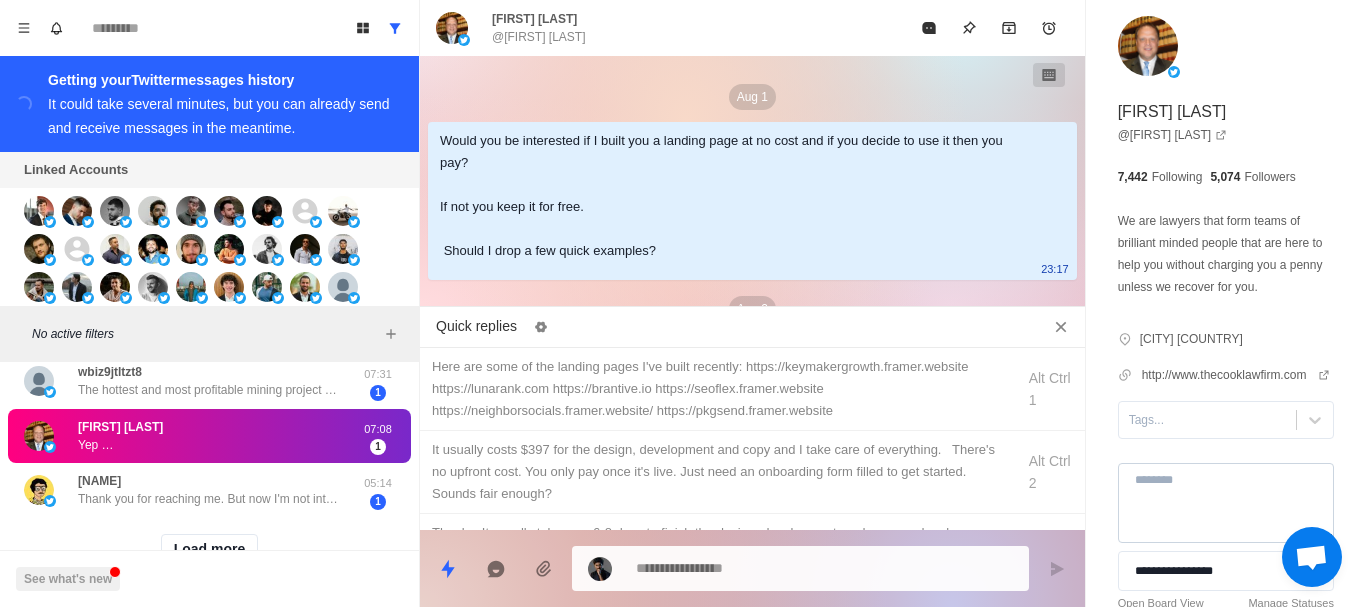 drag, startPoint x: 583, startPoint y: 400, endPoint x: 1184, endPoint y: 523, distance: 613.4574 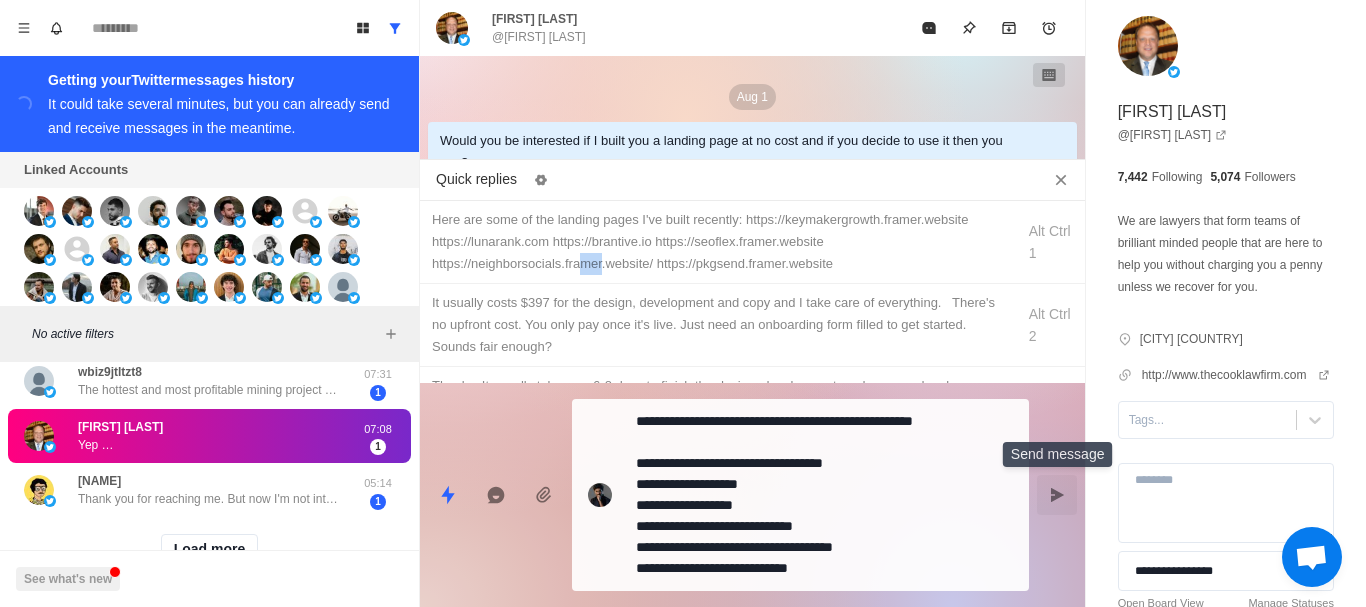 click 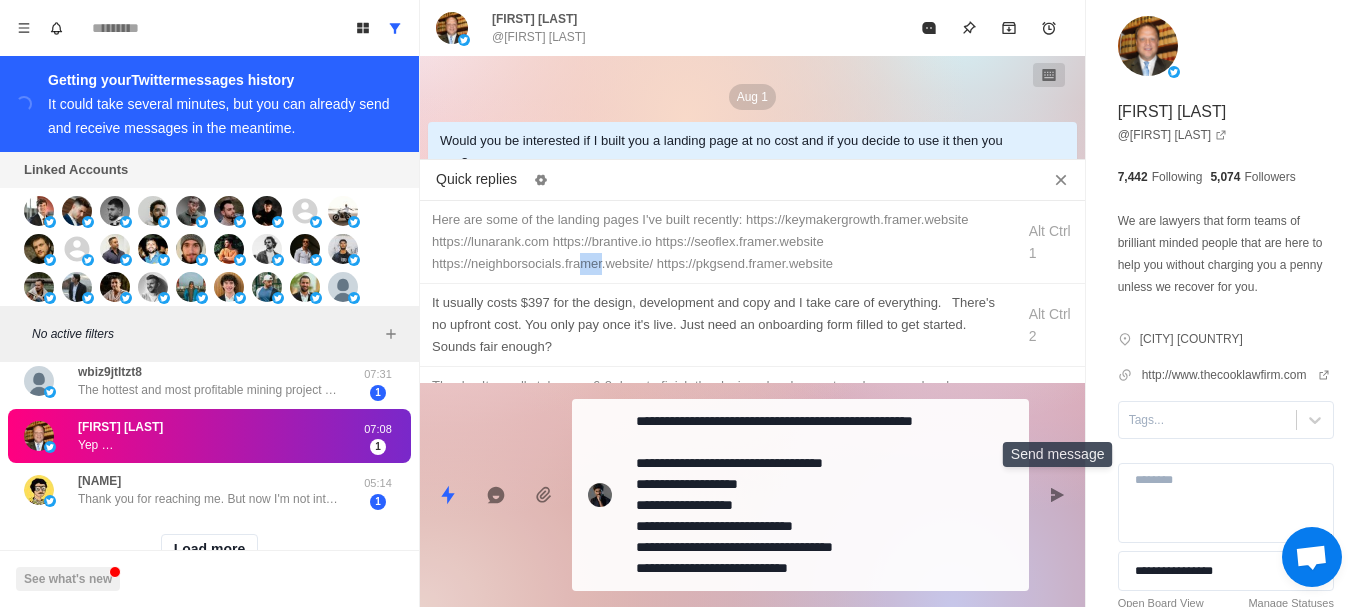 type on "*" 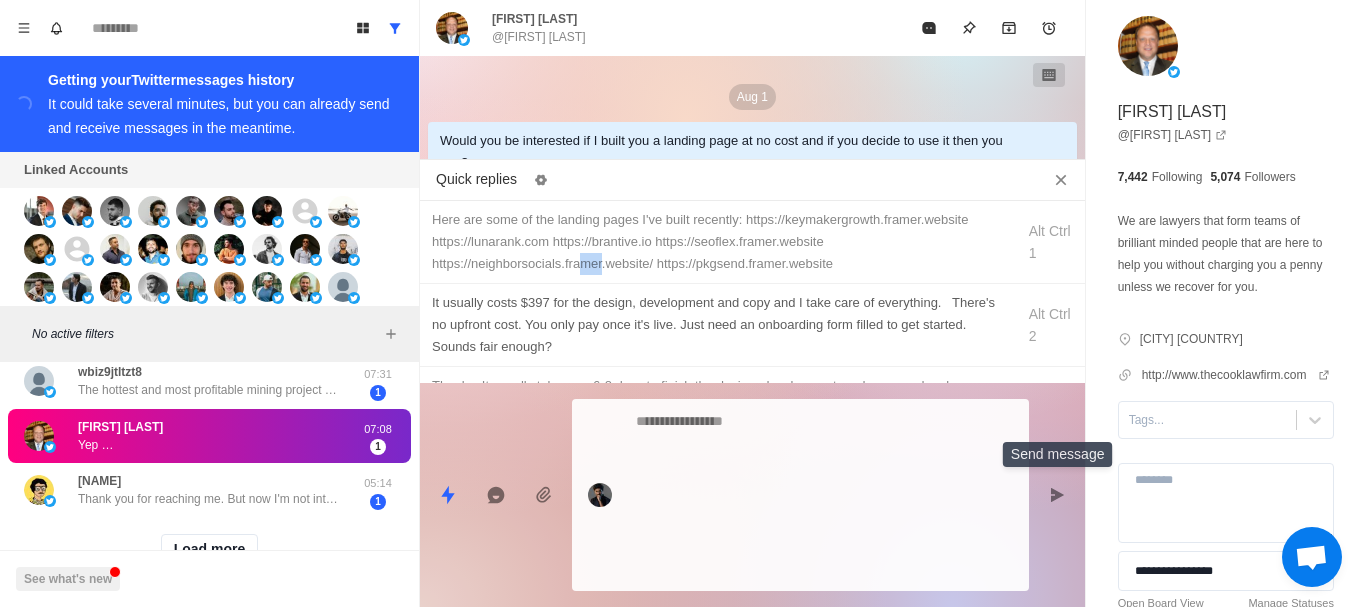 type on "*" 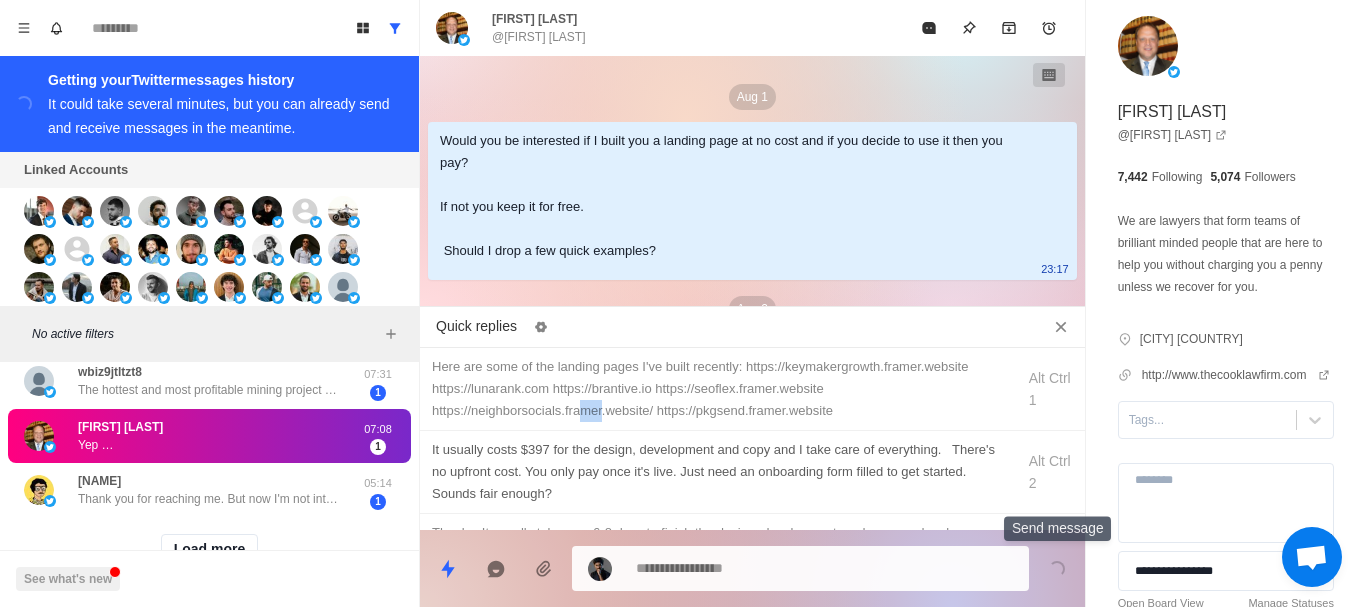 scroll, scrollTop: 278, scrollLeft: 0, axis: vertical 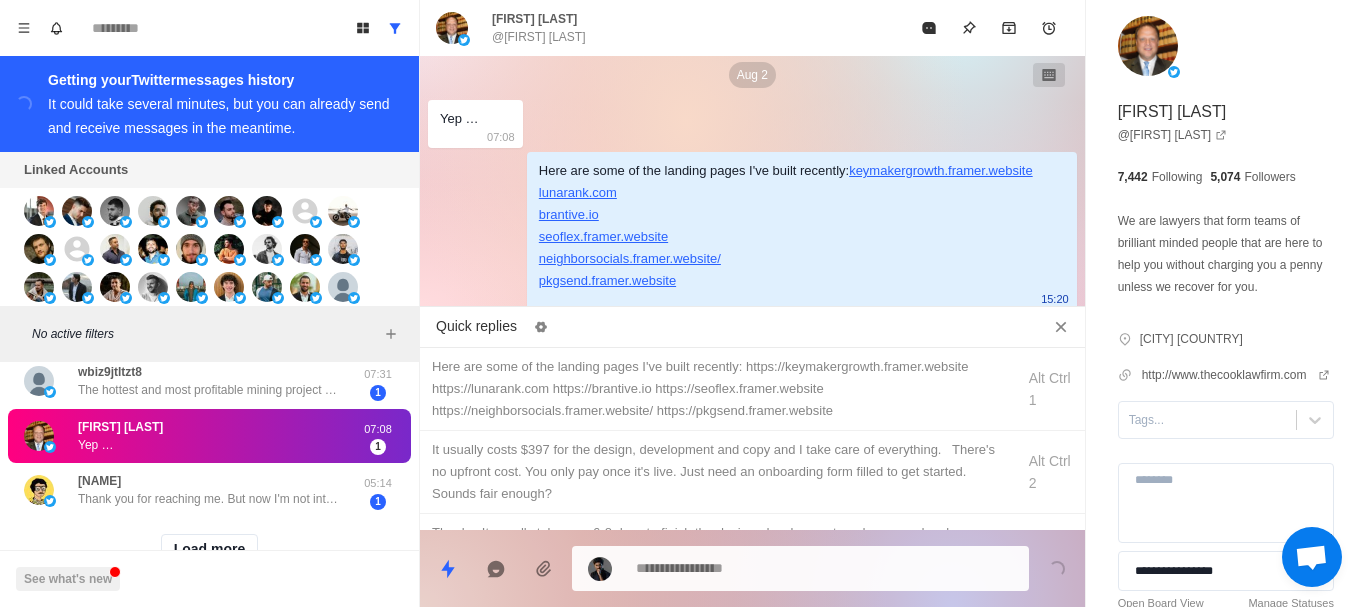 drag, startPoint x: 781, startPoint y: 468, endPoint x: 928, endPoint y: 496, distance: 149.64291 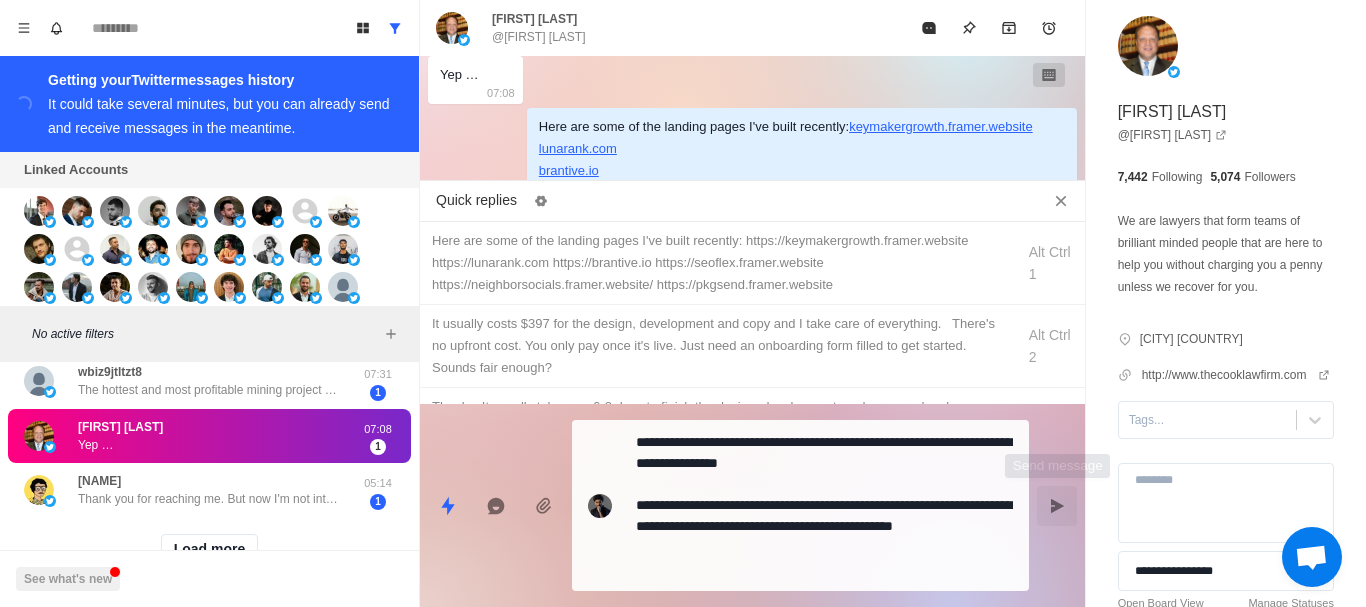 click at bounding box center [1057, 506] 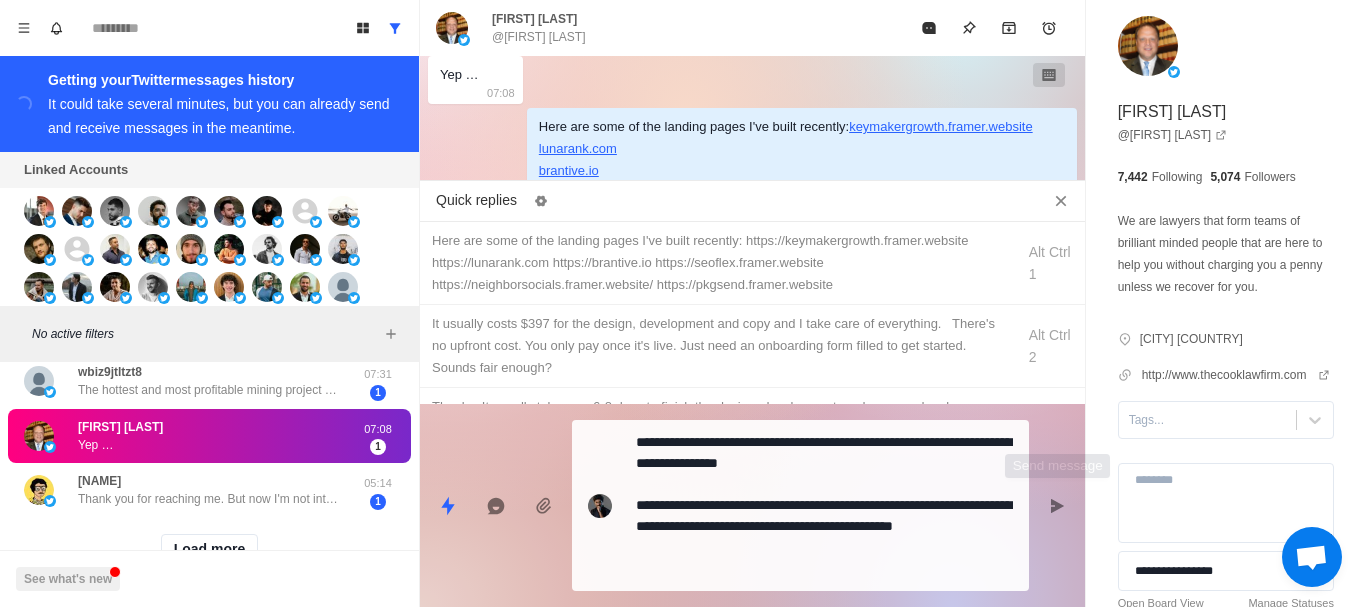 type on "*" 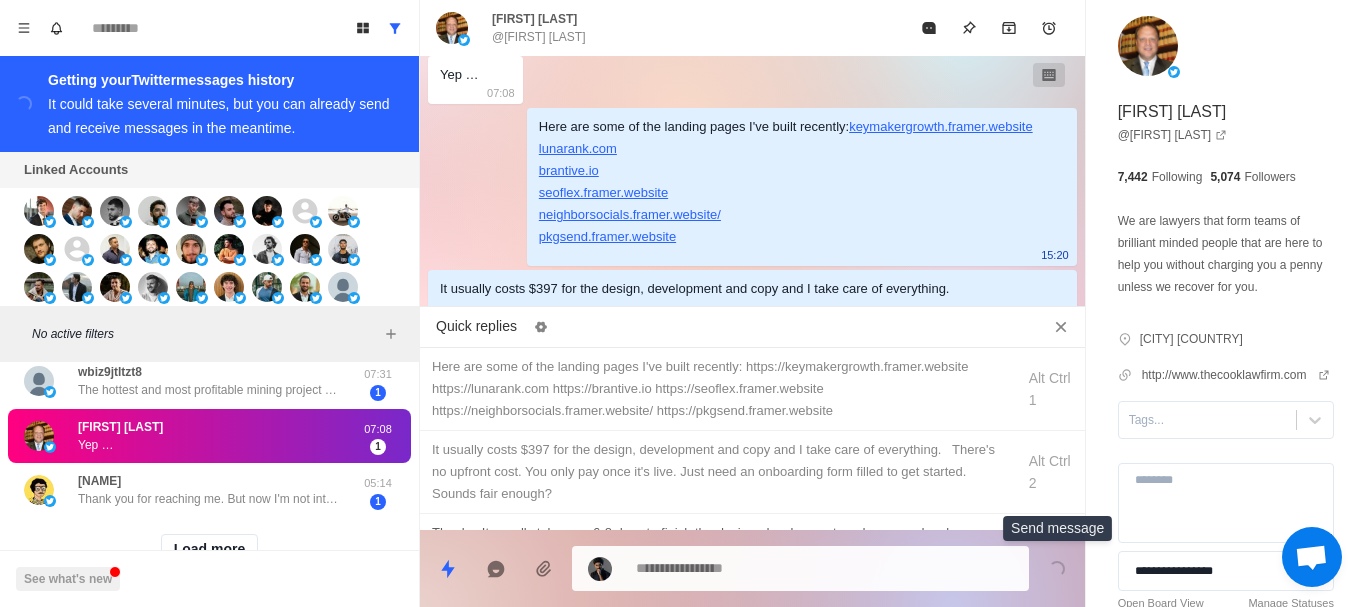 scroll, scrollTop: 396, scrollLeft: 0, axis: vertical 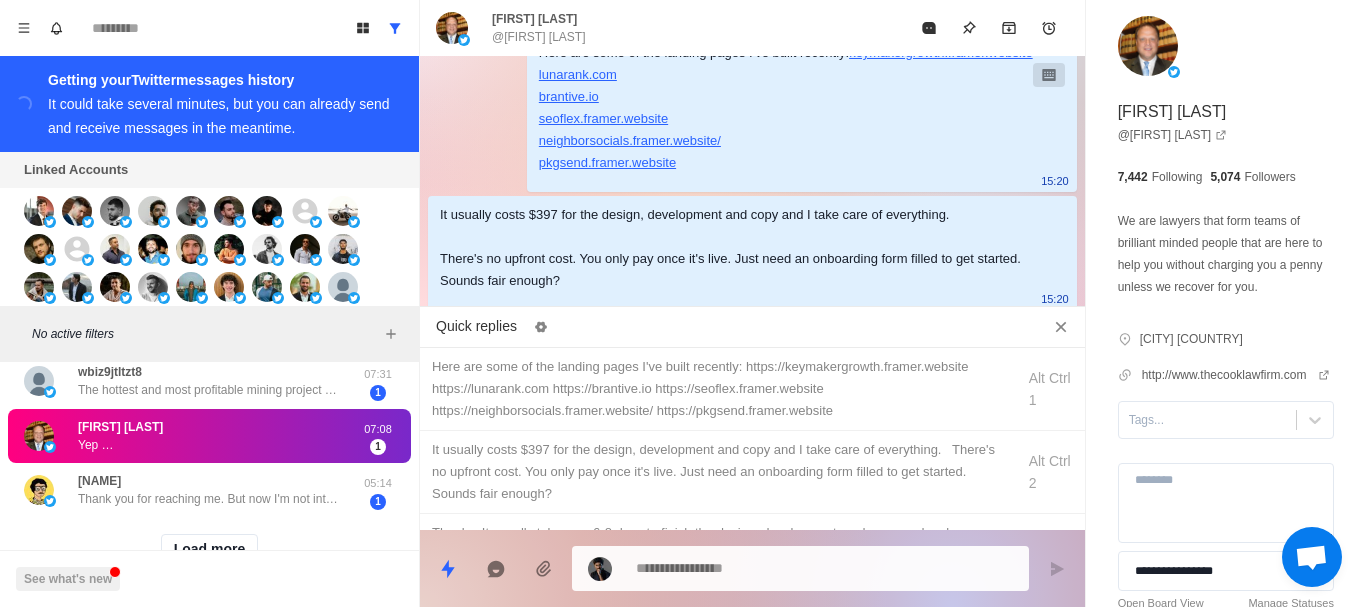 drag, startPoint x: 197, startPoint y: 360, endPoint x: 209, endPoint y: 445, distance: 85.84288 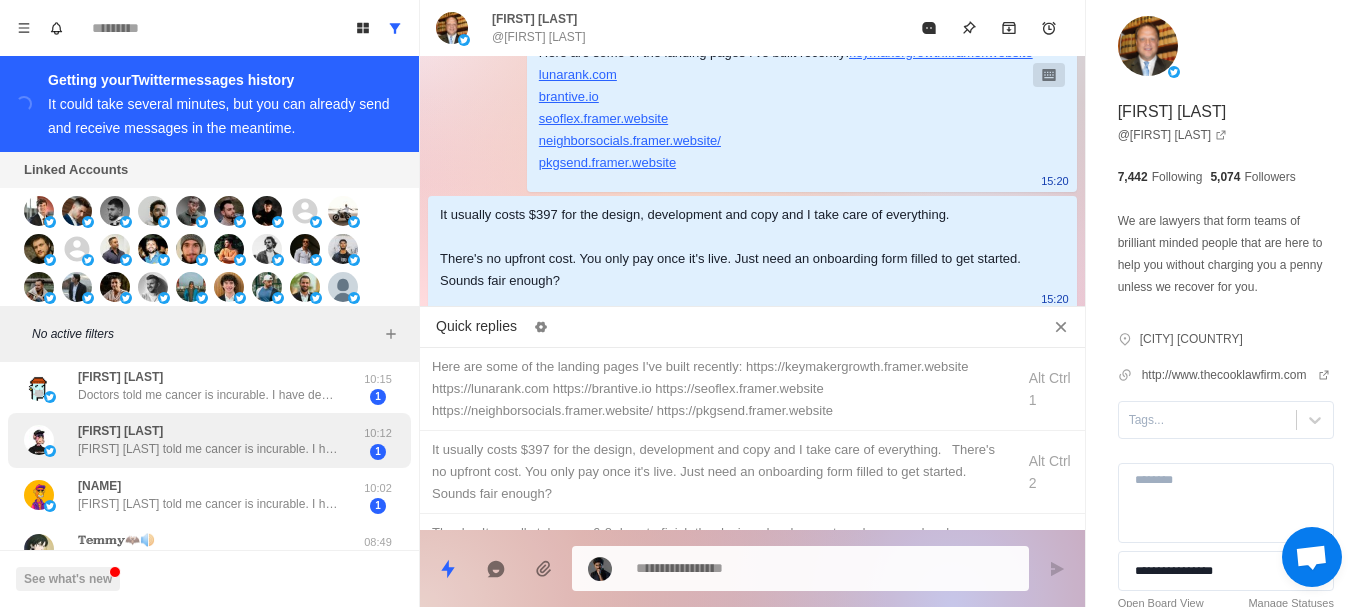 drag, startPoint x: 209, startPoint y: 445, endPoint x: 213, endPoint y: 418, distance: 27.294687 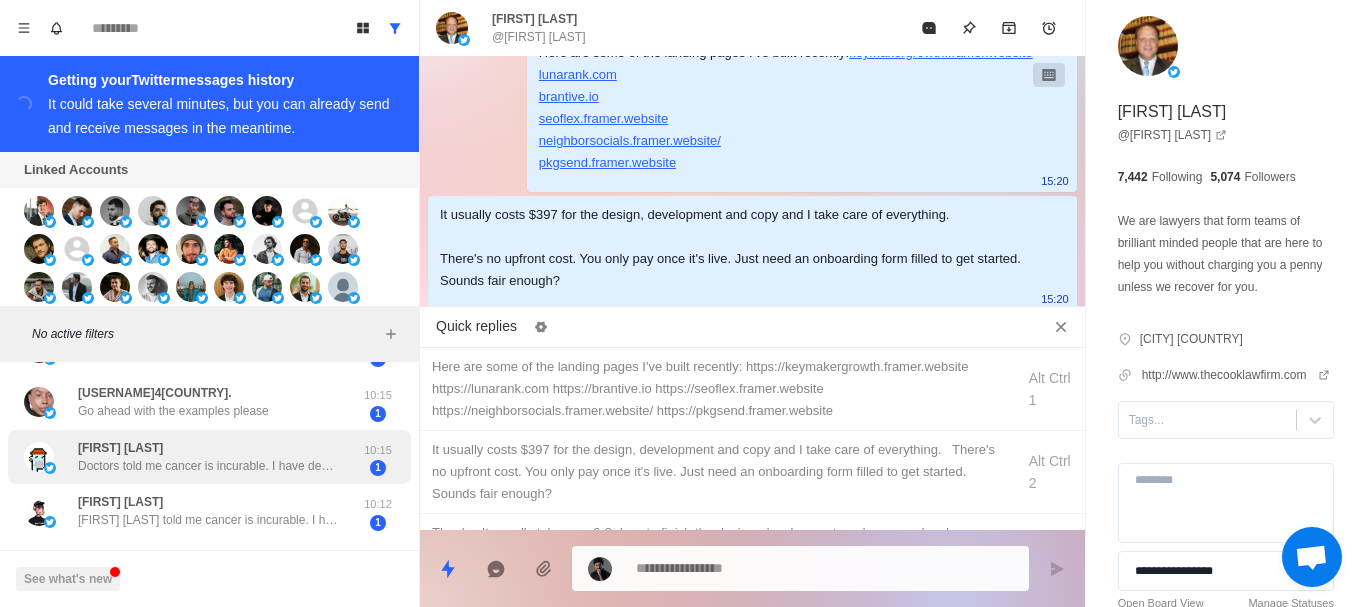 drag, startPoint x: 255, startPoint y: 475, endPoint x: 285, endPoint y: 425, distance: 58.30952 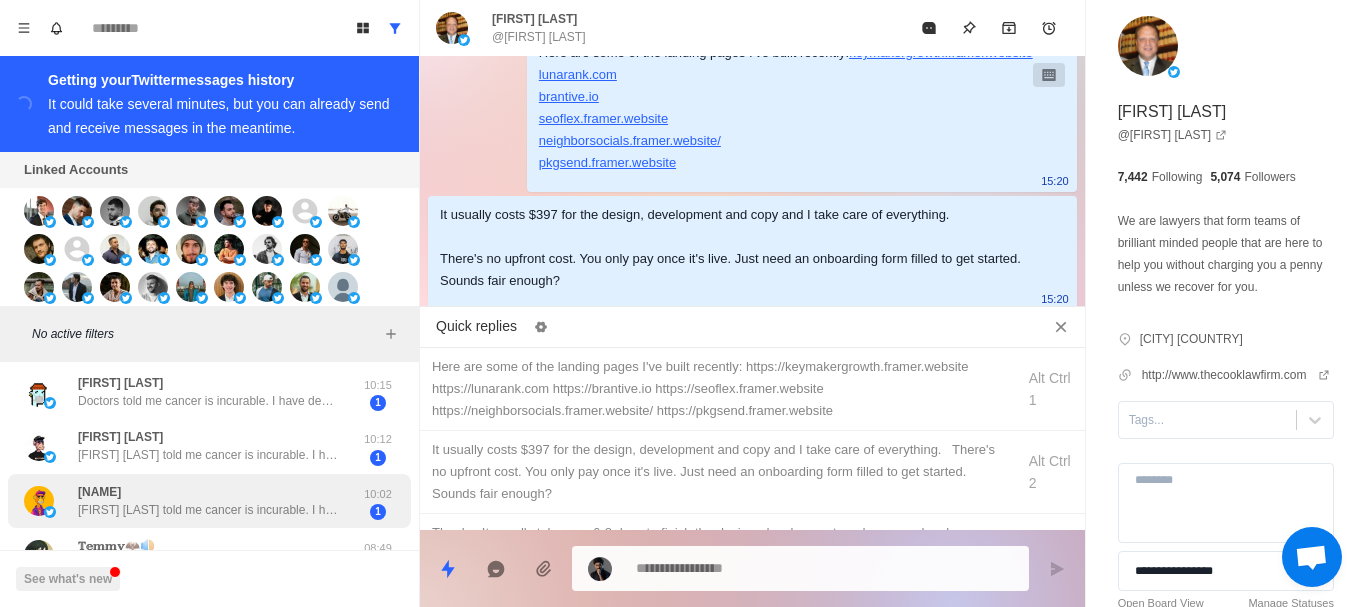 drag, startPoint x: 286, startPoint y: 434, endPoint x: 284, endPoint y: 529, distance: 95.02105 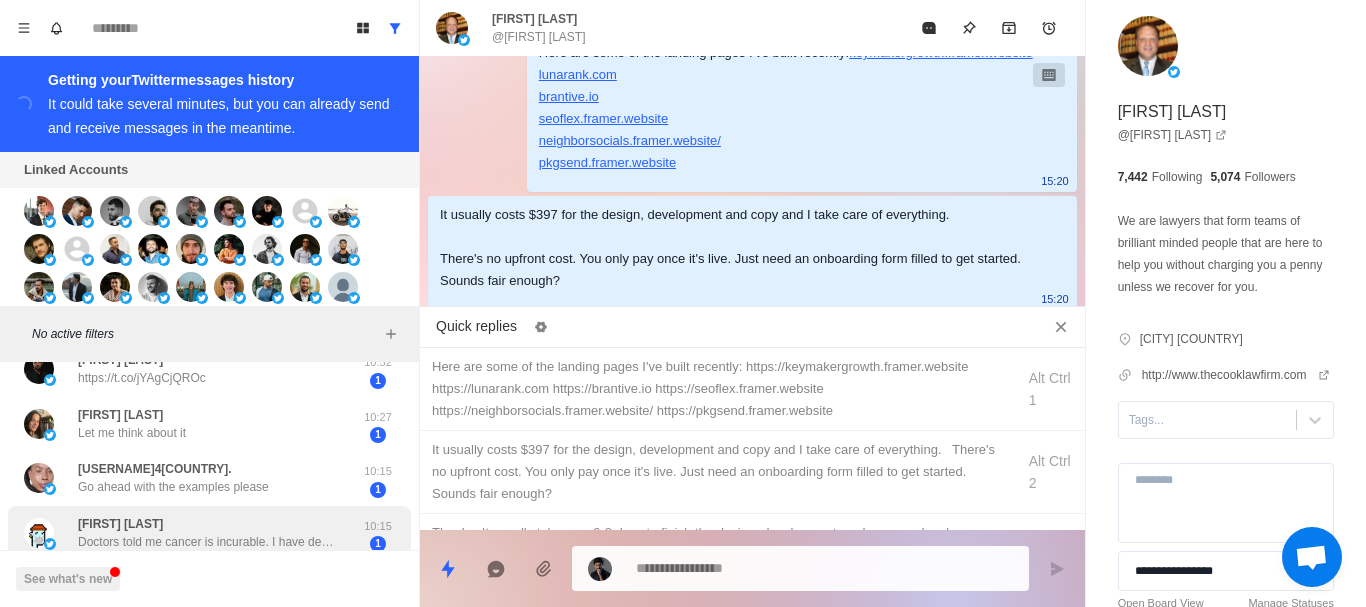 drag, startPoint x: 286, startPoint y: 527, endPoint x: 289, endPoint y: 423, distance: 104.04326 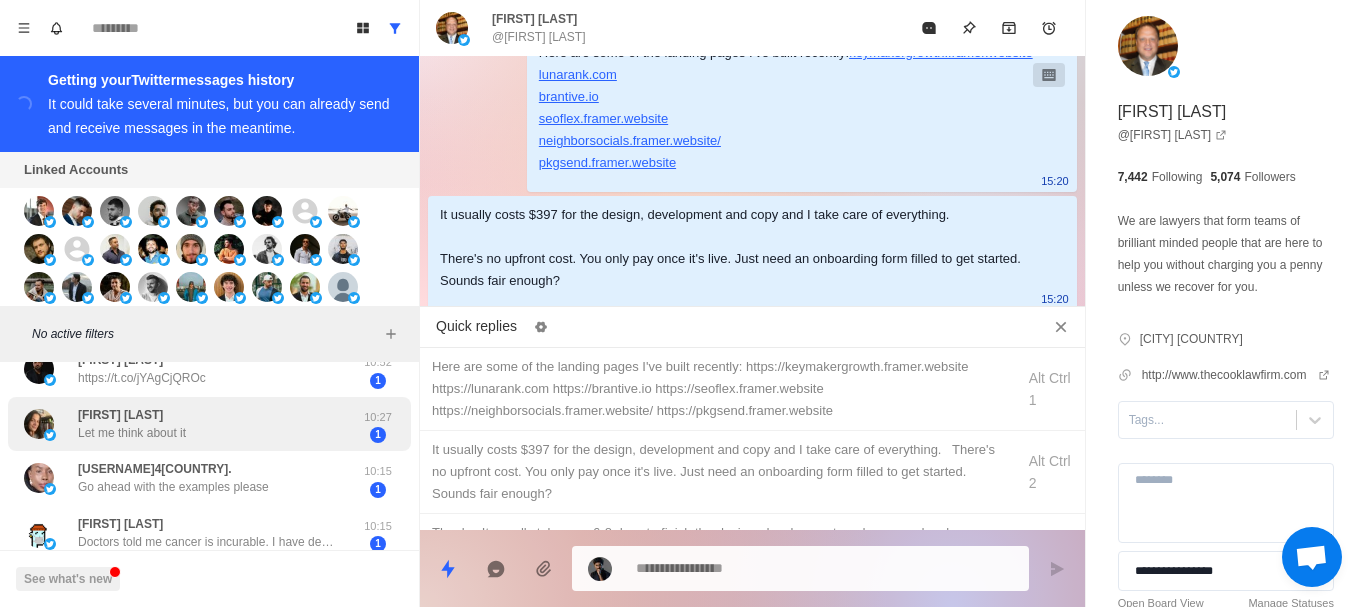 scroll, scrollTop: 480, scrollLeft: 0, axis: vertical 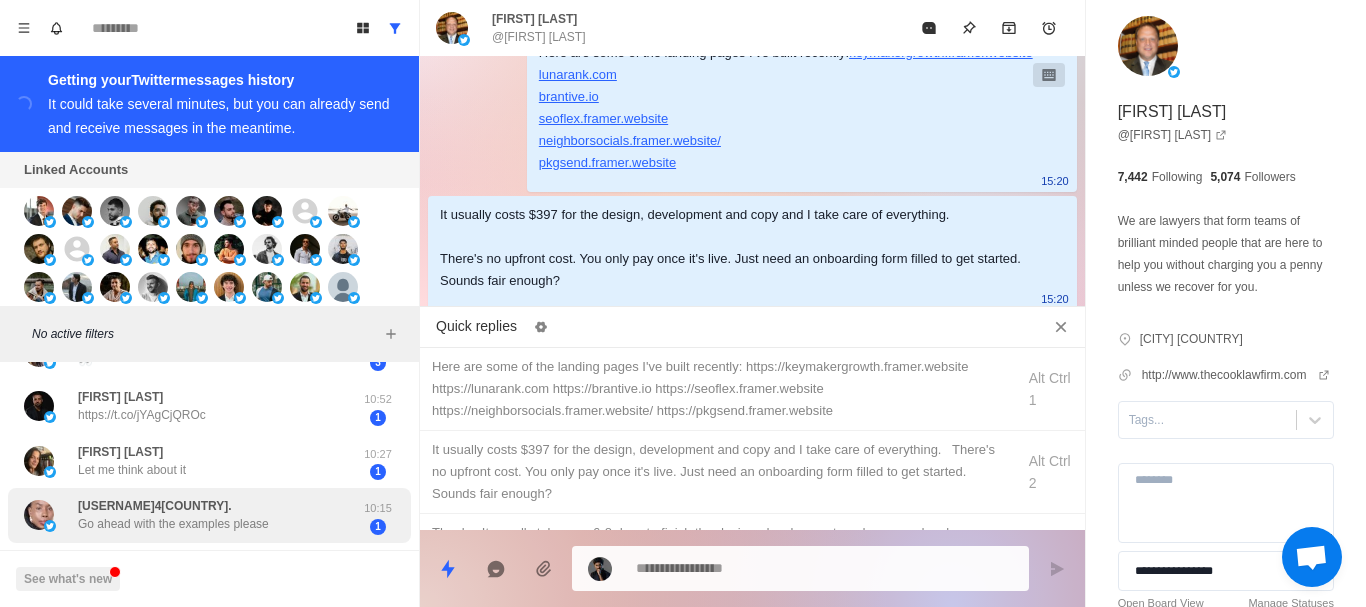 click on "God'sWillAlone4Nigeria. Go ahead with the examples please 10:15 1" at bounding box center [209, 515] 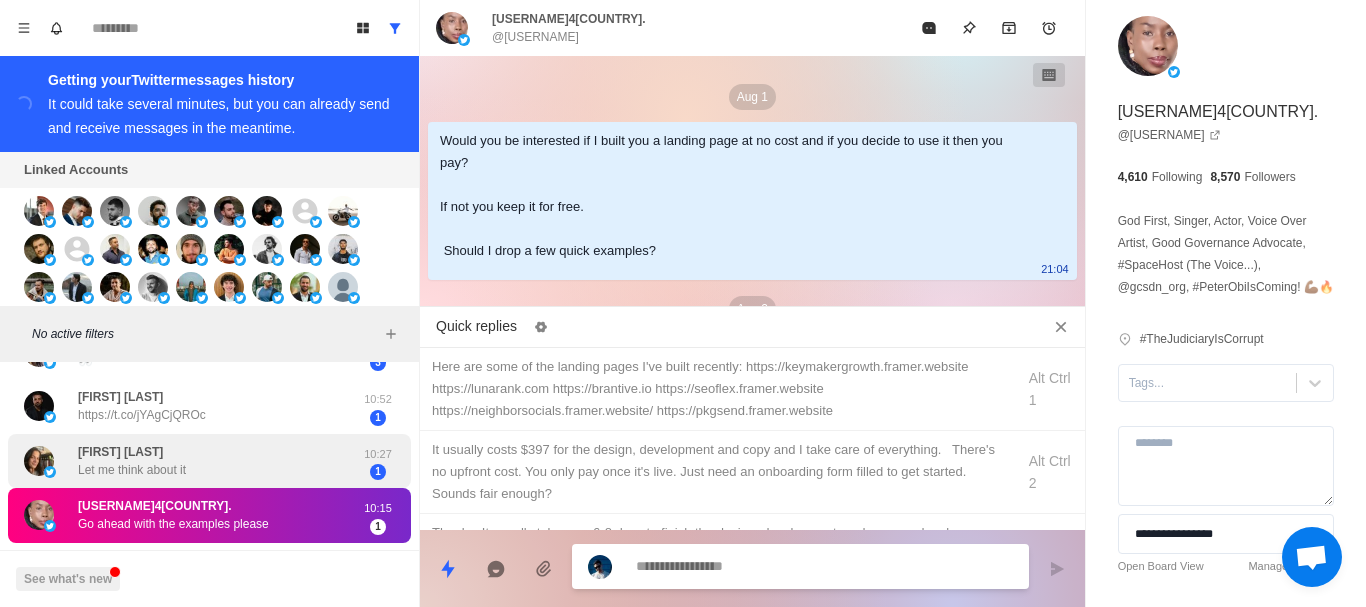 scroll, scrollTop: 72, scrollLeft: 0, axis: vertical 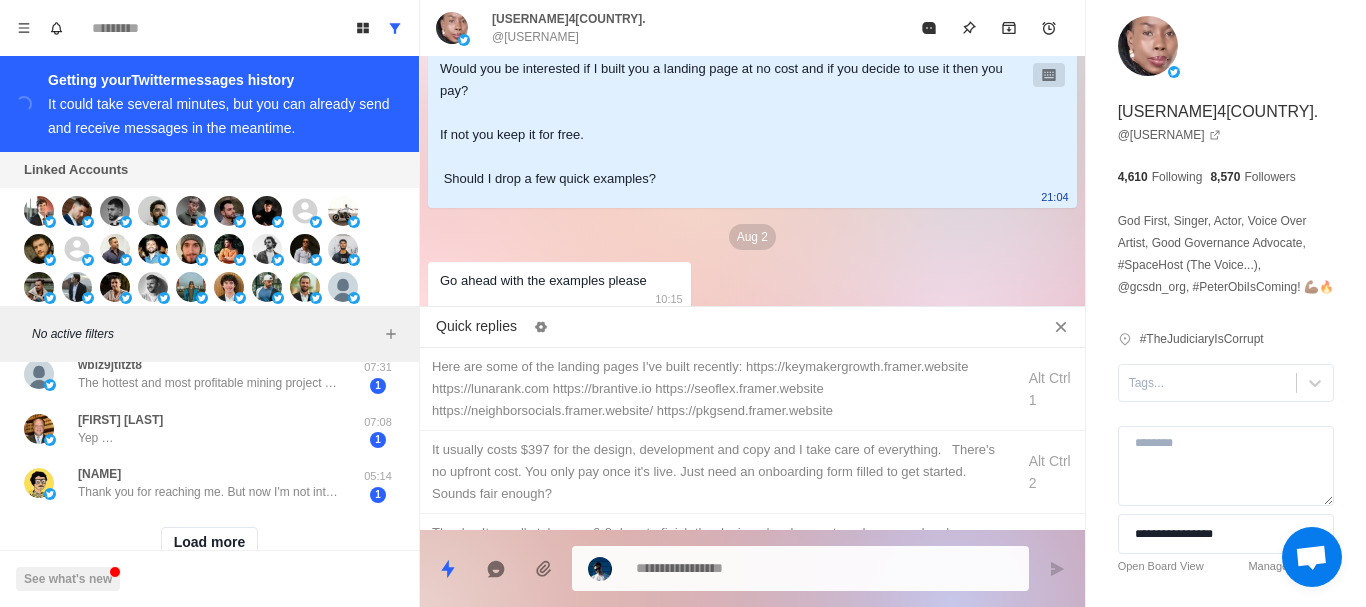 drag, startPoint x: 299, startPoint y: 416, endPoint x: 306, endPoint y: 495, distance: 79.30952 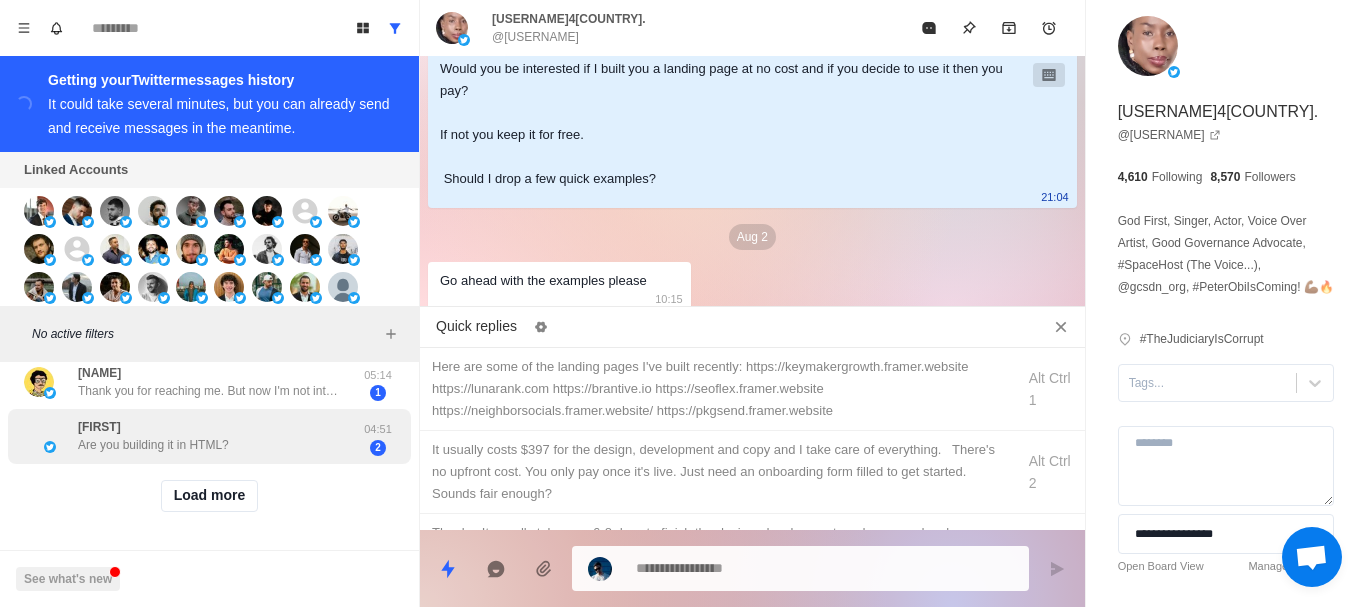 click on "Grandee Are you building it in HTML? 04:51 2" at bounding box center [209, 436] 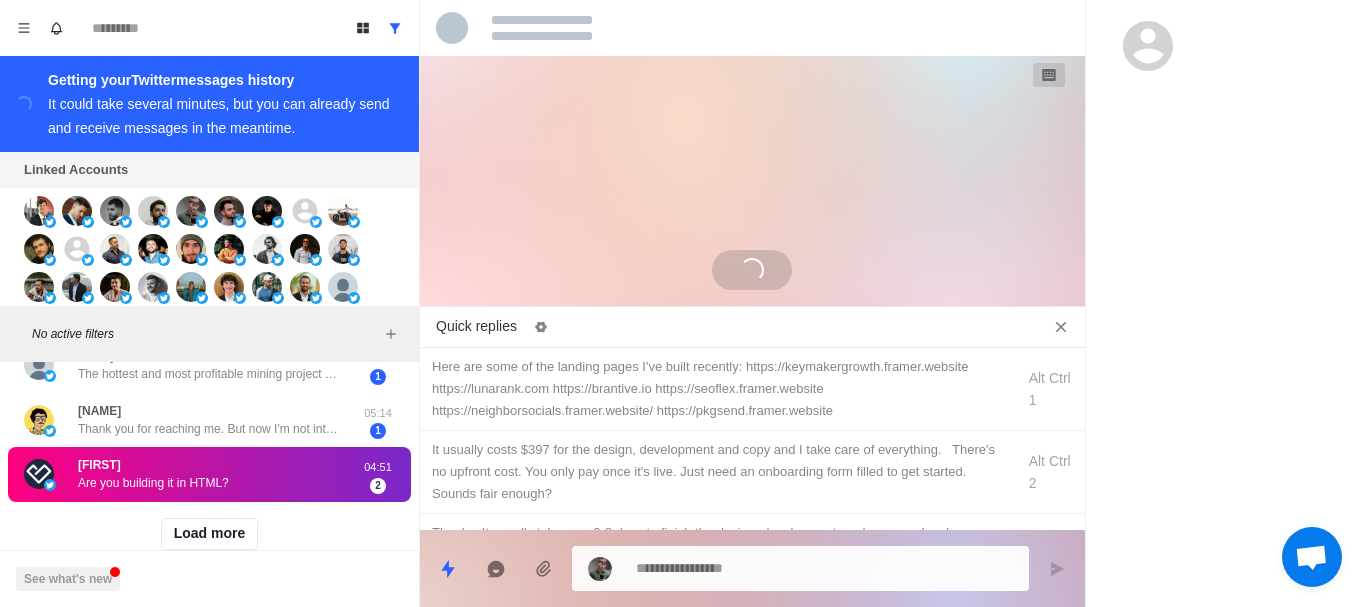 click on "Are you building it in HTML?" at bounding box center [153, 483] 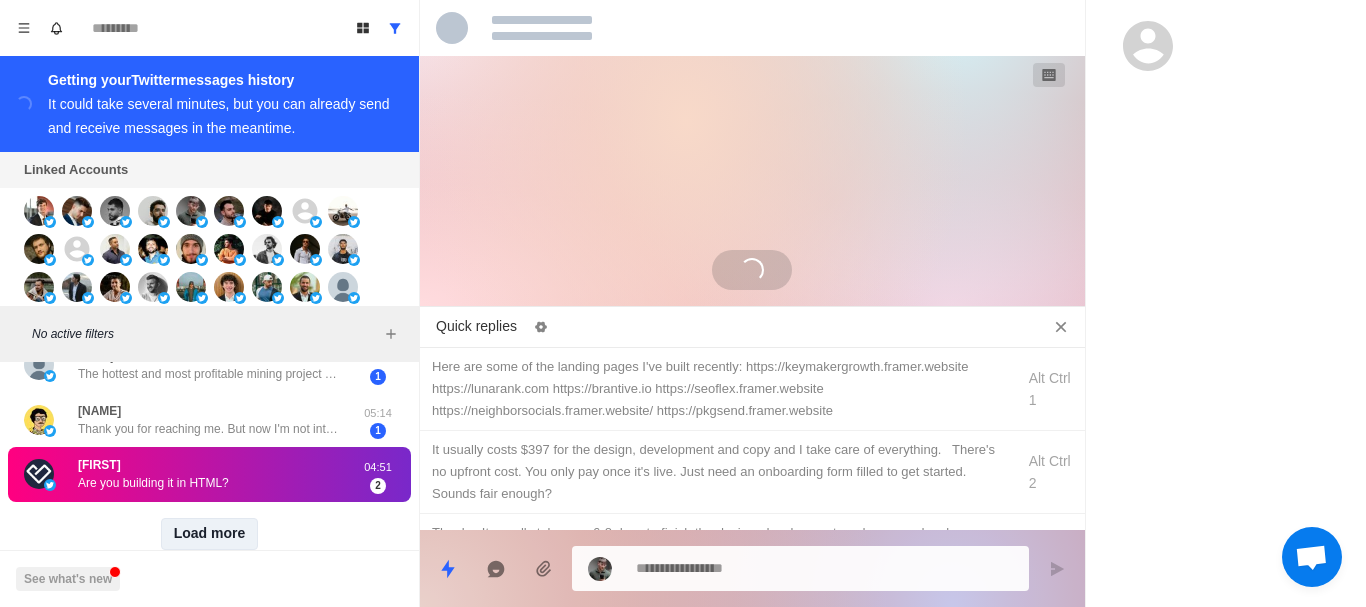 click on "Load more" at bounding box center (209, 534) 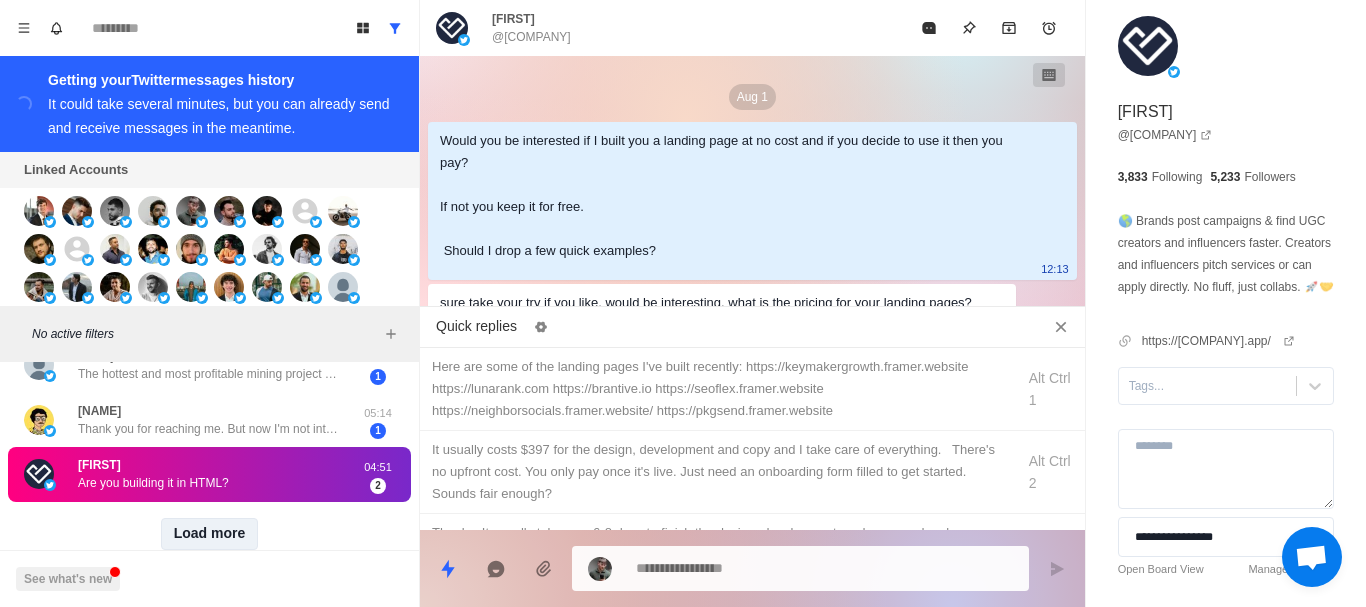 scroll, scrollTop: 500, scrollLeft: 0, axis: vertical 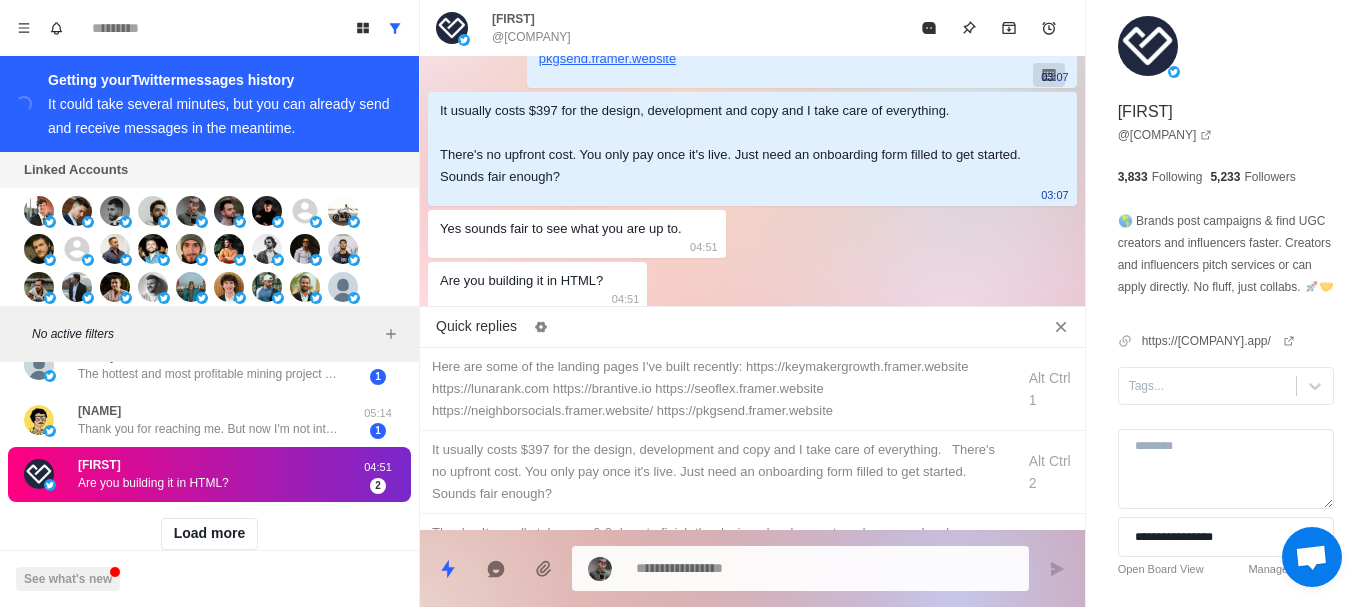 drag, startPoint x: 209, startPoint y: 540, endPoint x: 219, endPoint y: 487, distance: 53.935146 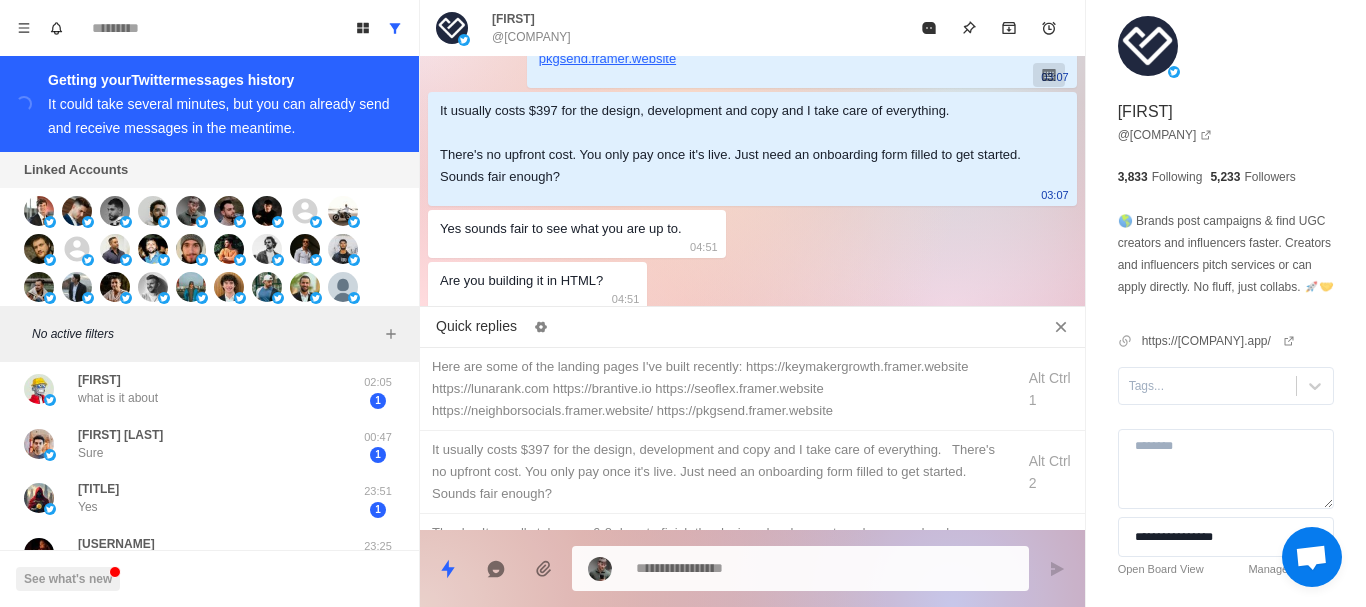 drag, startPoint x: 227, startPoint y: 490, endPoint x: 241, endPoint y: 541, distance: 52.886673 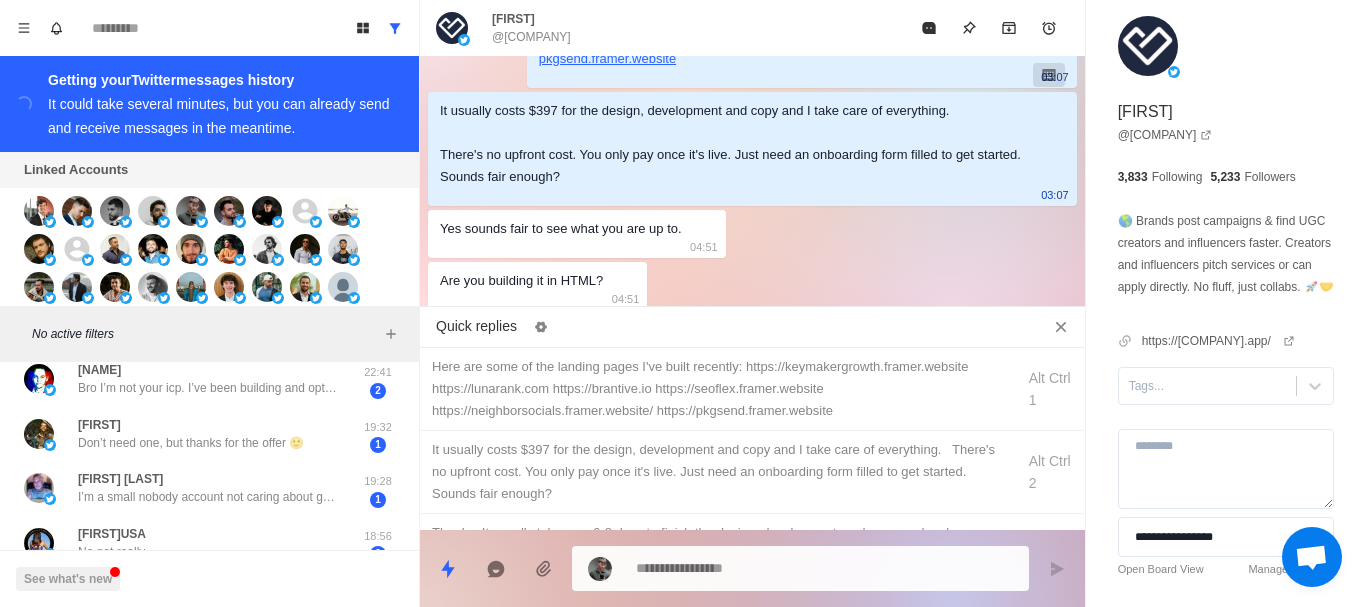 drag, startPoint x: 242, startPoint y: 434, endPoint x: 247, endPoint y: 513, distance: 79.15807 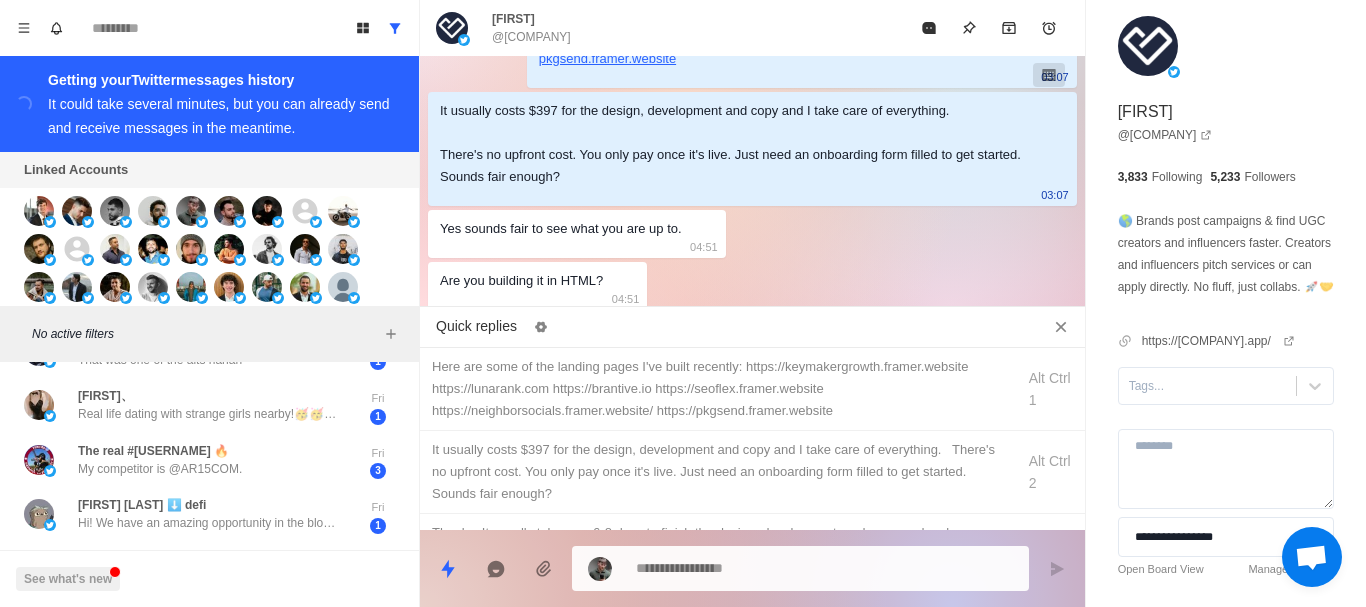 scroll, scrollTop: 2102, scrollLeft: 0, axis: vertical 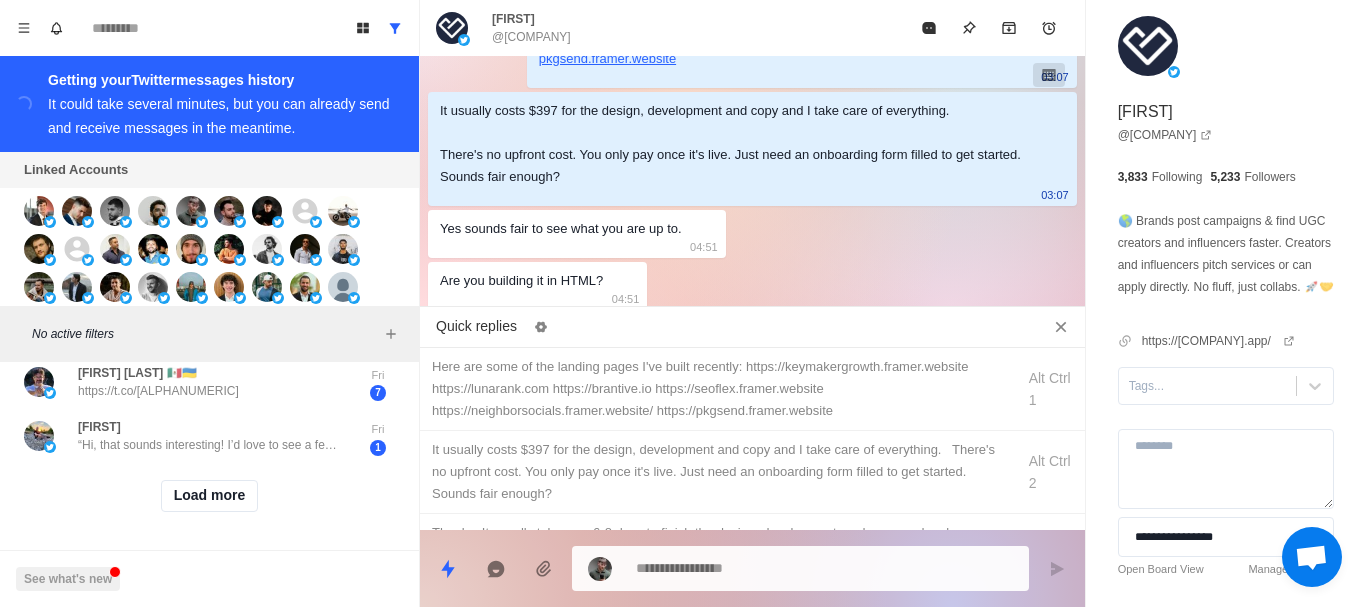 drag, startPoint x: 231, startPoint y: 428, endPoint x: 245, endPoint y: 476, distance: 50 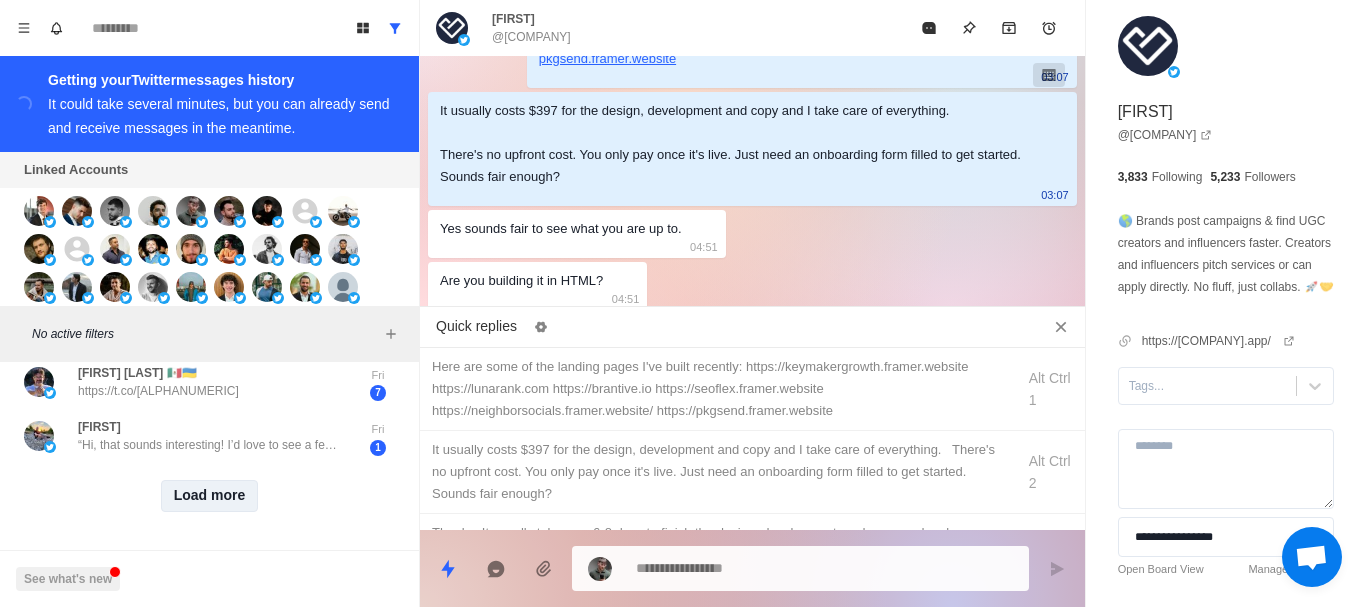 click on "Load more" at bounding box center [210, 496] 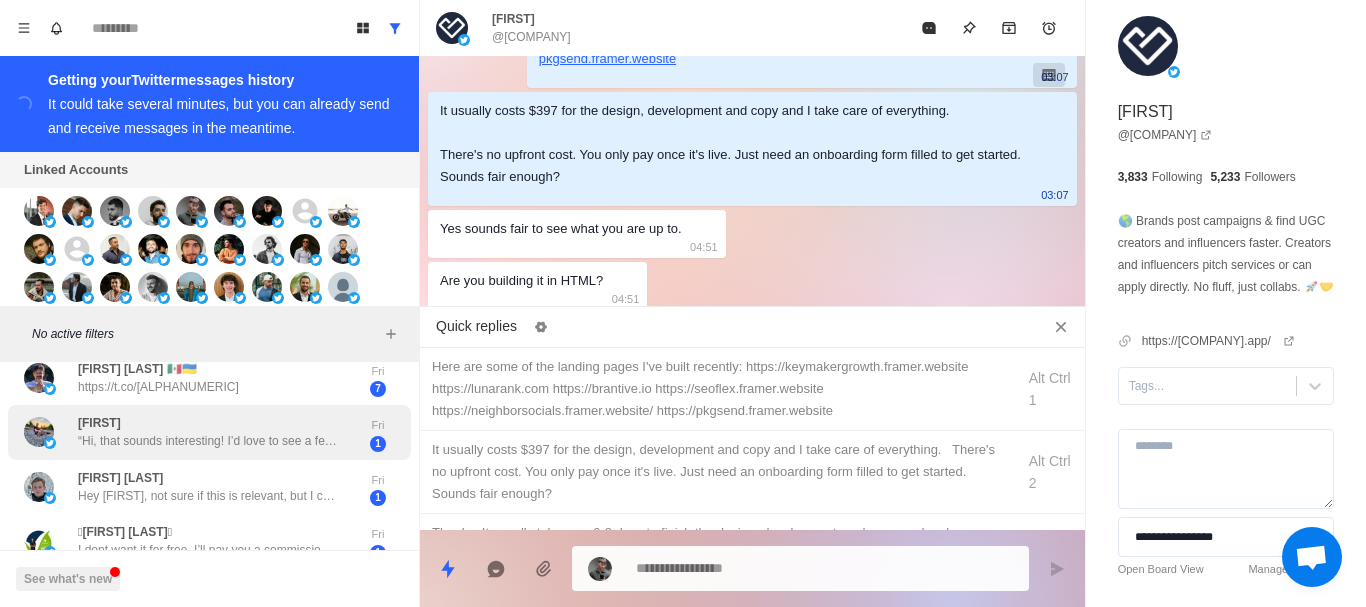 scroll, scrollTop: 2078, scrollLeft: 0, axis: vertical 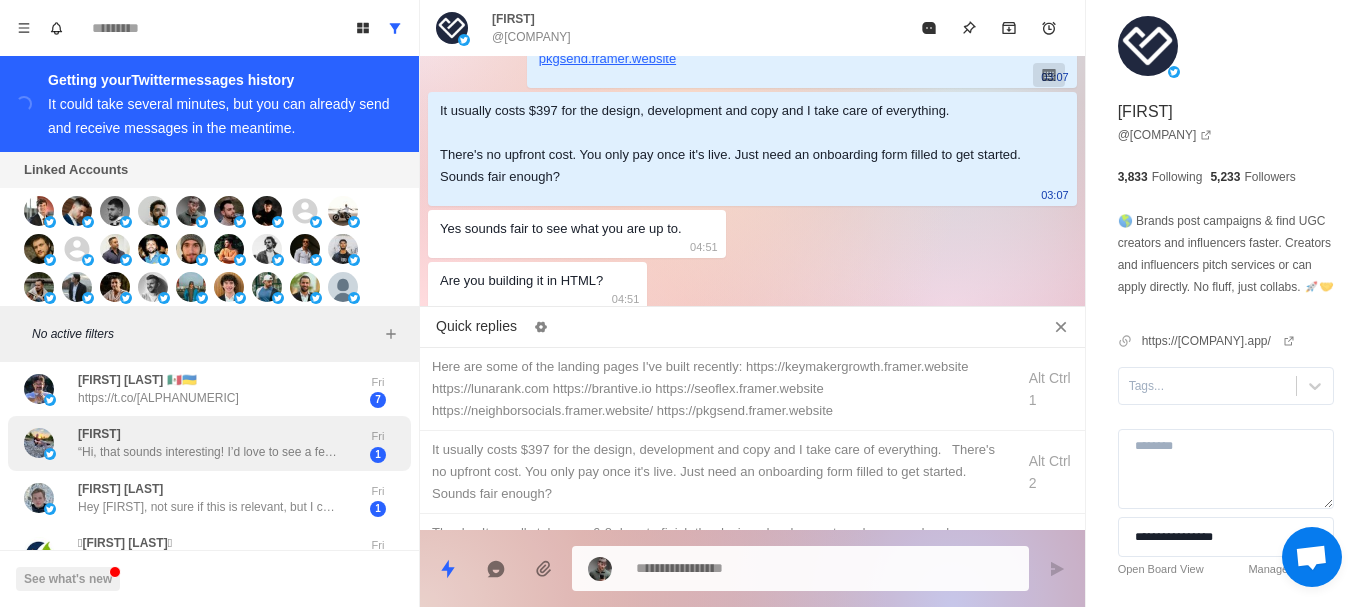 click on "Soner “Hi, that sounds interesting! I’d love to see a few examples.” Fri 1" at bounding box center (209, 443) 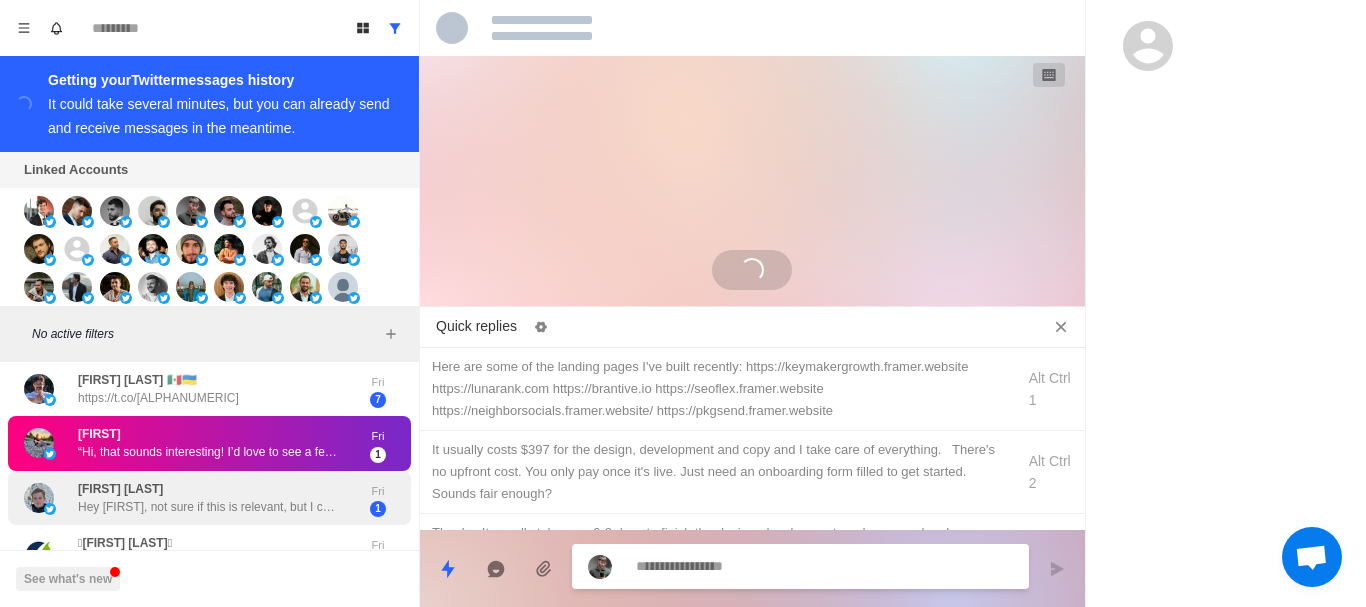 scroll, scrollTop: 22, scrollLeft: 0, axis: vertical 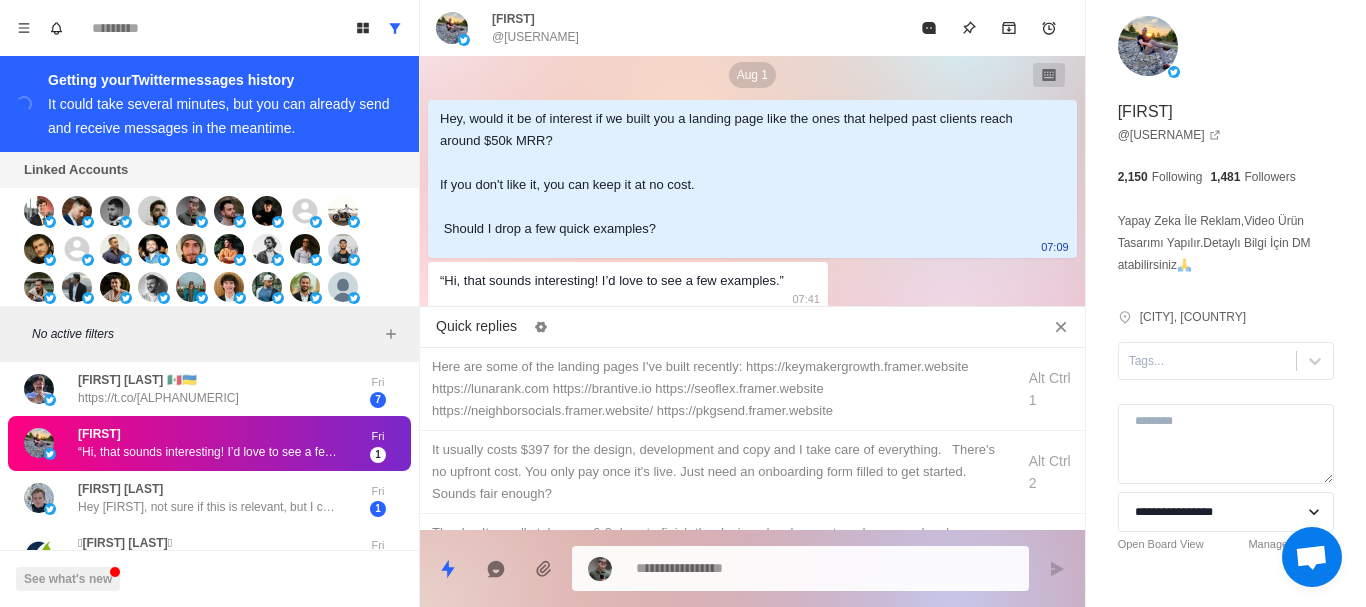 drag, startPoint x: 166, startPoint y: 396, endPoint x: 169, endPoint y: 443, distance: 47.095646 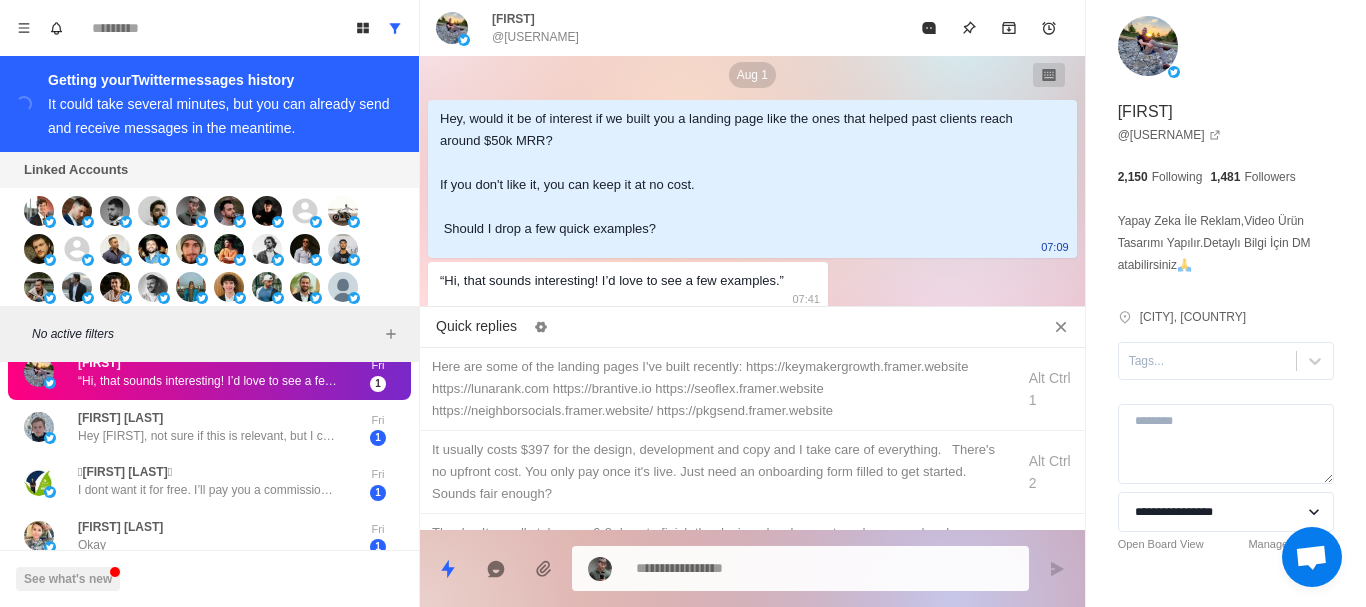 scroll, scrollTop: 2284, scrollLeft: 0, axis: vertical 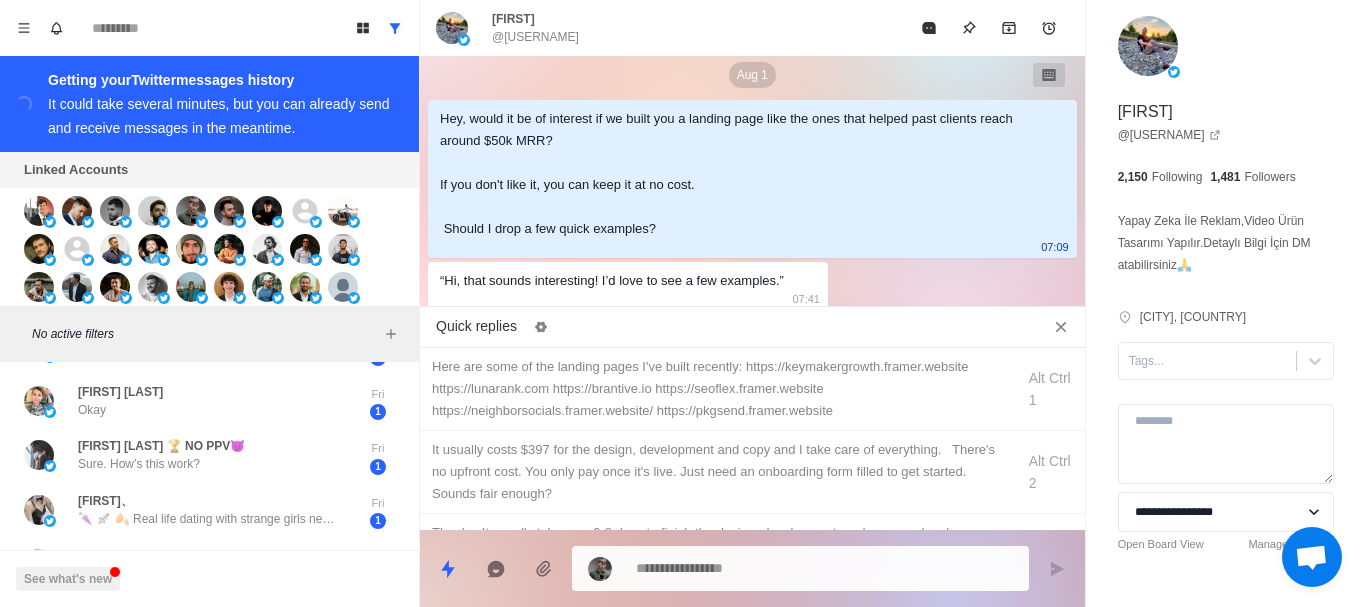 drag, startPoint x: 169, startPoint y: 443, endPoint x: 171, endPoint y: 551, distance: 108.01852 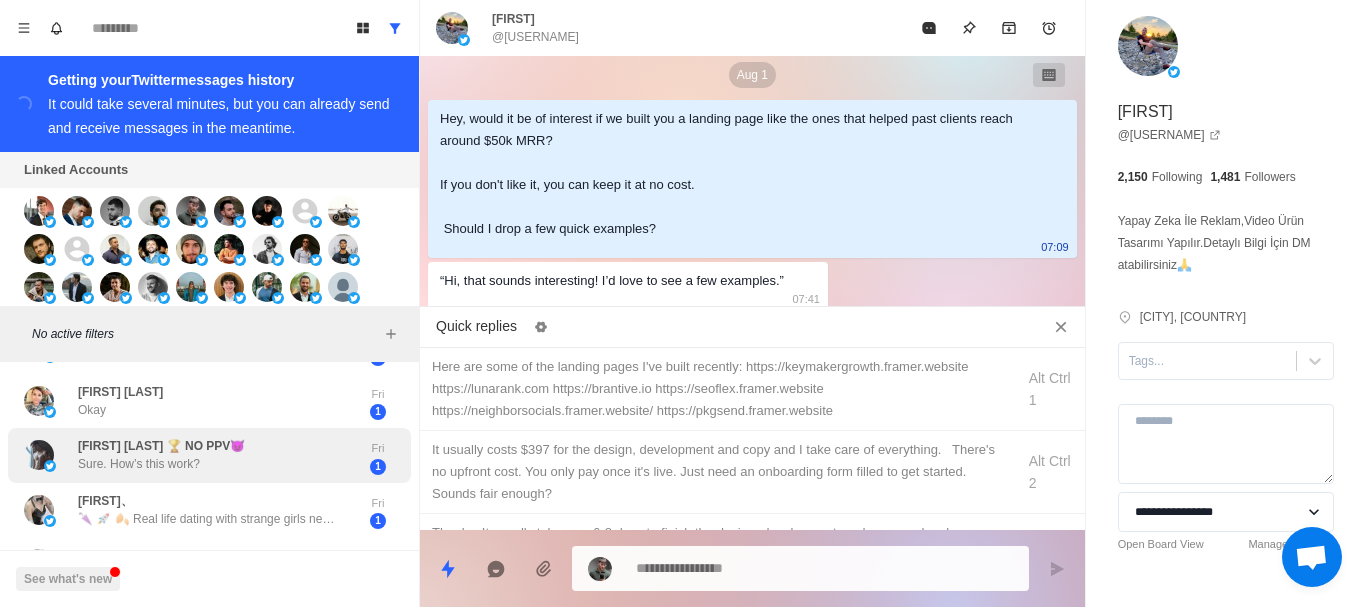 drag, startPoint x: 197, startPoint y: 451, endPoint x: 328, endPoint y: 464, distance: 131.64346 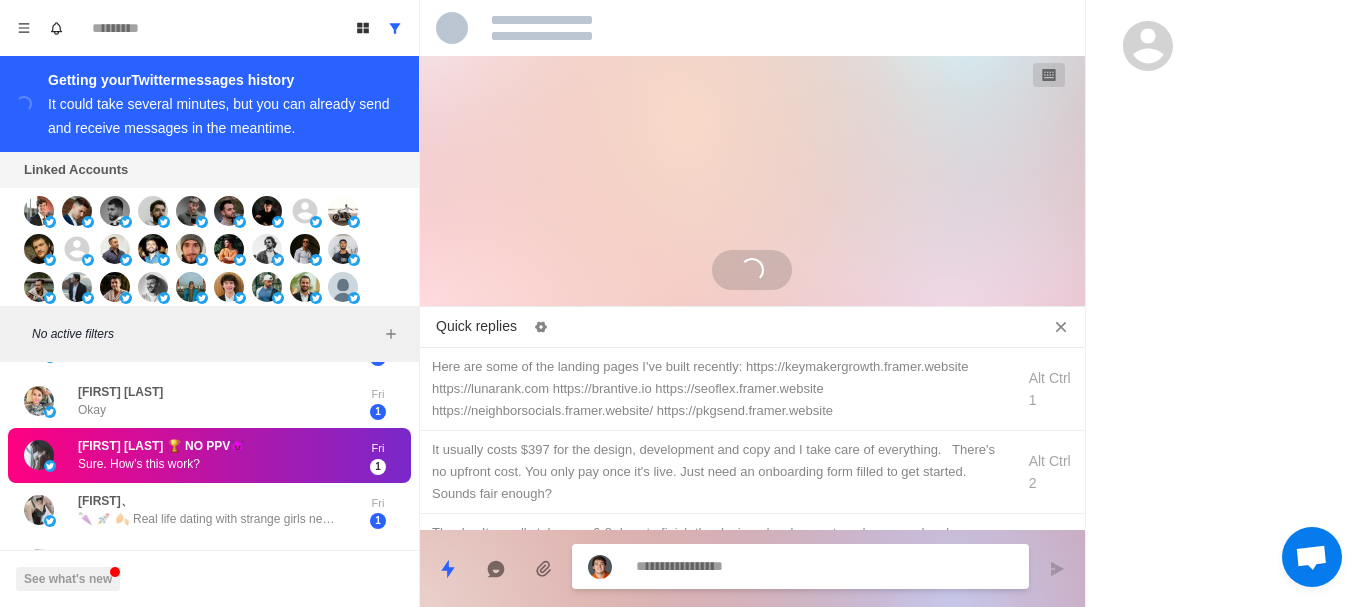 scroll, scrollTop: 22, scrollLeft: 0, axis: vertical 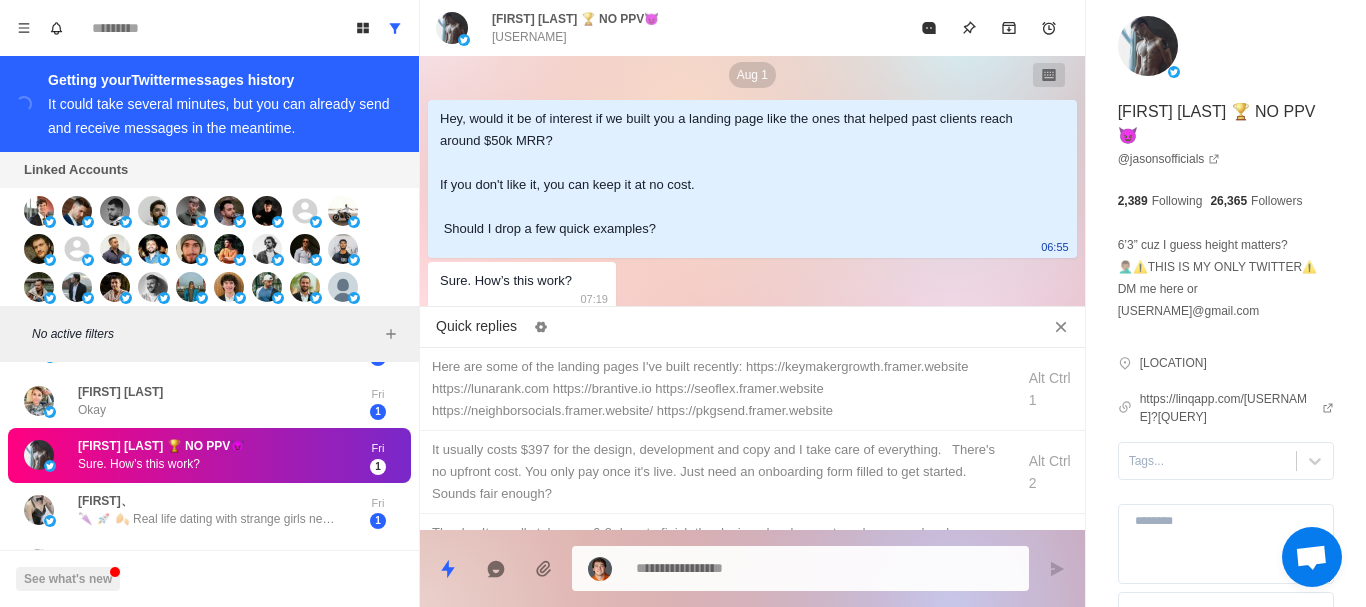 drag, startPoint x: 173, startPoint y: 362, endPoint x: 184, endPoint y: 335, distance: 29.15476 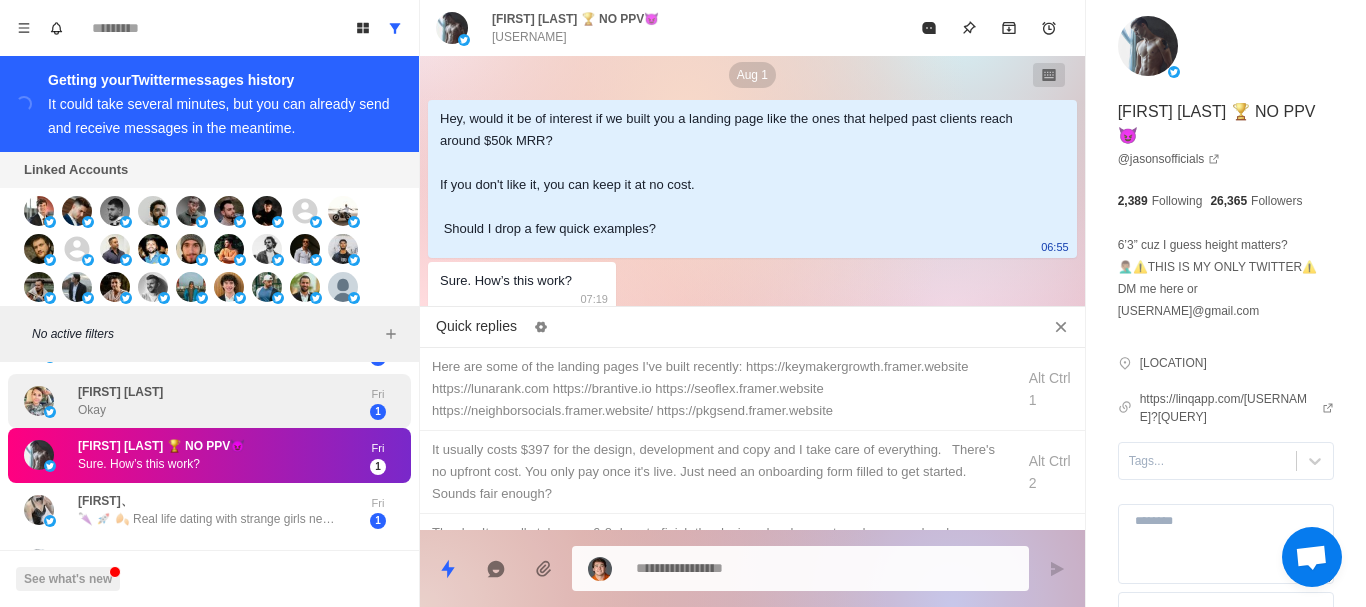 click on "Grace Neuman Okay Fri 1" at bounding box center [209, 401] 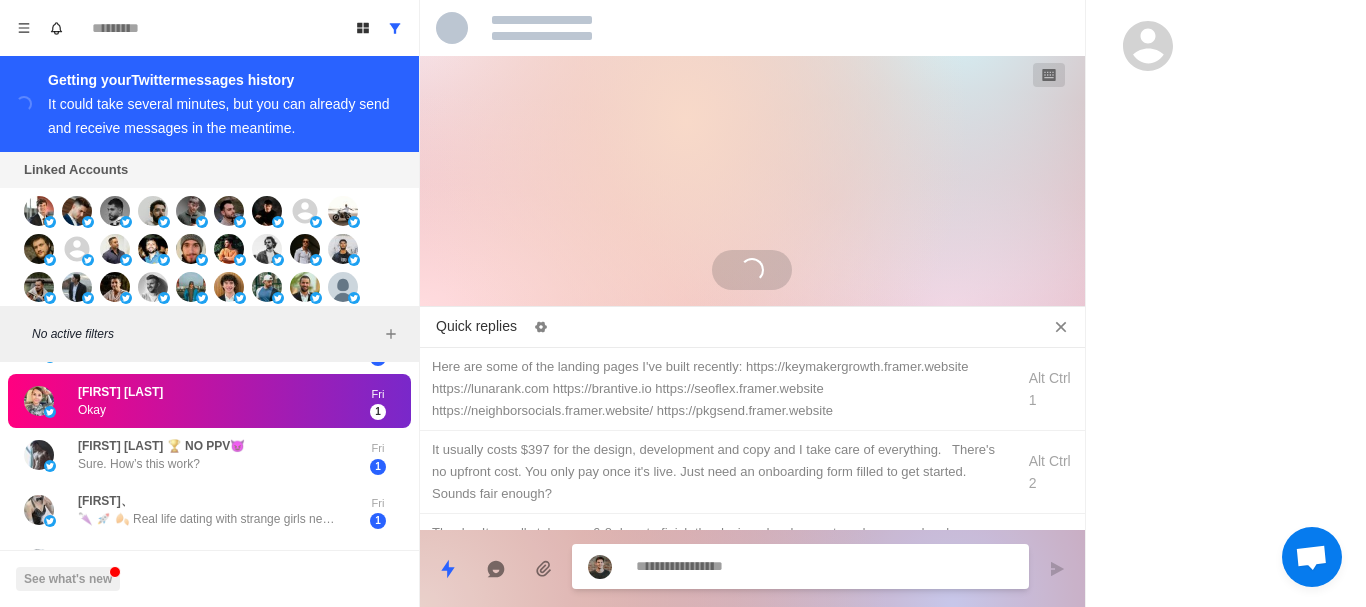 scroll, scrollTop: 0, scrollLeft: 0, axis: both 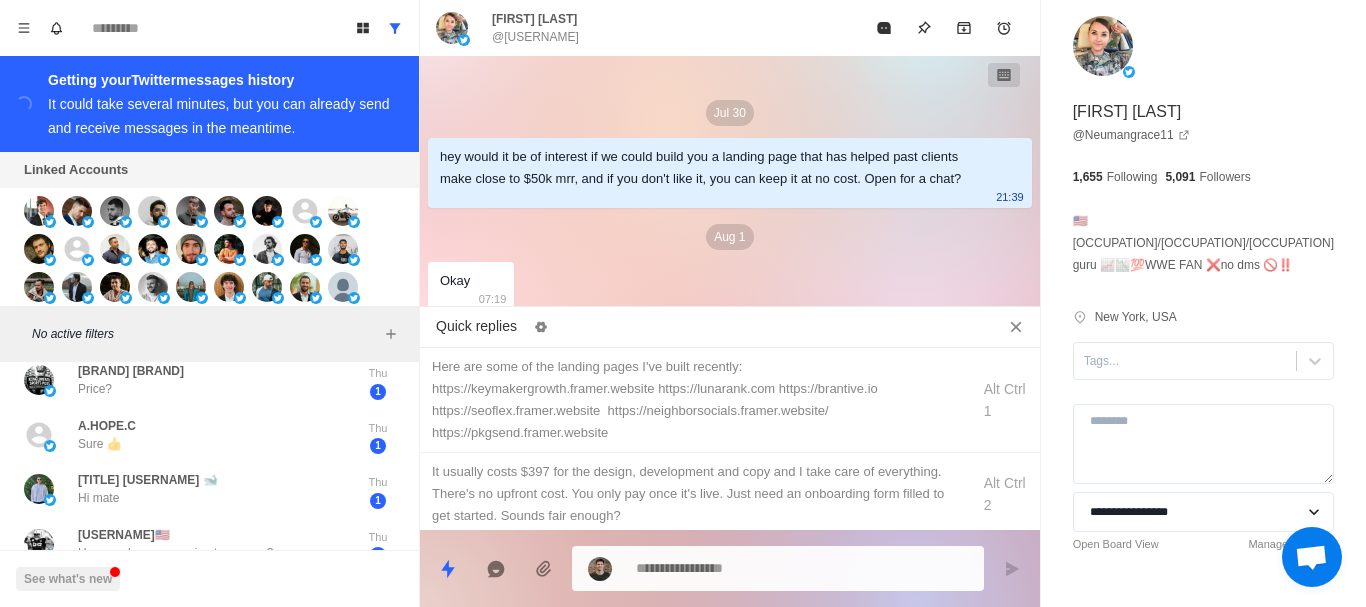 drag, startPoint x: 247, startPoint y: 462, endPoint x: 248, endPoint y: 559, distance: 97.00516 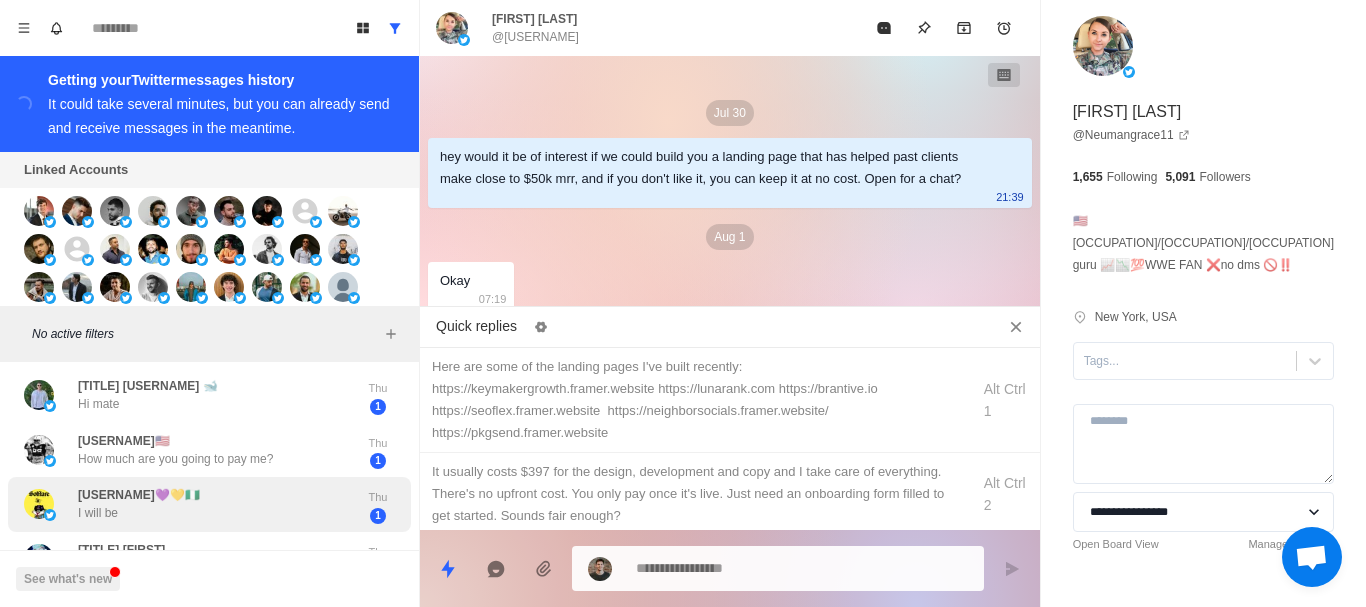 drag, startPoint x: 237, startPoint y: 516, endPoint x: 244, endPoint y: 478, distance: 38.63936 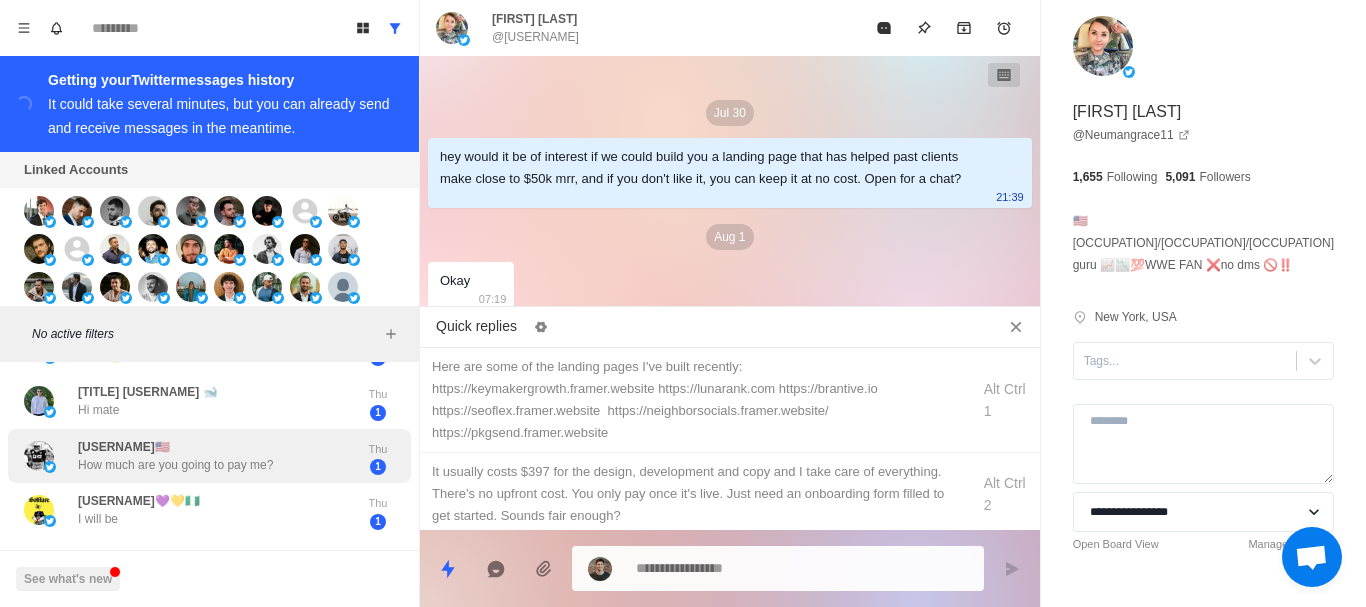 click on "How much are you going to pay me?" at bounding box center [175, 465] 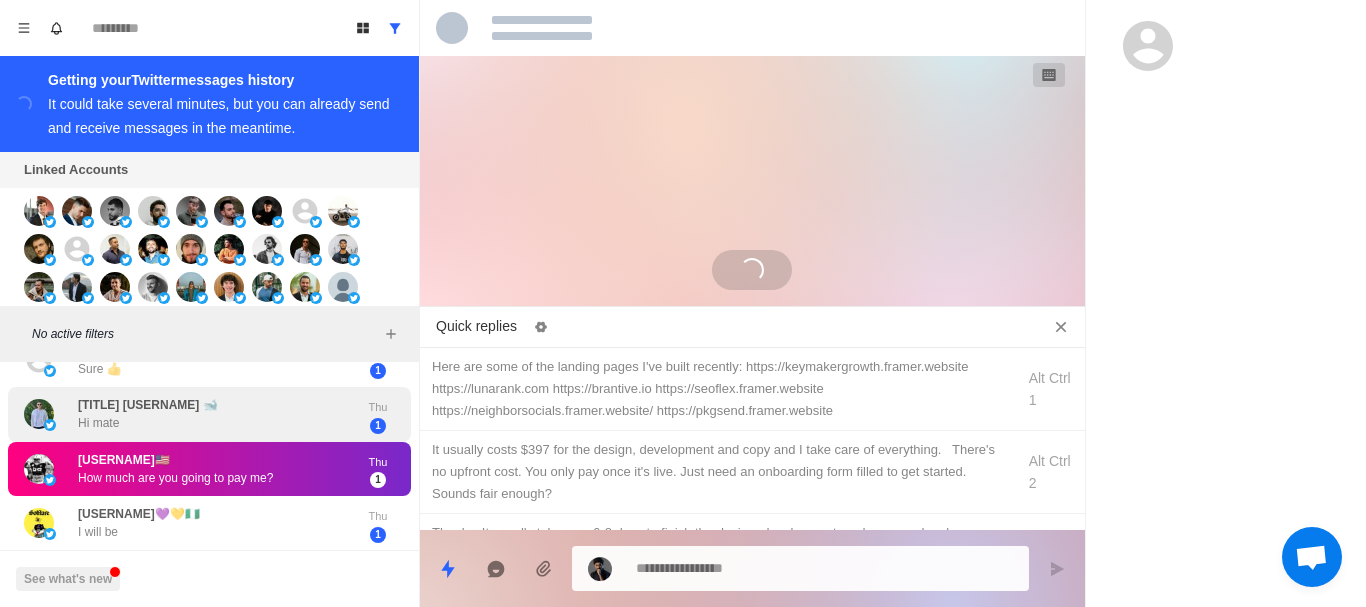 scroll, scrollTop: 2728, scrollLeft: 0, axis: vertical 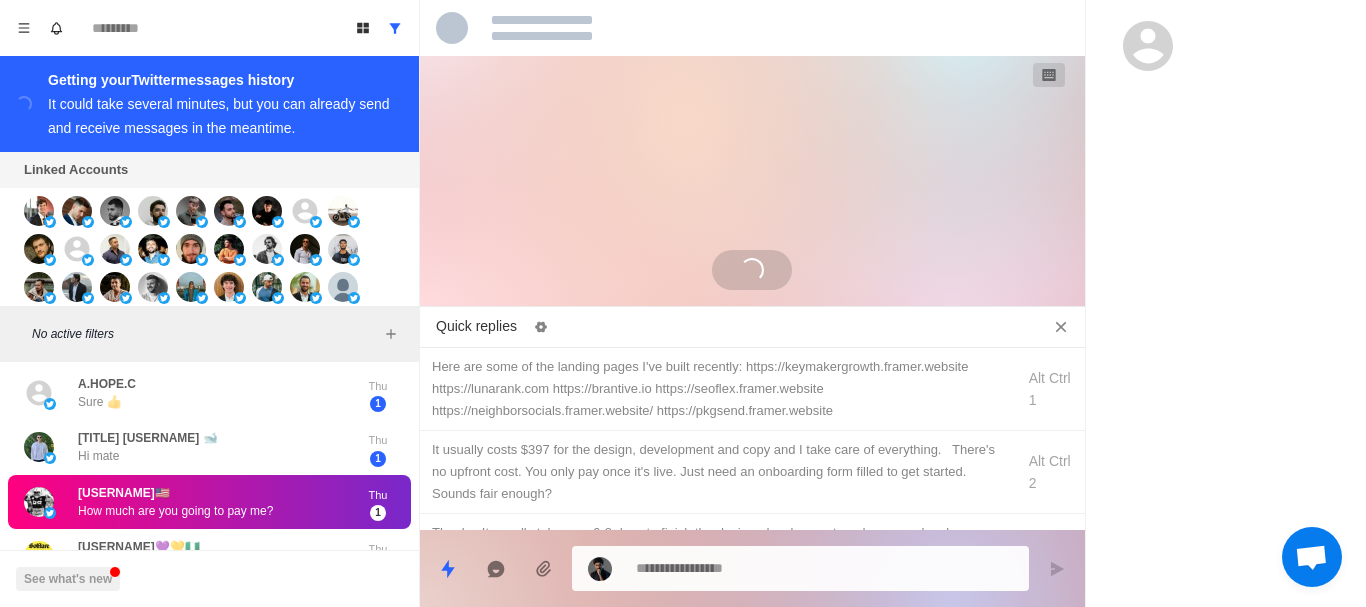 drag, startPoint x: 254, startPoint y: 436, endPoint x: 399, endPoint y: 368, distance: 160.15305 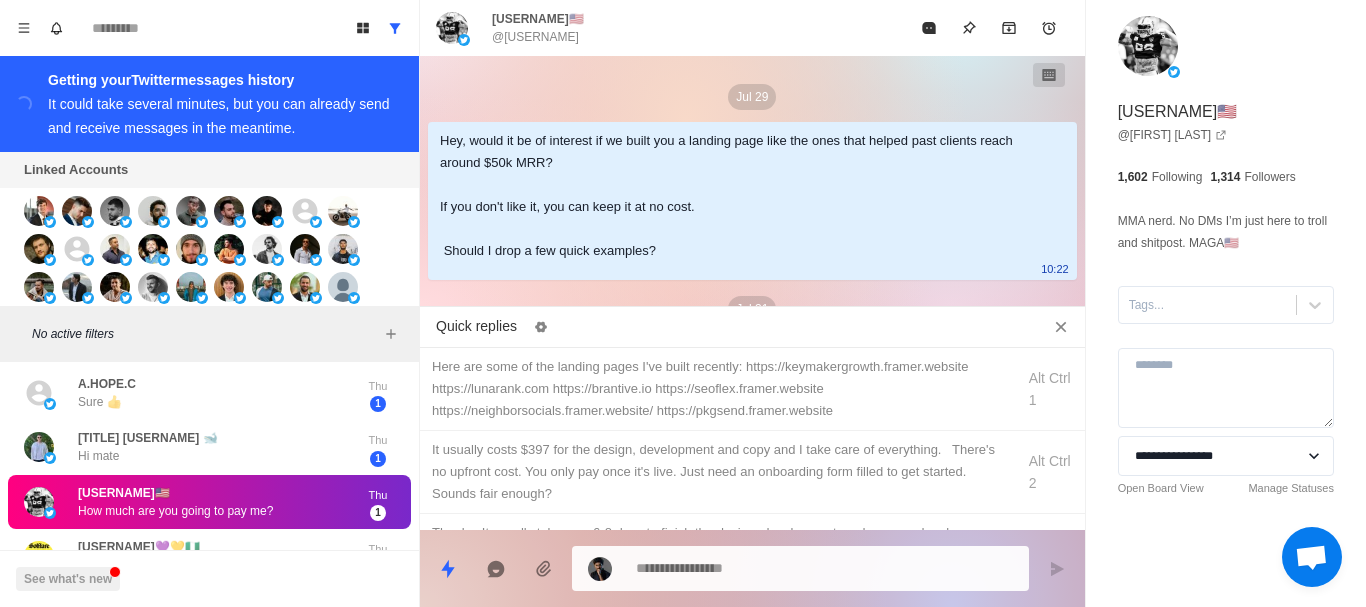 scroll, scrollTop: 72, scrollLeft: 0, axis: vertical 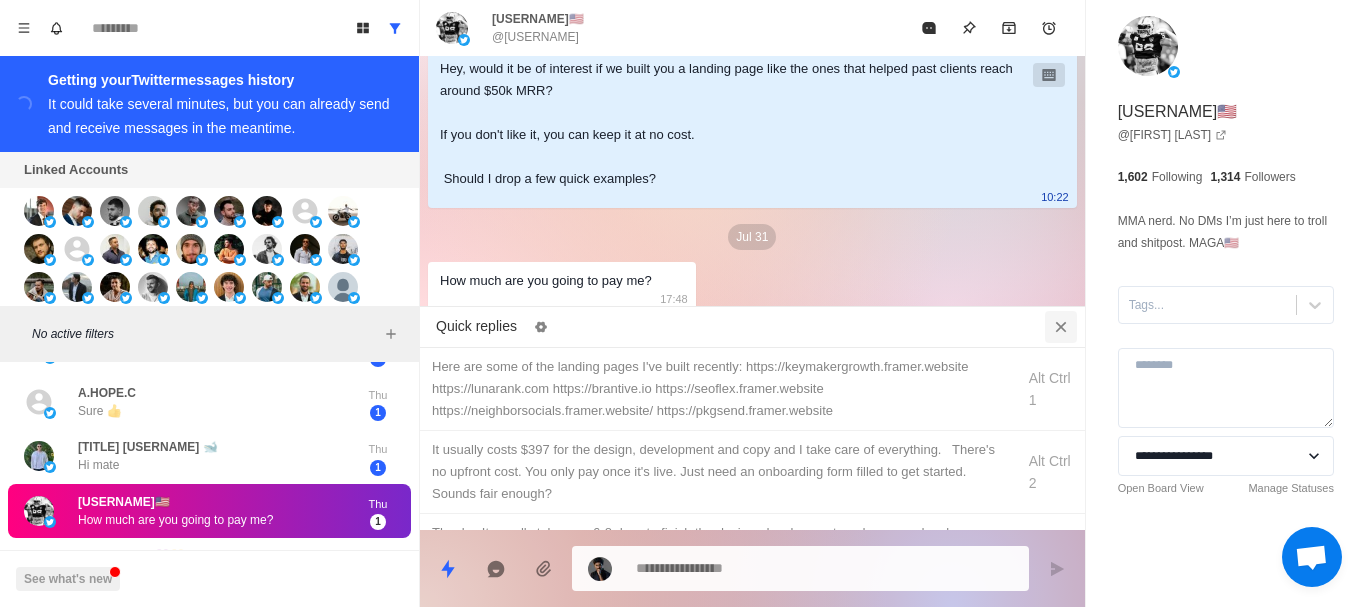 click 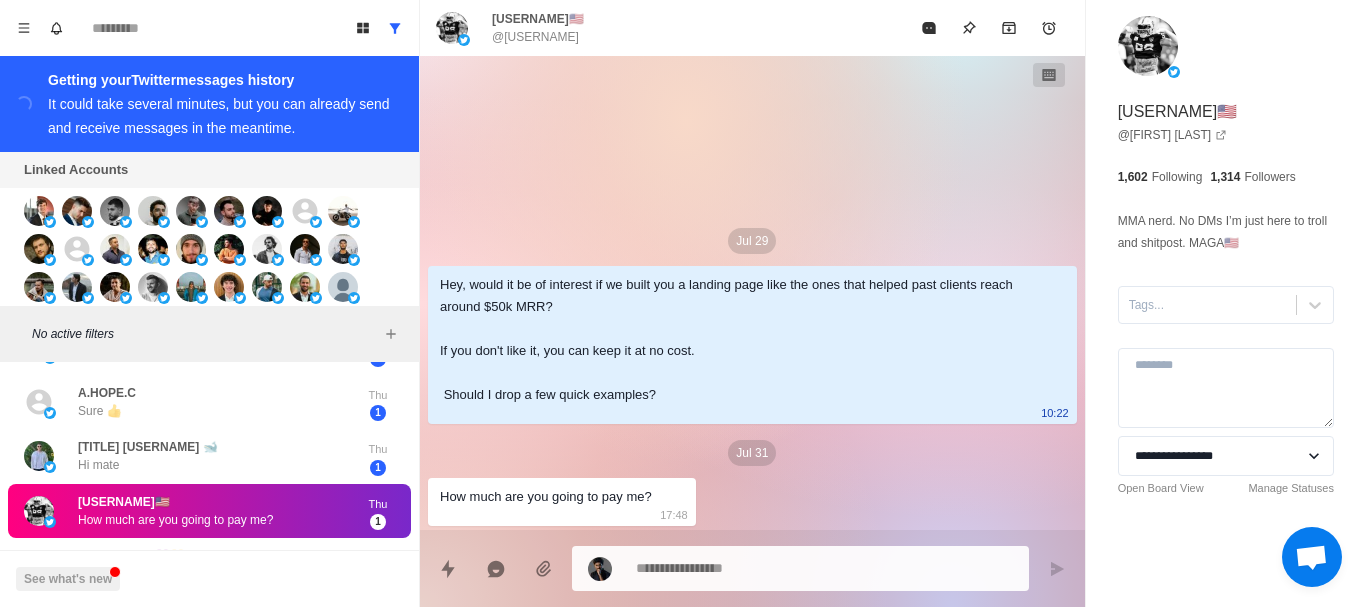 scroll, scrollTop: 0, scrollLeft: 0, axis: both 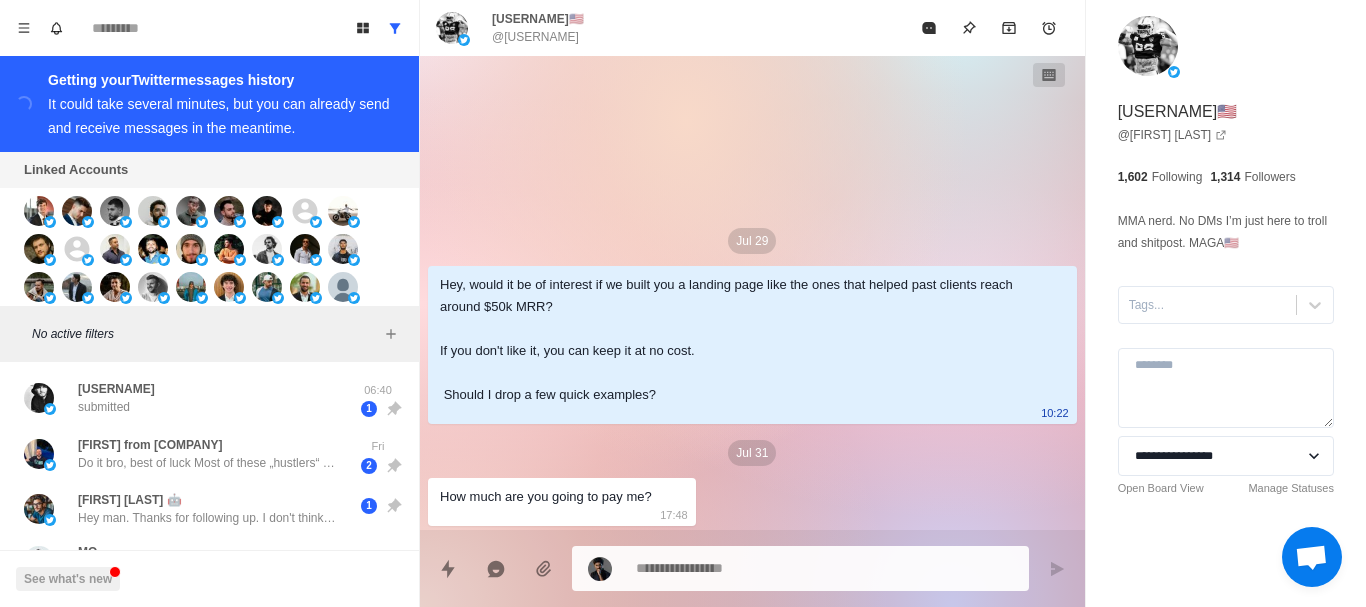 drag, startPoint x: 339, startPoint y: 465, endPoint x: 397, endPoint y: 82, distance: 387.36676 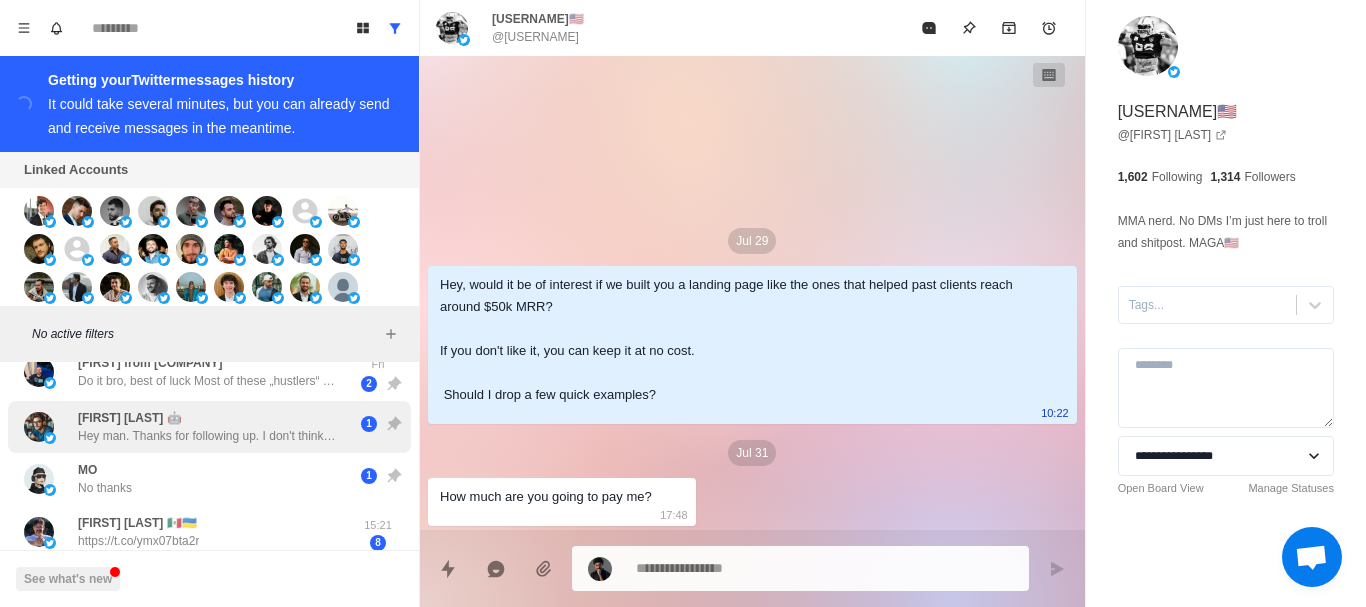 drag, startPoint x: 197, startPoint y: 408, endPoint x: 203, endPoint y: 462, distance: 54.33231 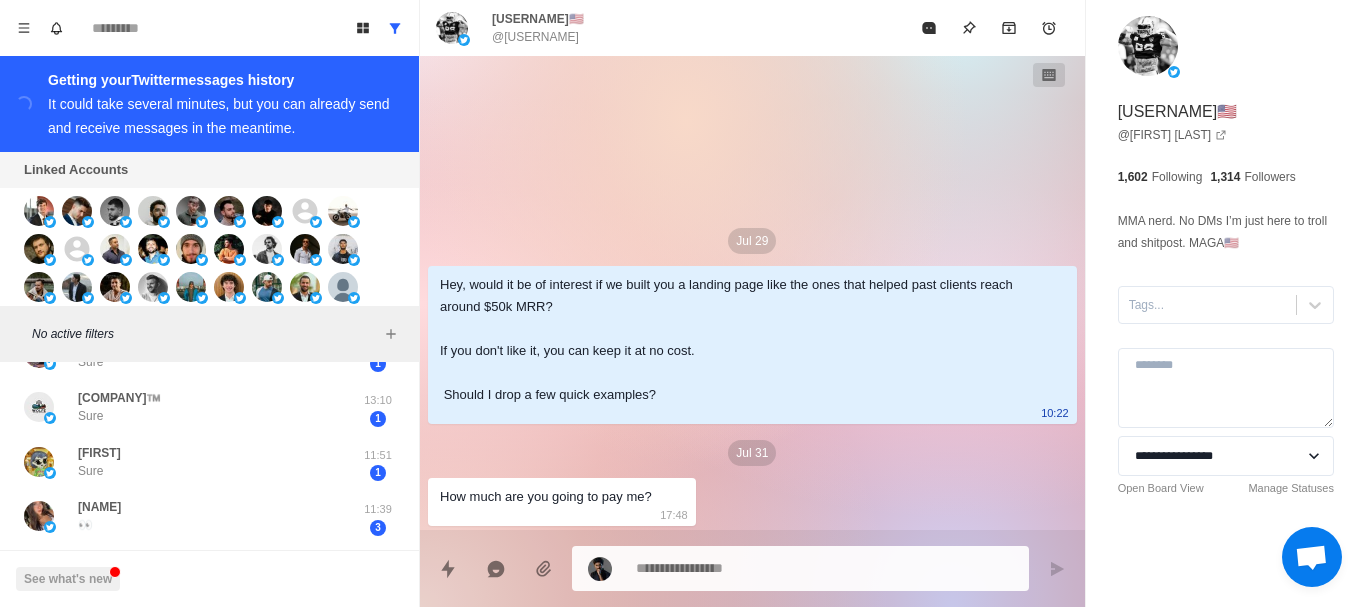 drag, startPoint x: 207, startPoint y: 448, endPoint x: 224, endPoint y: 569, distance: 122.18838 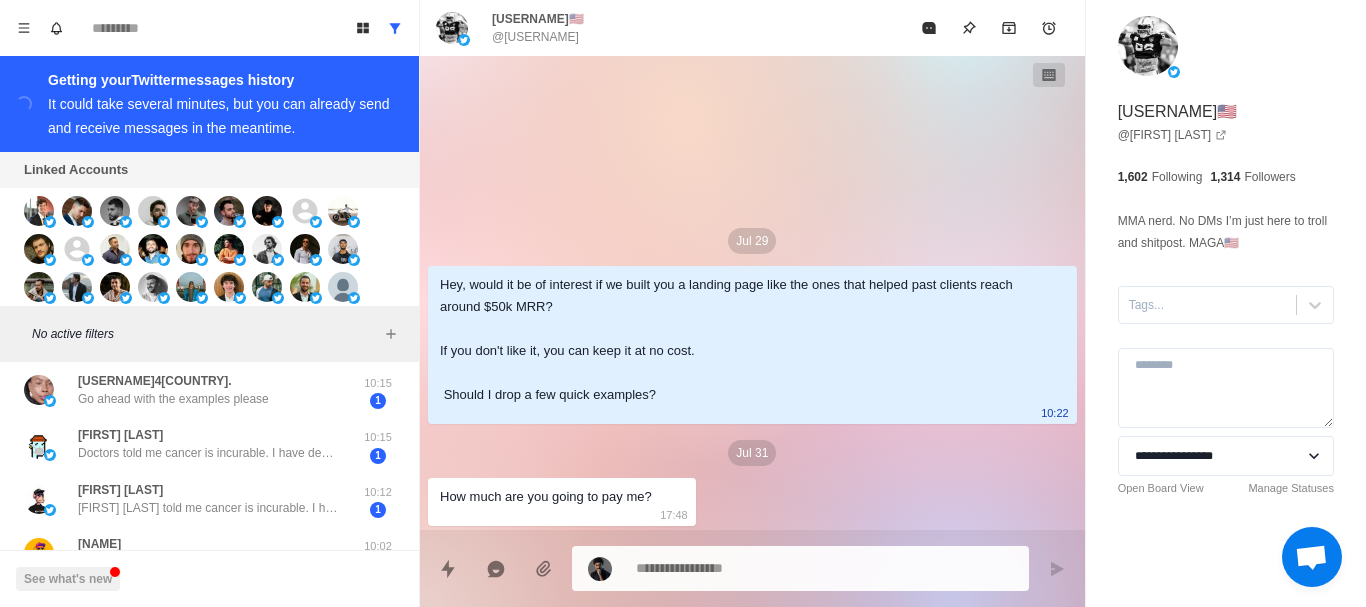 drag, startPoint x: 227, startPoint y: 547, endPoint x: 234, endPoint y: 570, distance: 24.04163 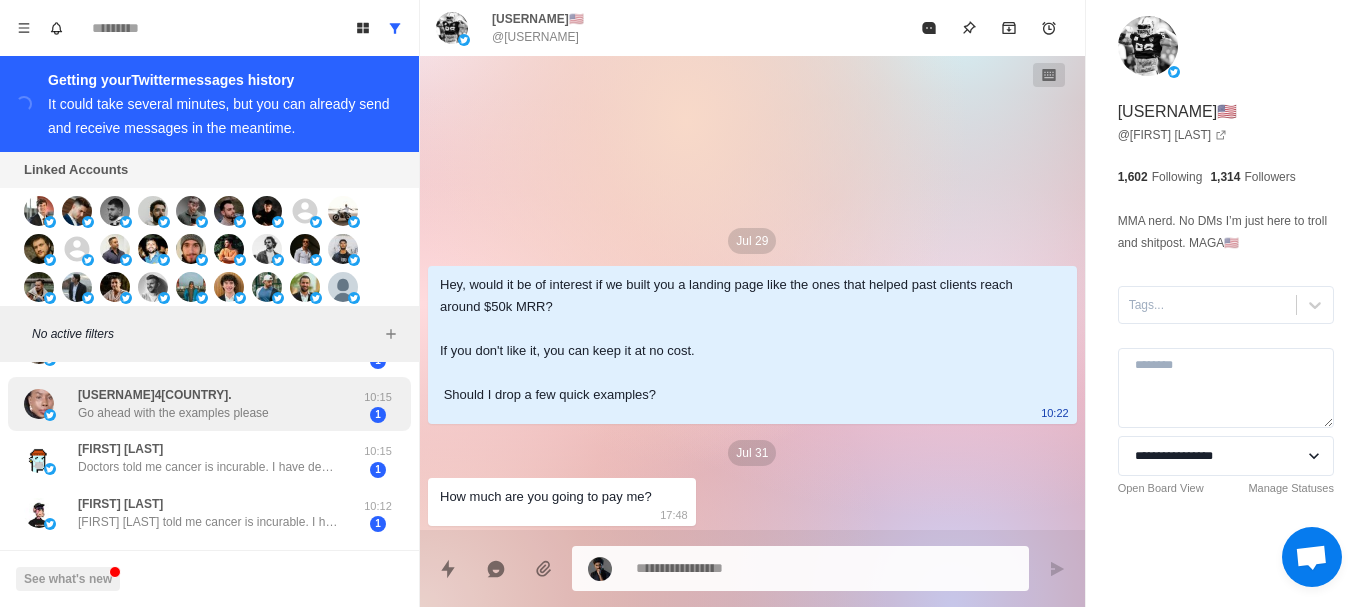 drag, startPoint x: 237, startPoint y: 522, endPoint x: 249, endPoint y: 424, distance: 98.731964 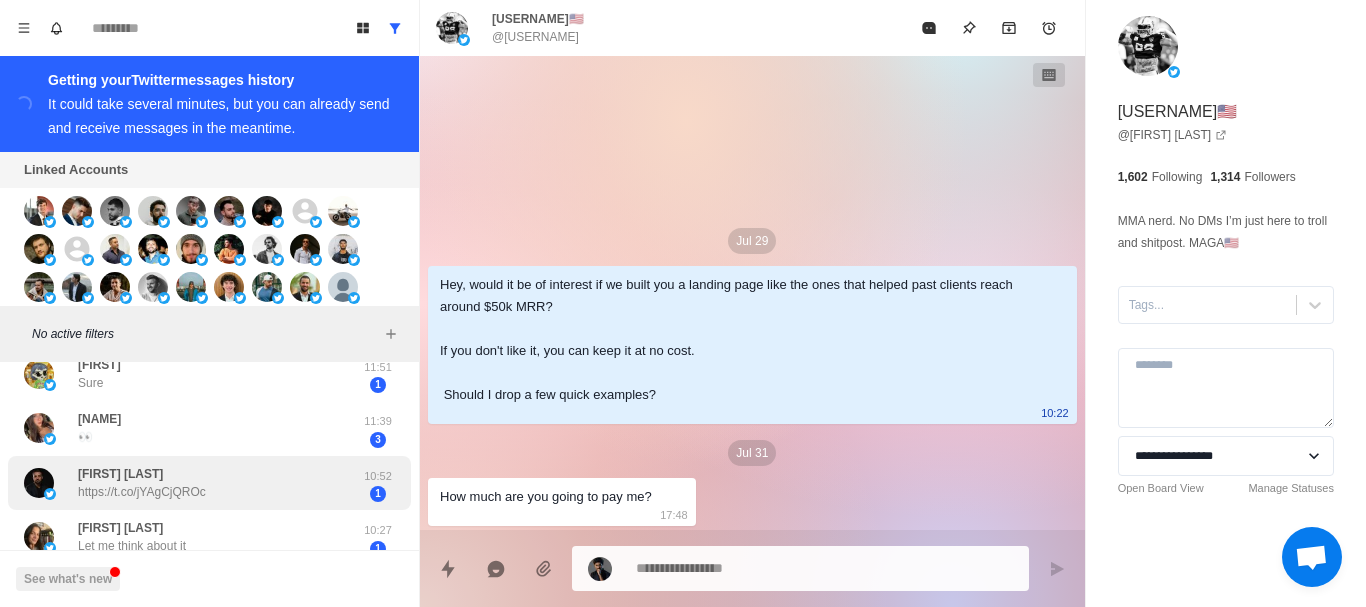 drag, startPoint x: 260, startPoint y: 481, endPoint x: 271, endPoint y: 394, distance: 87.69264 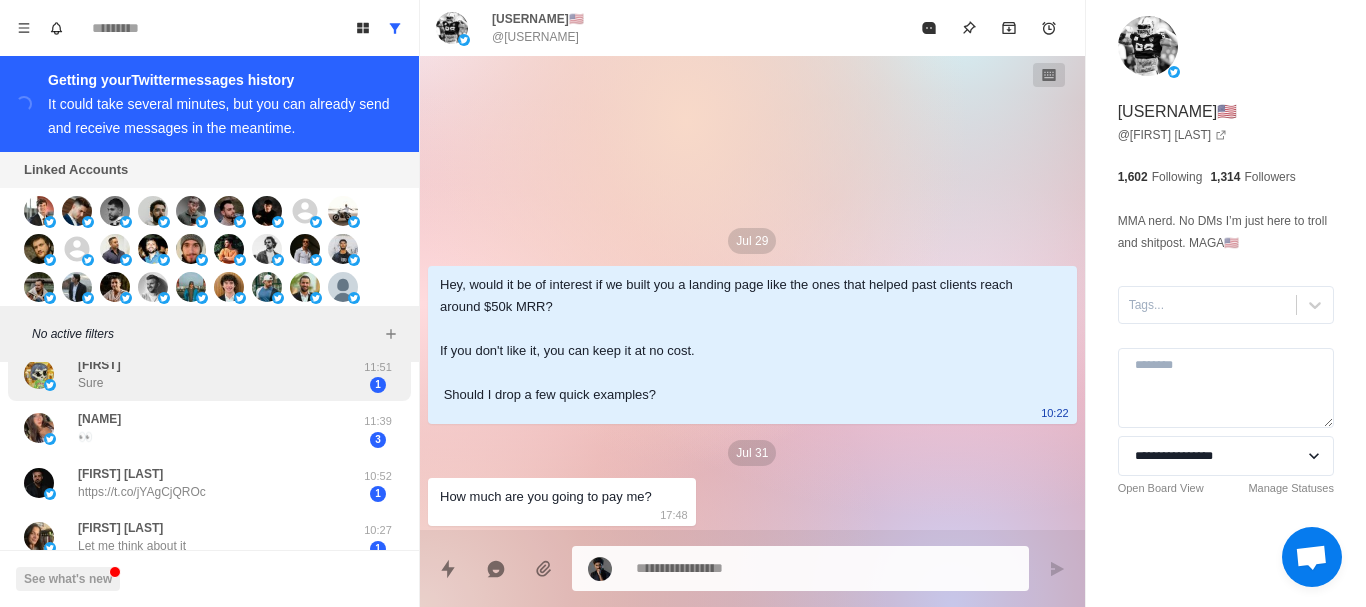 scroll, scrollTop: 445, scrollLeft: 0, axis: vertical 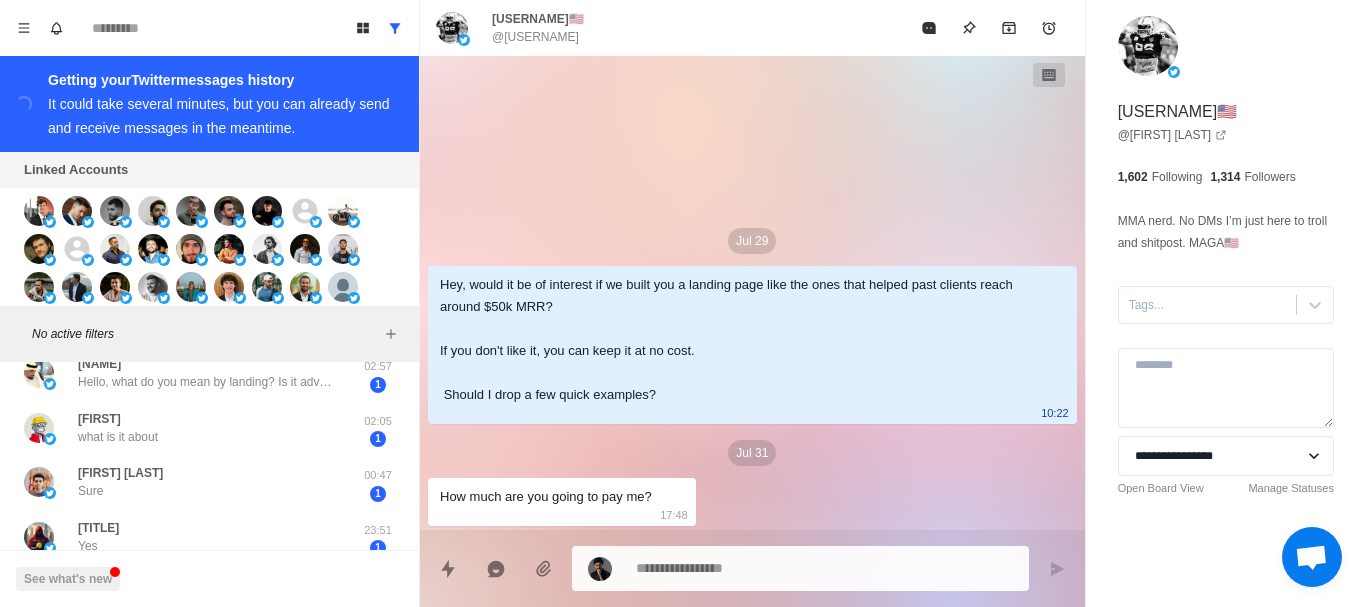 drag, startPoint x: 300, startPoint y: 507, endPoint x: 294, endPoint y: 561, distance: 54.33231 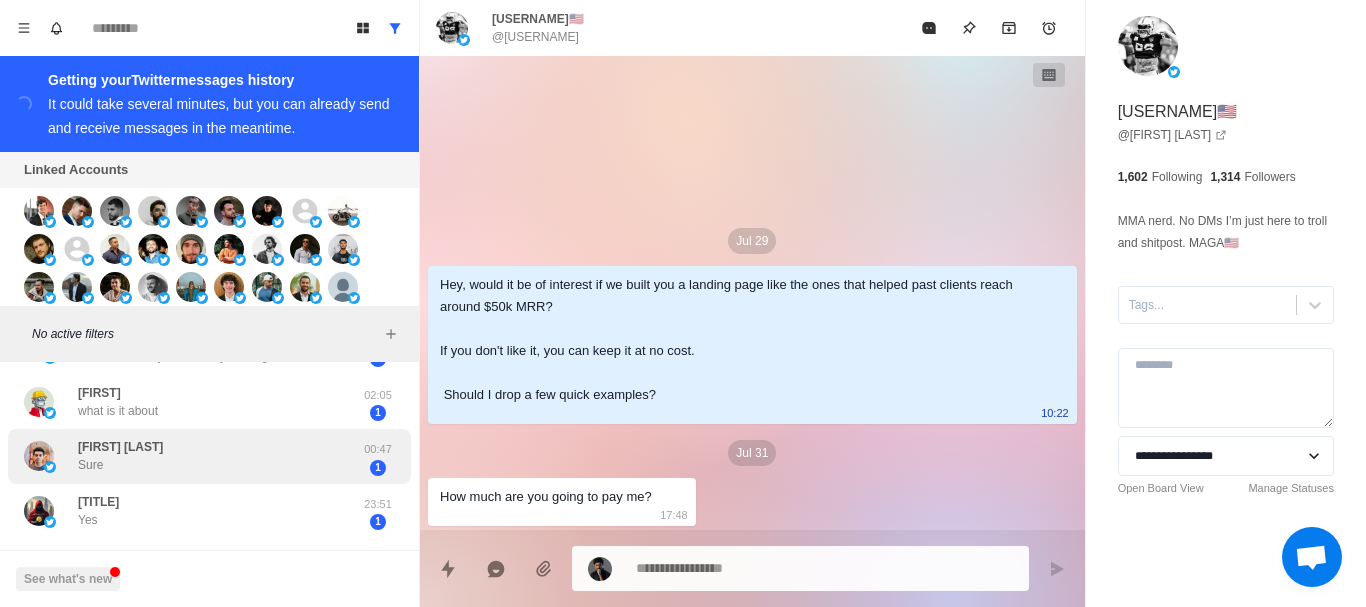 drag, startPoint x: 296, startPoint y: 518, endPoint x: 301, endPoint y: 480, distance: 38.327538 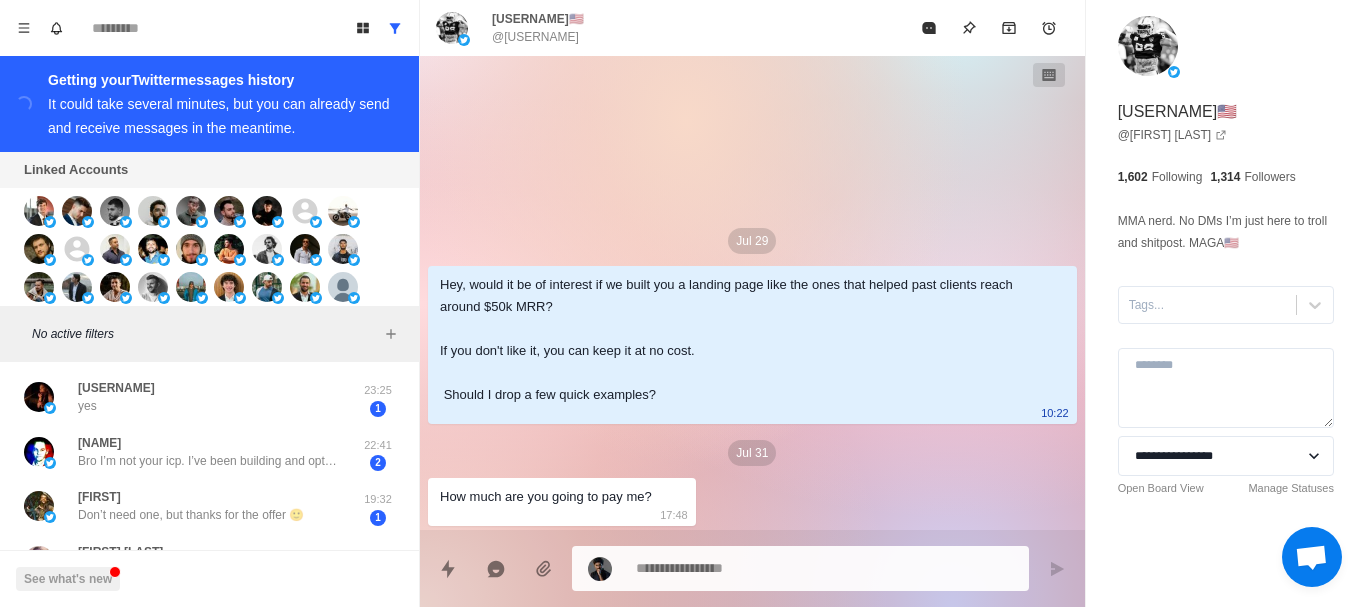 drag, startPoint x: 301, startPoint y: 480, endPoint x: 280, endPoint y: 564, distance: 86.58522 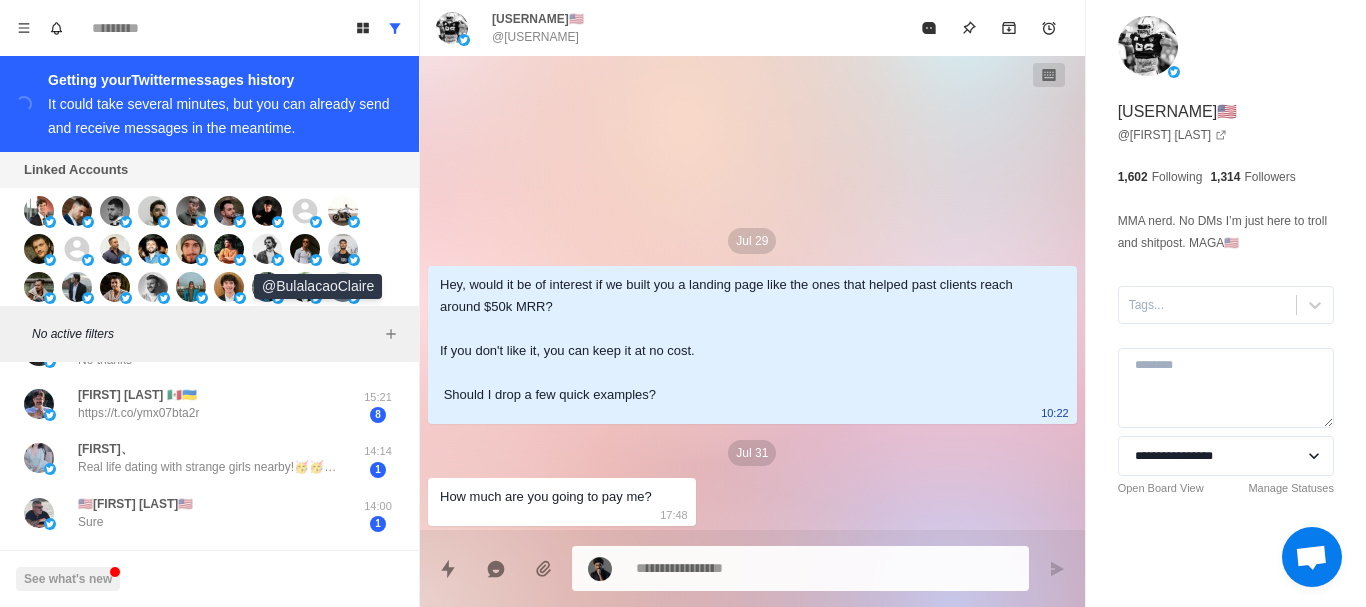 scroll, scrollTop: 0, scrollLeft: 0, axis: both 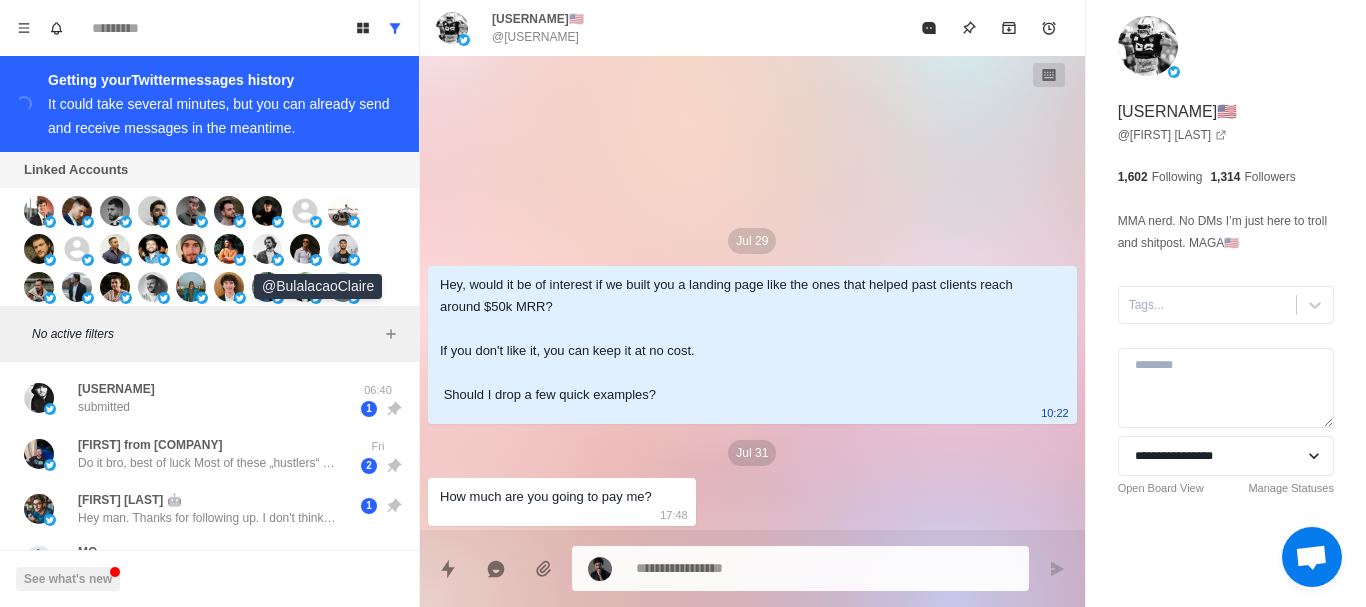 drag, startPoint x: 280, startPoint y: 473, endPoint x: 303, endPoint y: 263, distance: 211.25577 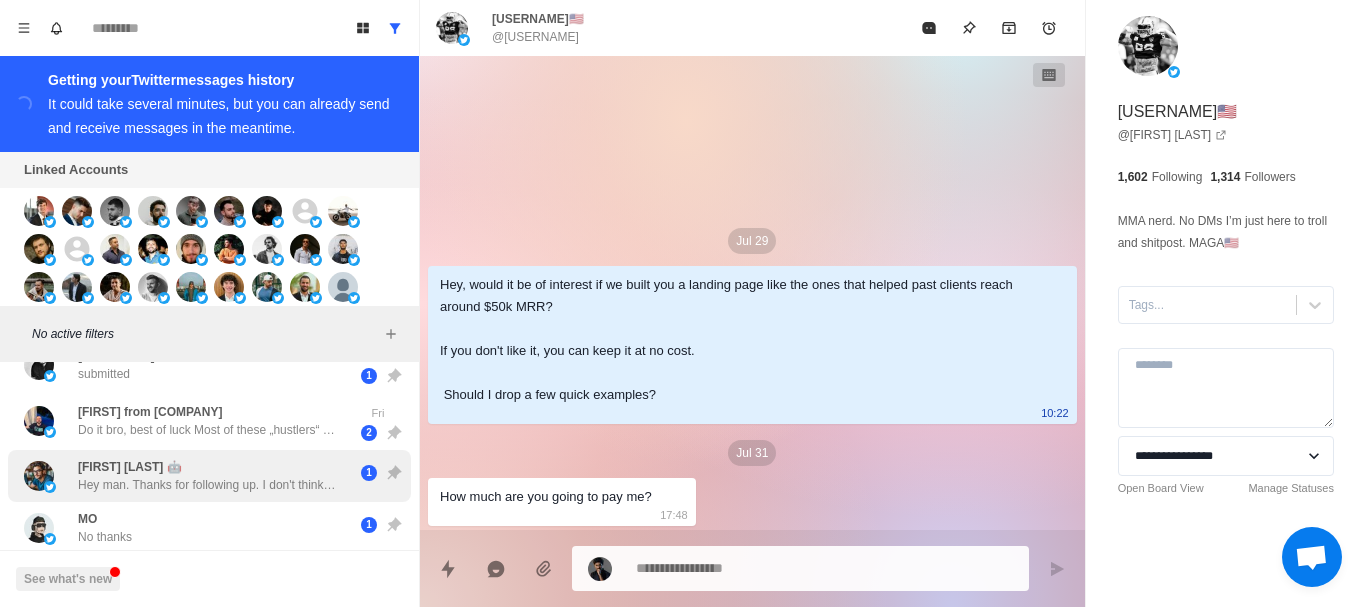 drag, startPoint x: 287, startPoint y: 429, endPoint x: 287, endPoint y: 470, distance: 41 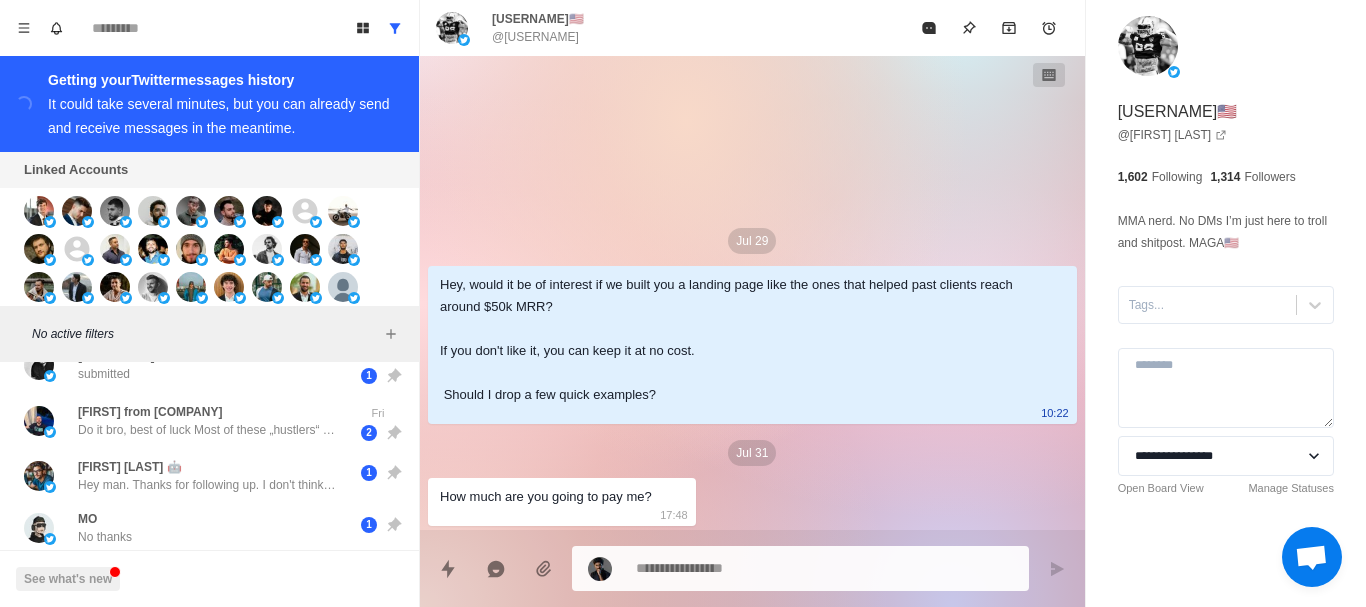 scroll, scrollTop: 54, scrollLeft: 0, axis: vertical 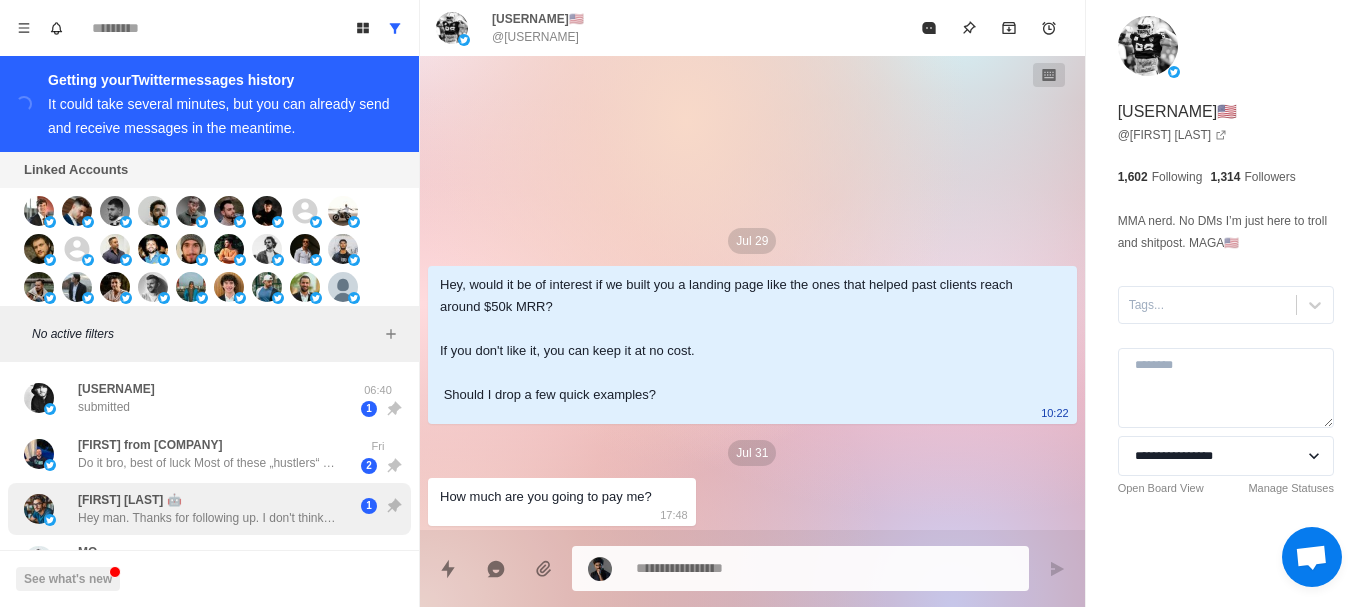 drag, startPoint x: 154, startPoint y: 530, endPoint x: 168, endPoint y: 436, distance: 95.036835 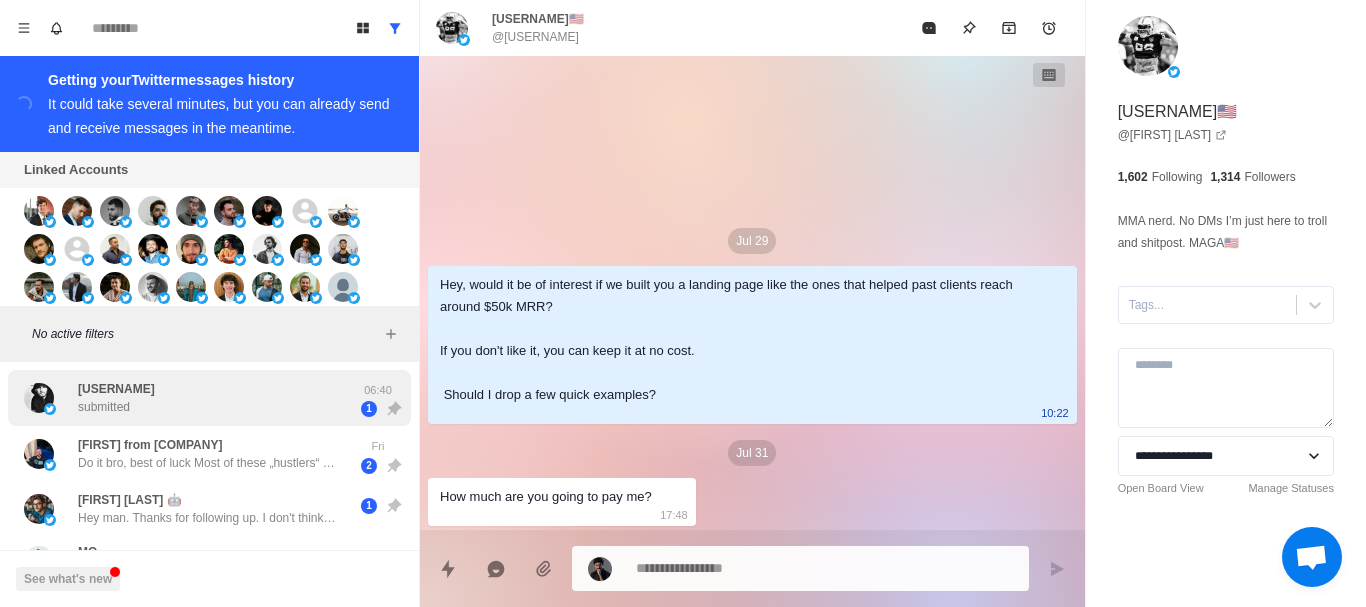 click on "Alex from CopyFlow Do it bro, best of luck
Most of these „hustlers“ on Twitter are dead broke anyway Fri 2" at bounding box center [209, 454] 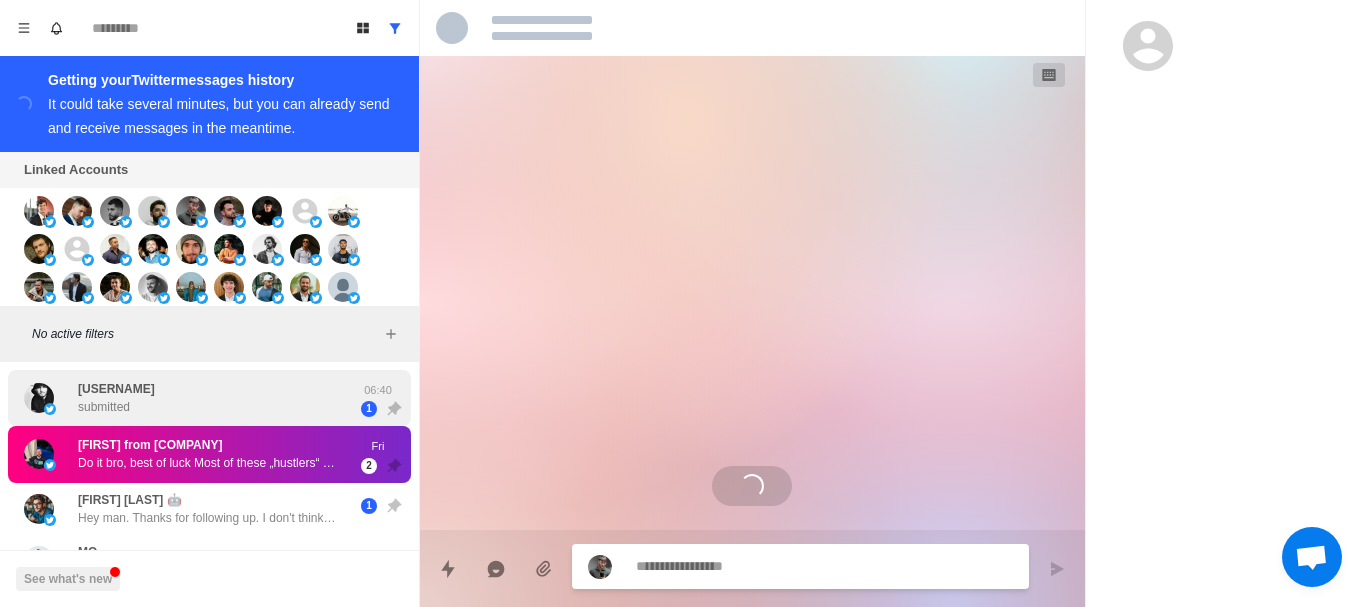 click on "gbdoin submitted" at bounding box center [188, 398] 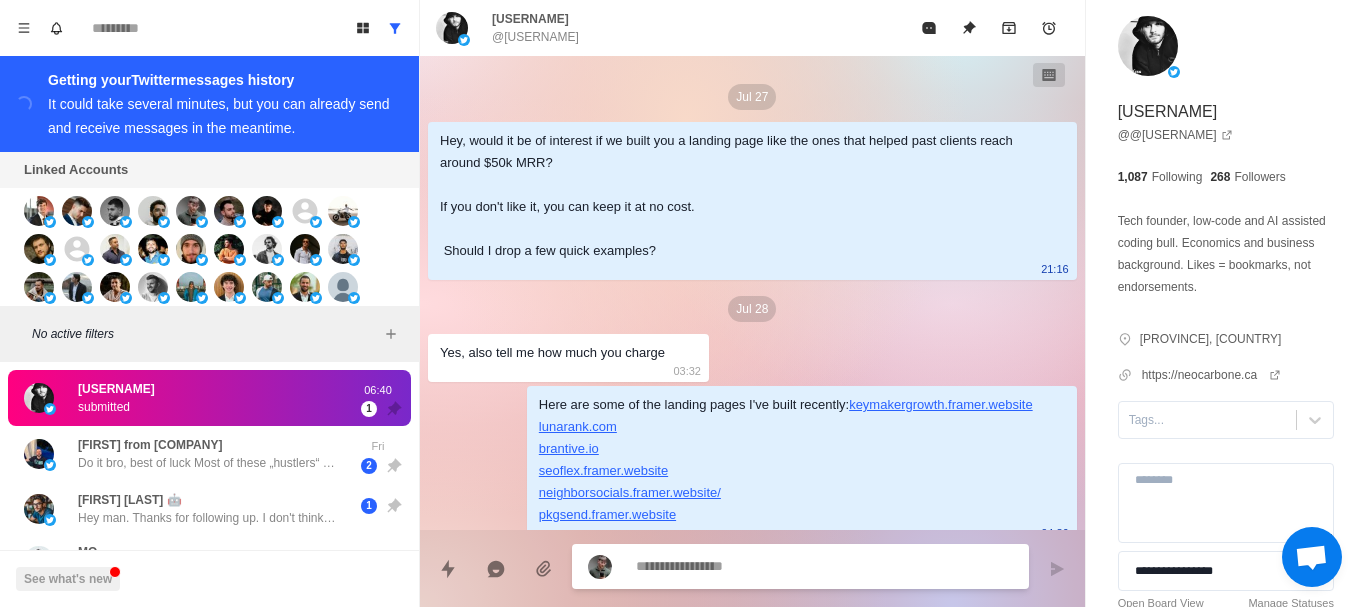 scroll, scrollTop: 834, scrollLeft: 0, axis: vertical 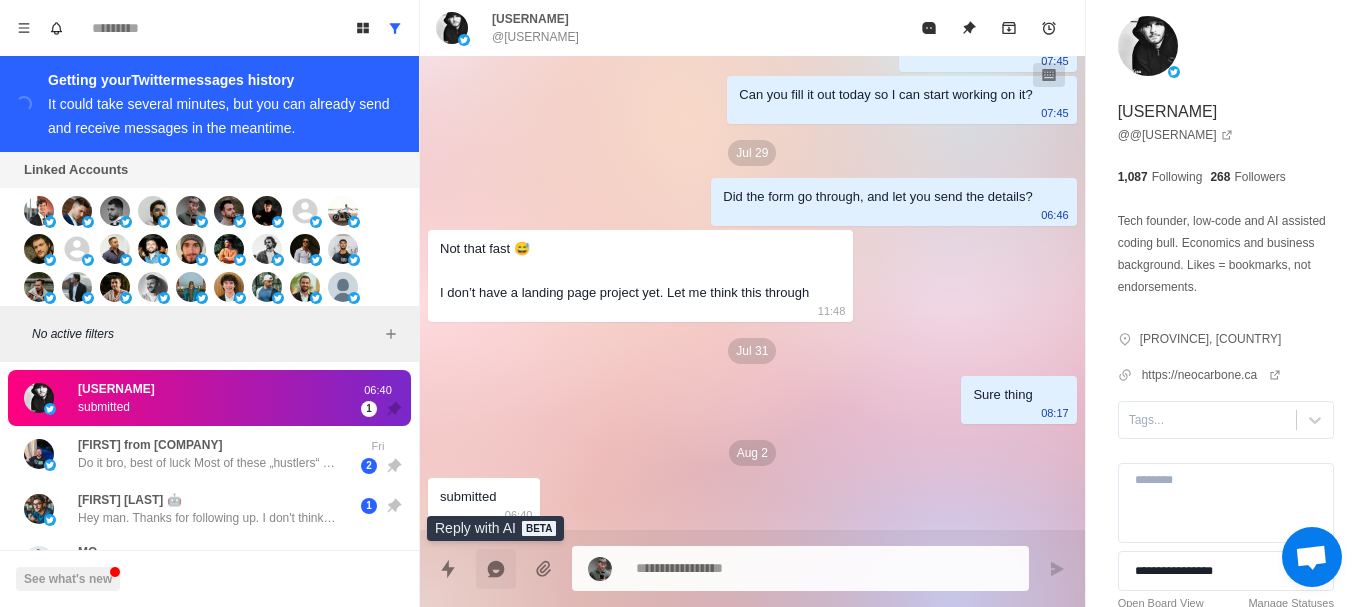 click 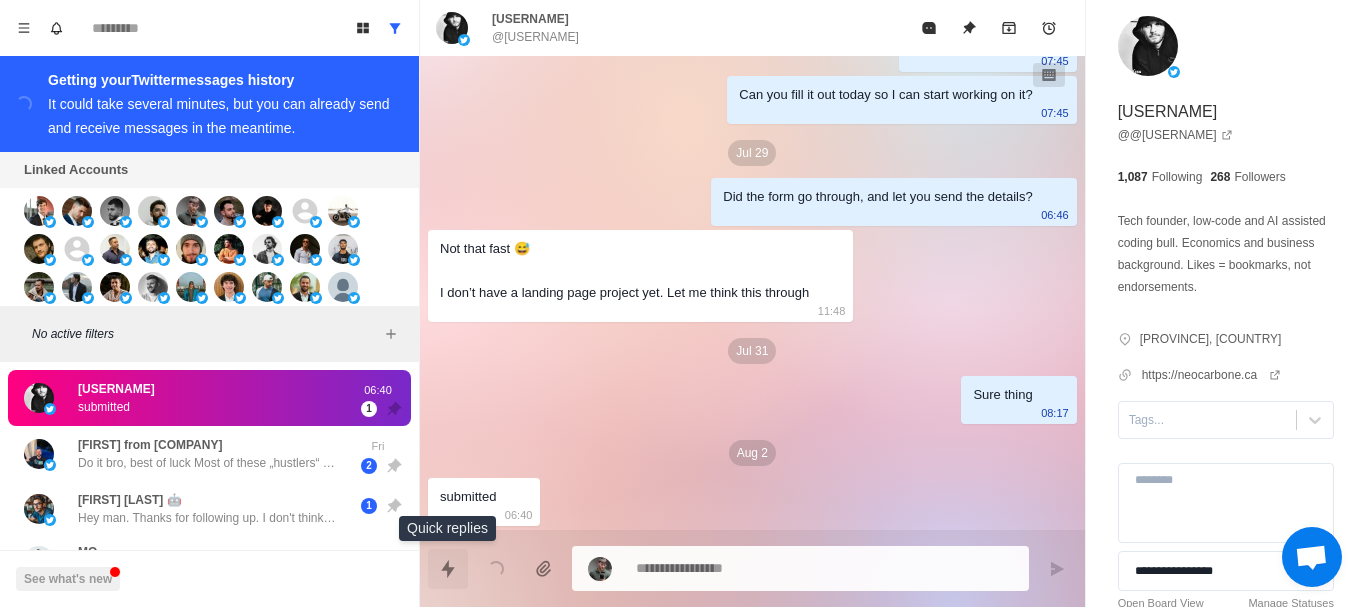 click on "Loading..." at bounding box center (752, 560) 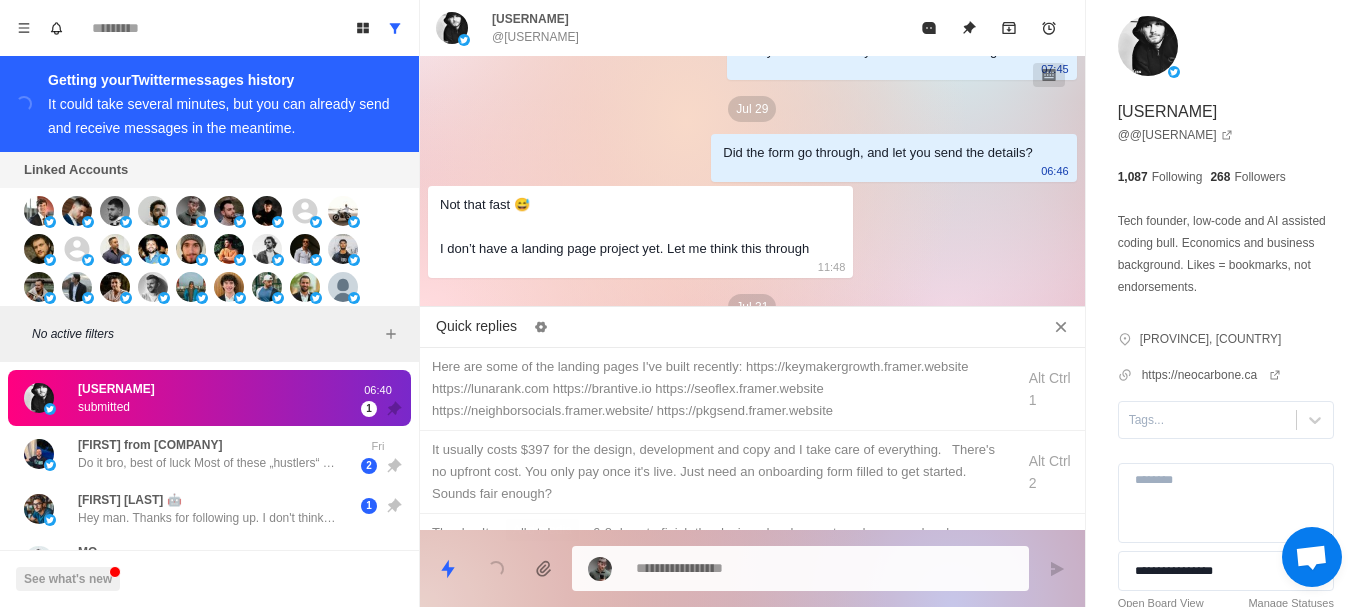 type on "*" 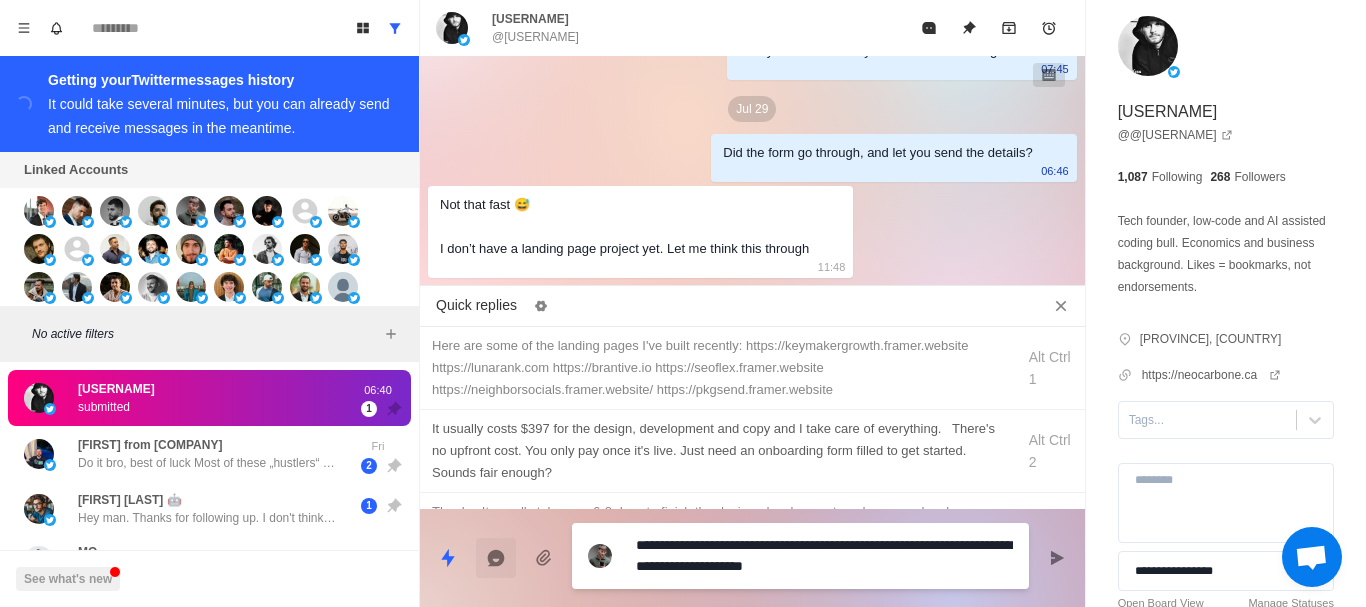 scroll, scrollTop: 0, scrollLeft: 0, axis: both 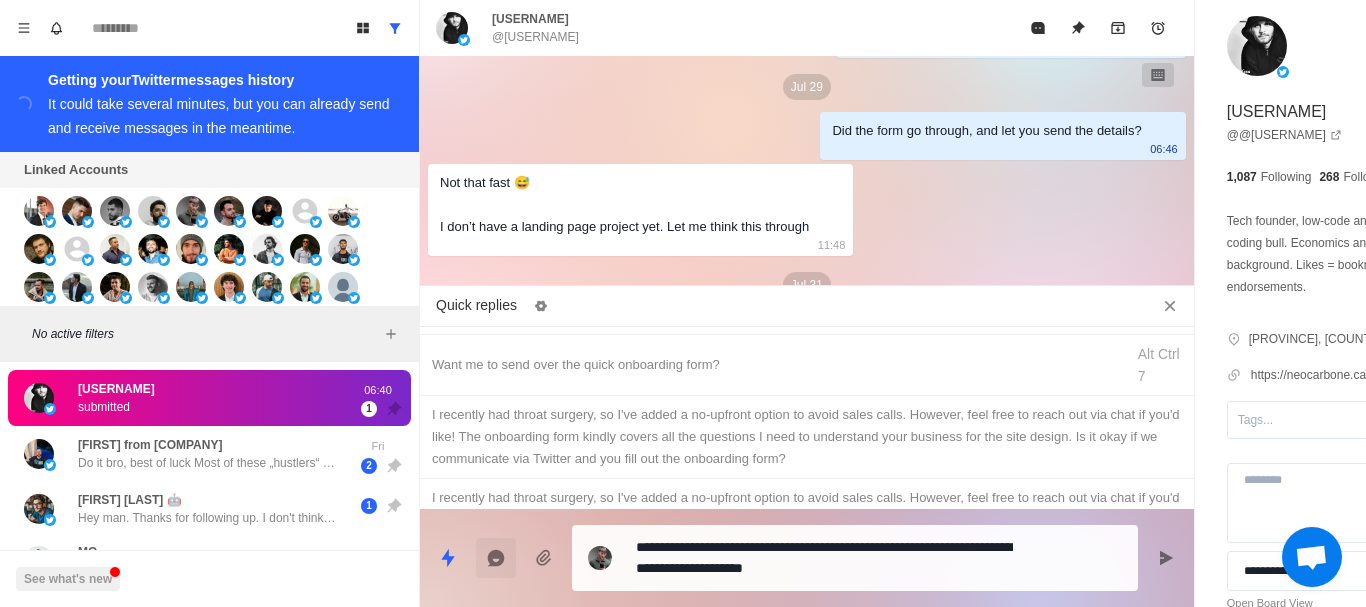 drag, startPoint x: 856, startPoint y: 414, endPoint x: 852, endPoint y: 543, distance: 129.062 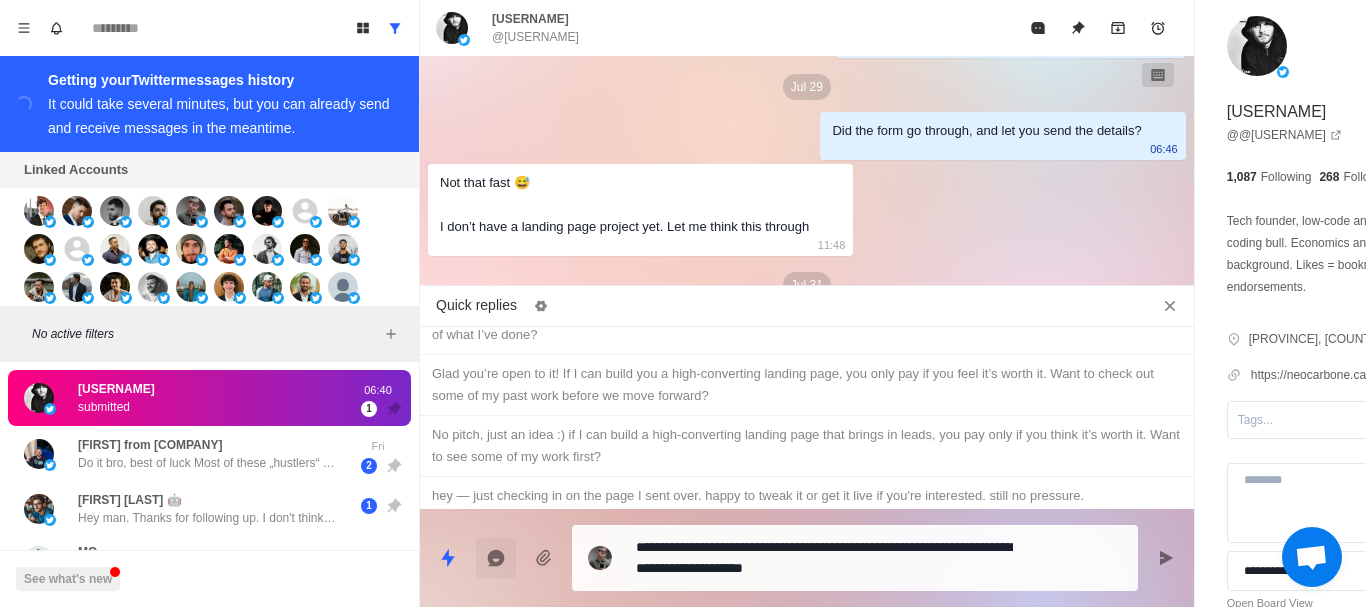 scroll, scrollTop: 975, scrollLeft: 0, axis: vertical 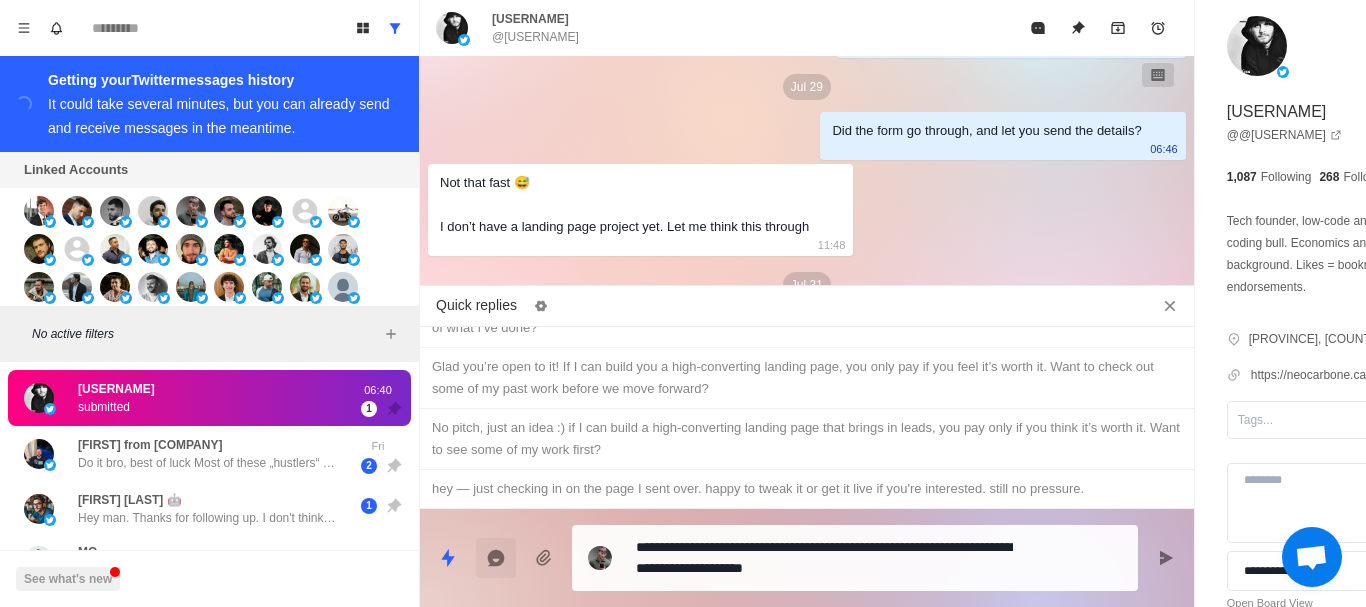 drag, startPoint x: 832, startPoint y: 423, endPoint x: 827, endPoint y: 521, distance: 98.12747 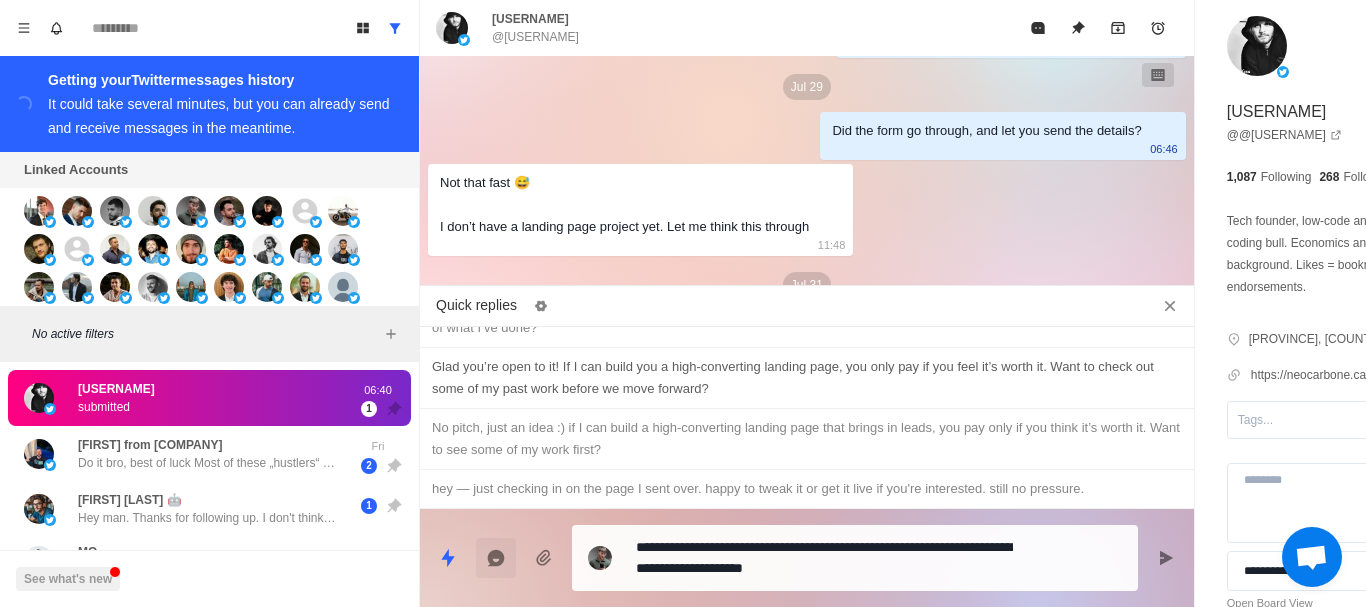 drag, startPoint x: 810, startPoint y: 487, endPoint x: 816, endPoint y: 444, distance: 43.416588 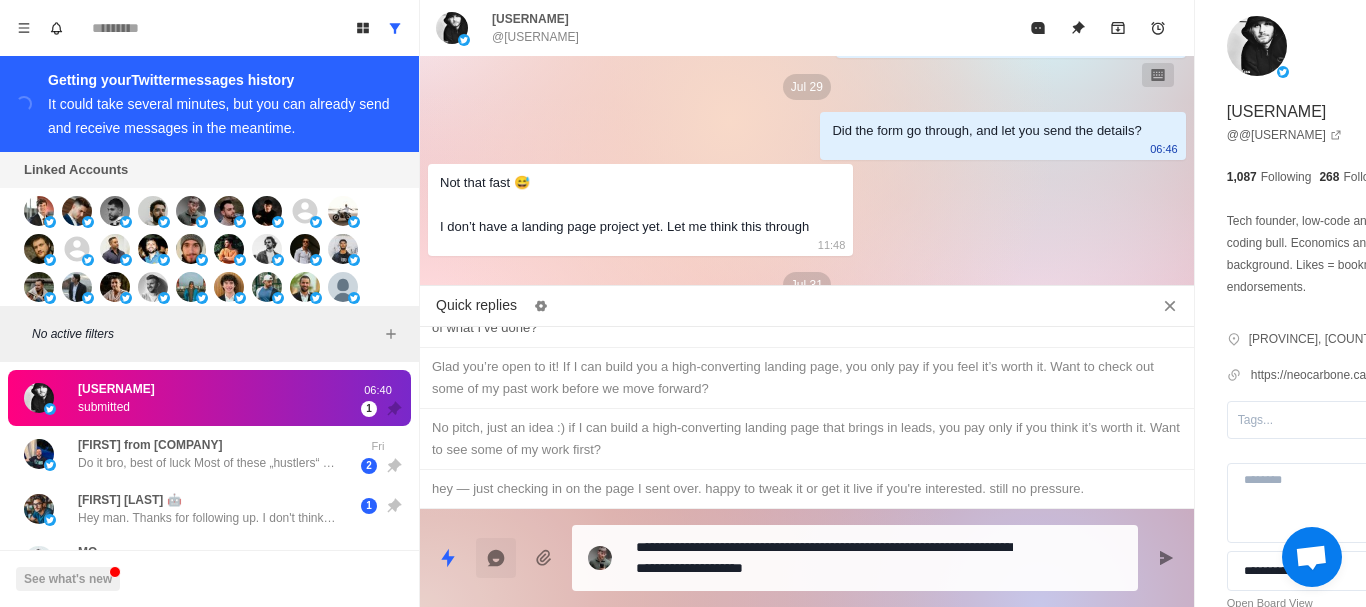 scroll, scrollTop: 847, scrollLeft: 0, axis: vertical 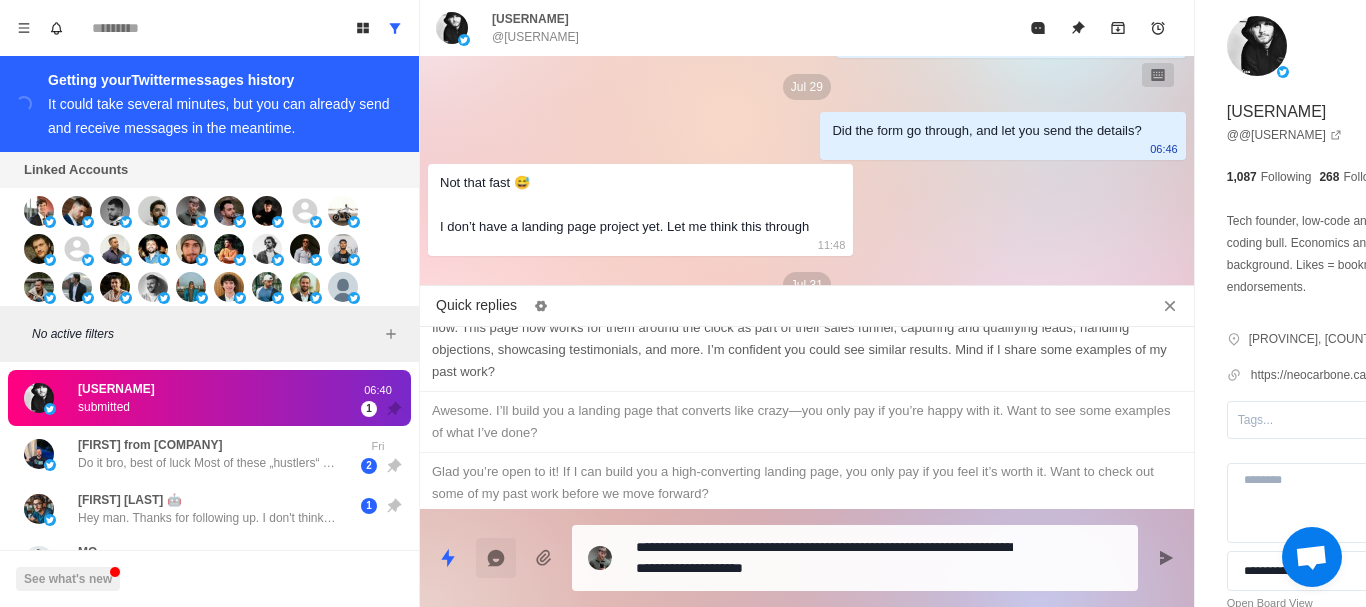 drag, startPoint x: 809, startPoint y: 448, endPoint x: 812, endPoint y: 403, distance: 45.099888 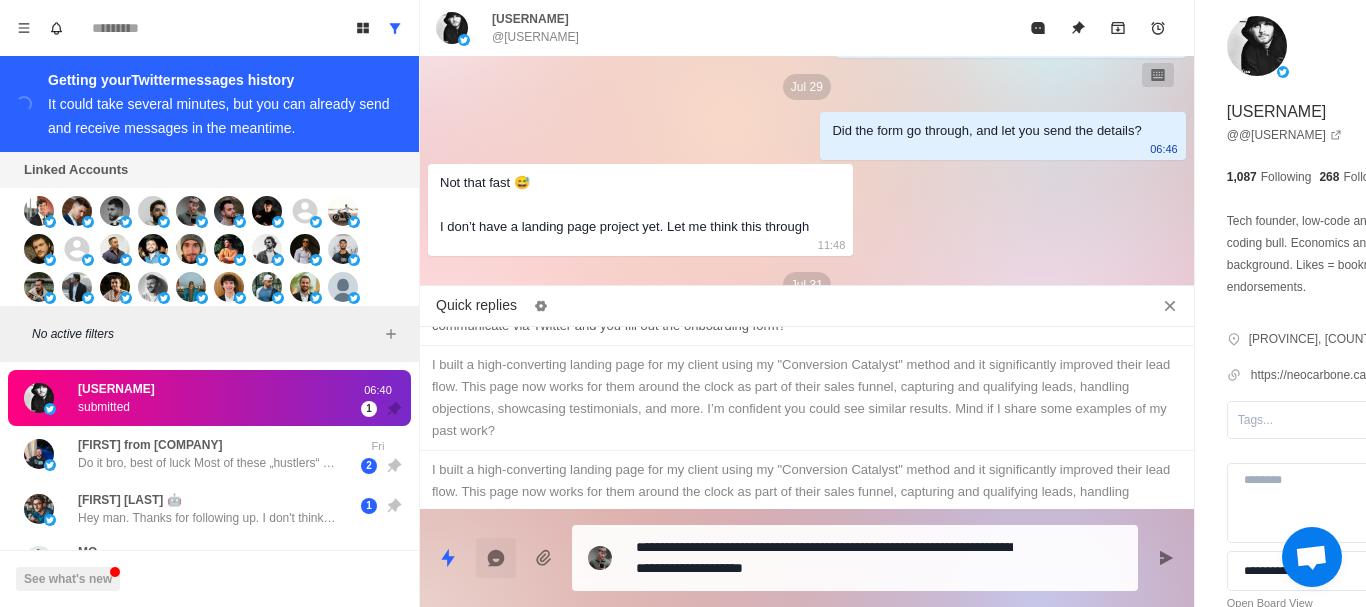 drag, startPoint x: 786, startPoint y: 460, endPoint x: 799, endPoint y: 374, distance: 86.977005 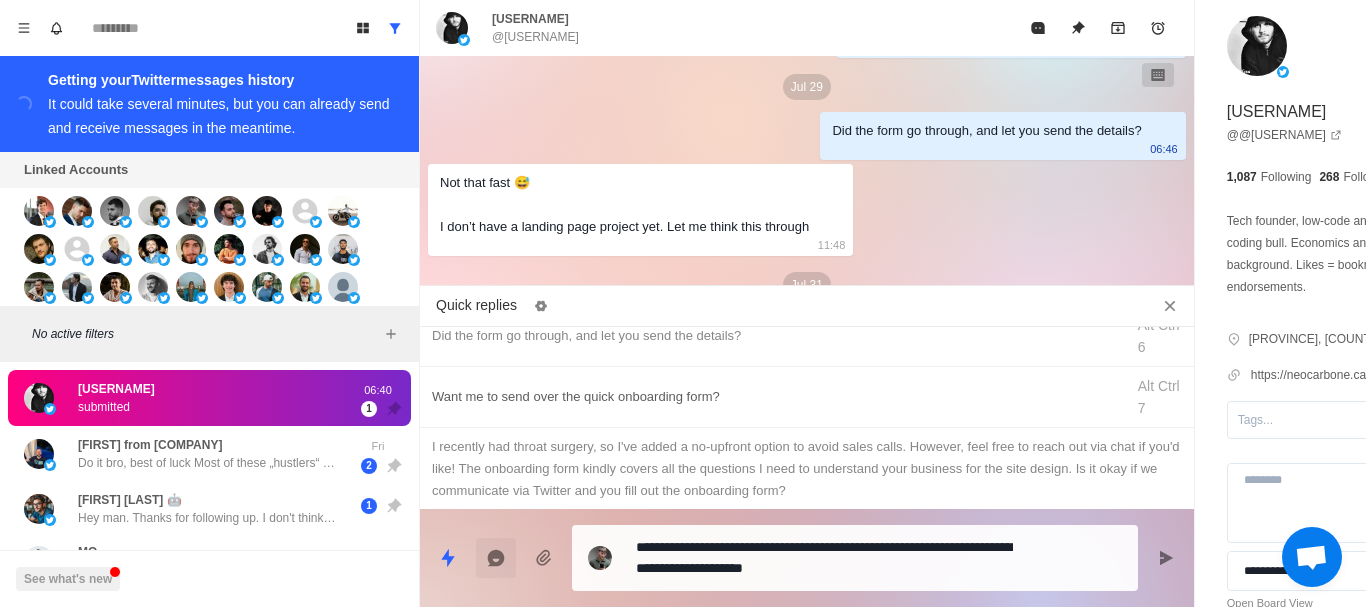 drag, startPoint x: 701, startPoint y: 455, endPoint x: 723, endPoint y: 384, distance: 74.330345 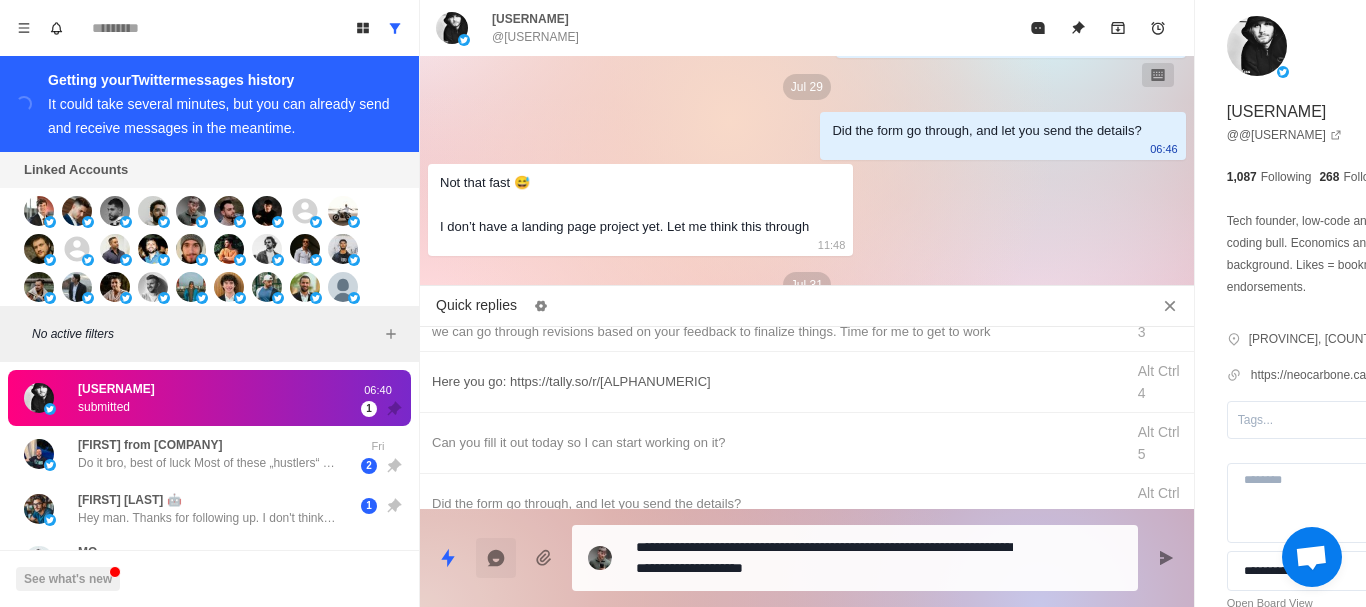 drag, startPoint x: 729, startPoint y: 408, endPoint x: 729, endPoint y: 341, distance: 67 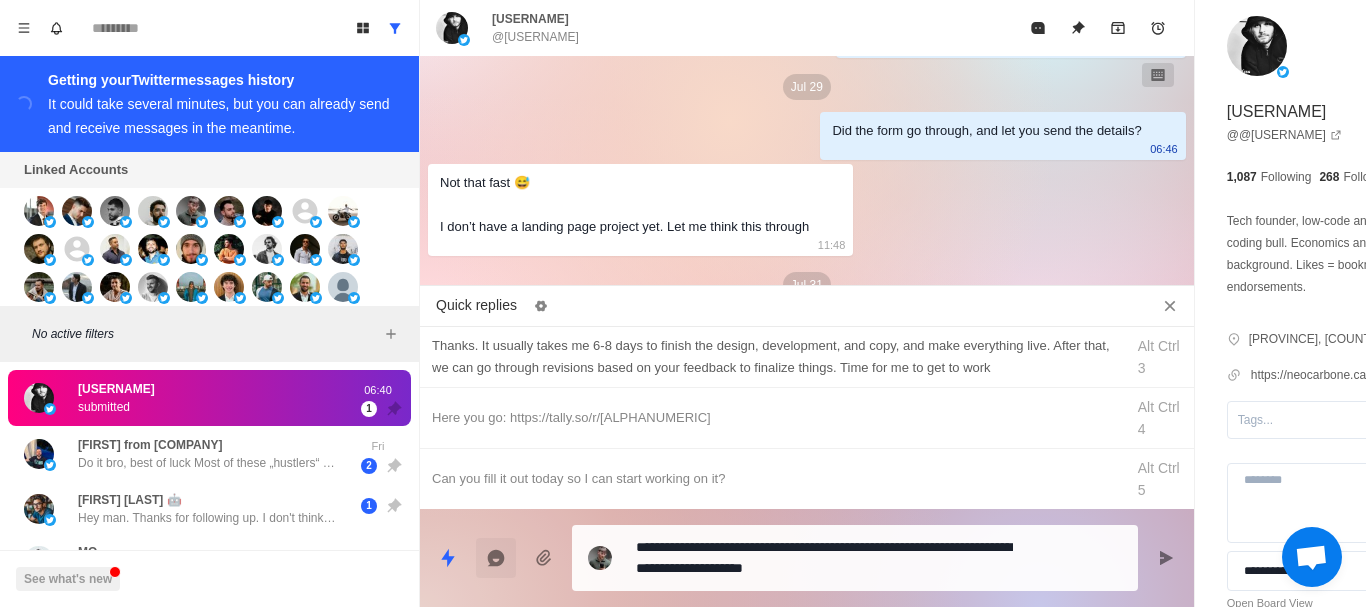 drag, startPoint x: 727, startPoint y: 443, endPoint x: 734, endPoint y: 475, distance: 32.75668 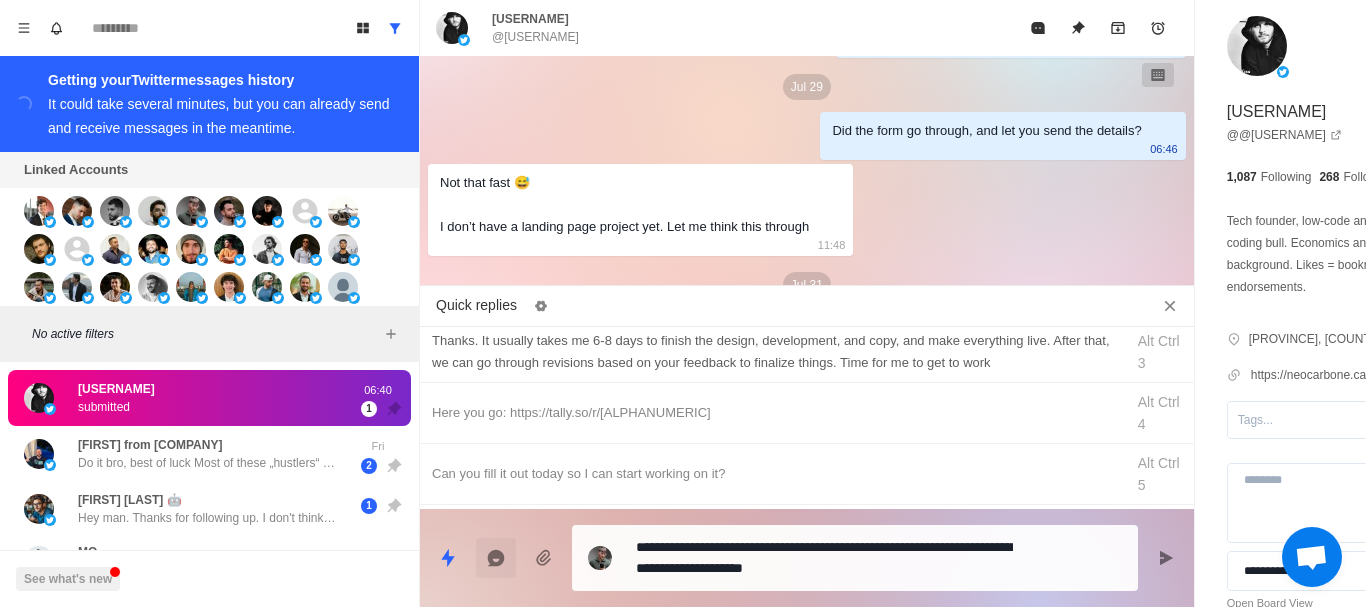 type on "*" 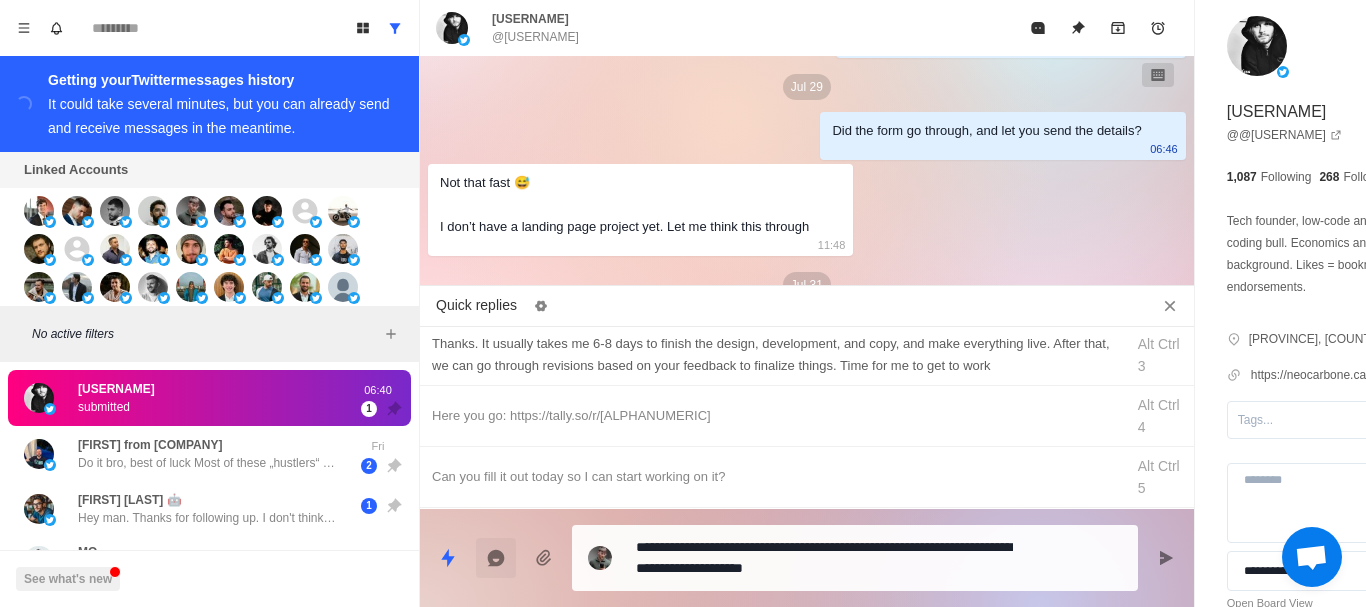 drag, startPoint x: 754, startPoint y: 406, endPoint x: 753, endPoint y: 388, distance: 18.027756 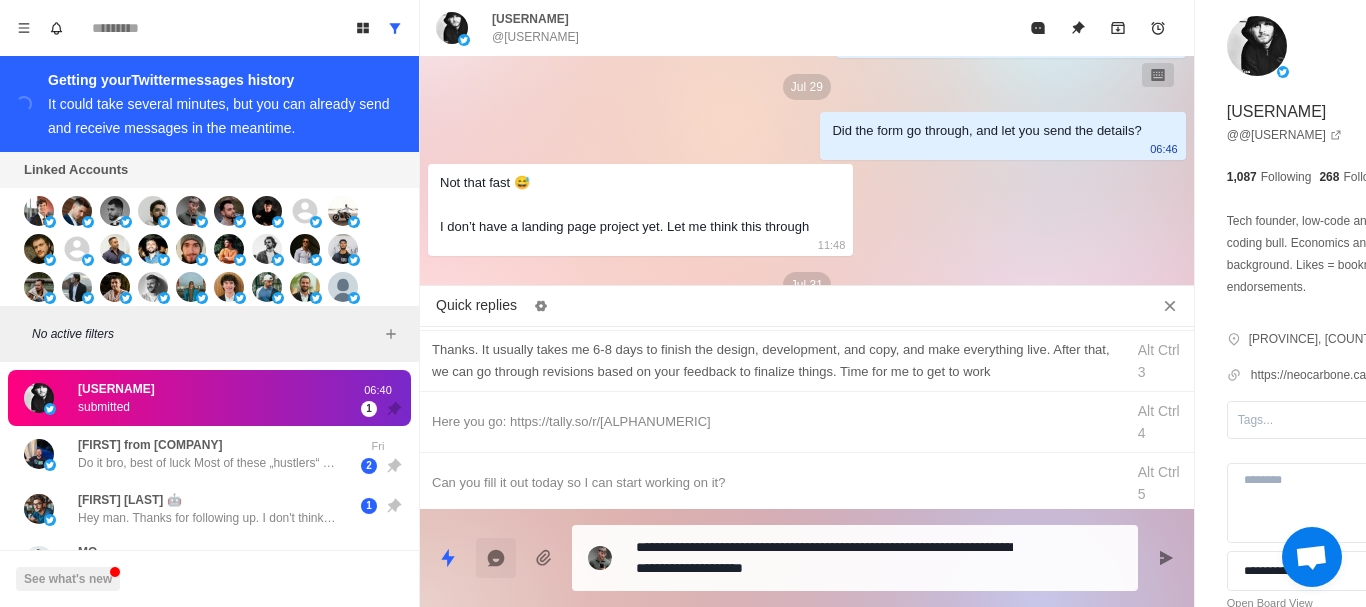 click on "Thanks. It usually takes me 6-8 days to finish the design, development, and copy, and make everything live. After that, we can go through revisions based on your feedback to finalize things. Time for me to get to work" at bounding box center [772, 361] 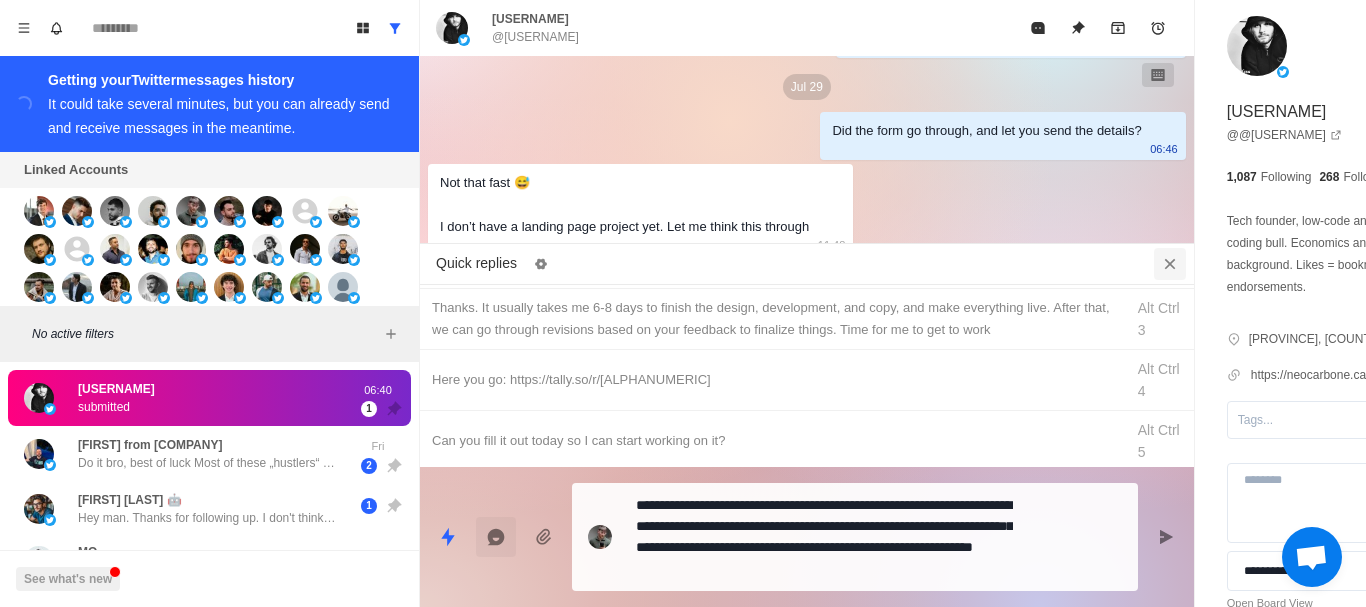 click 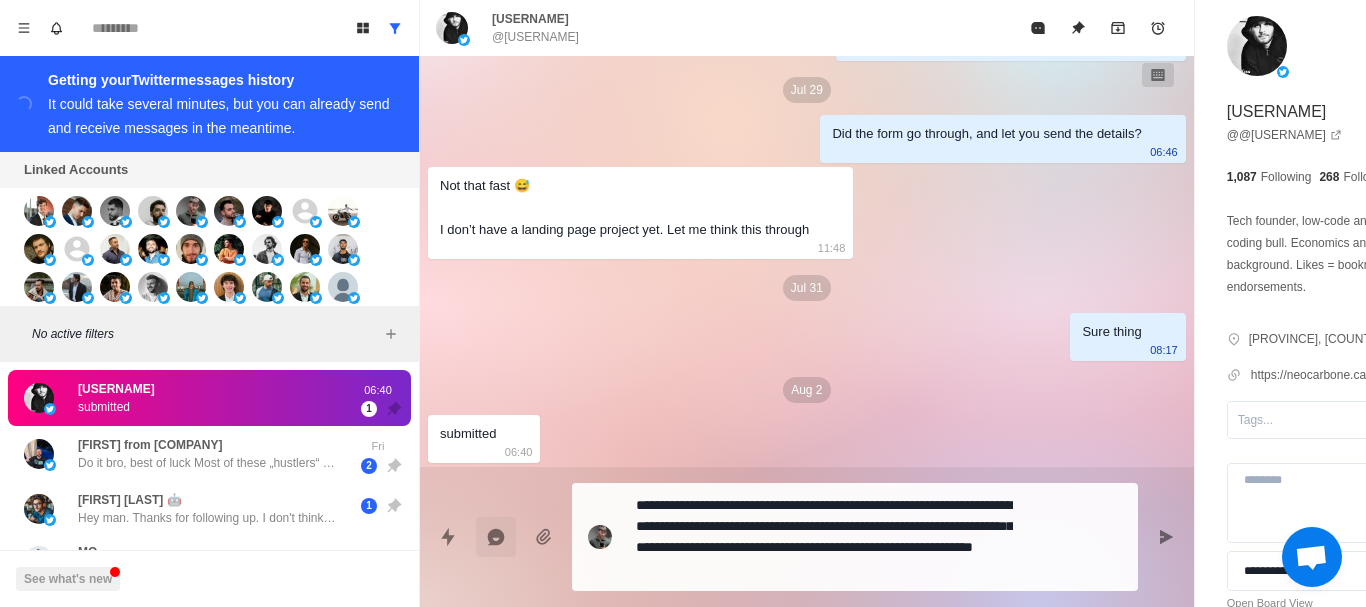scroll, scrollTop: 897, scrollLeft: 0, axis: vertical 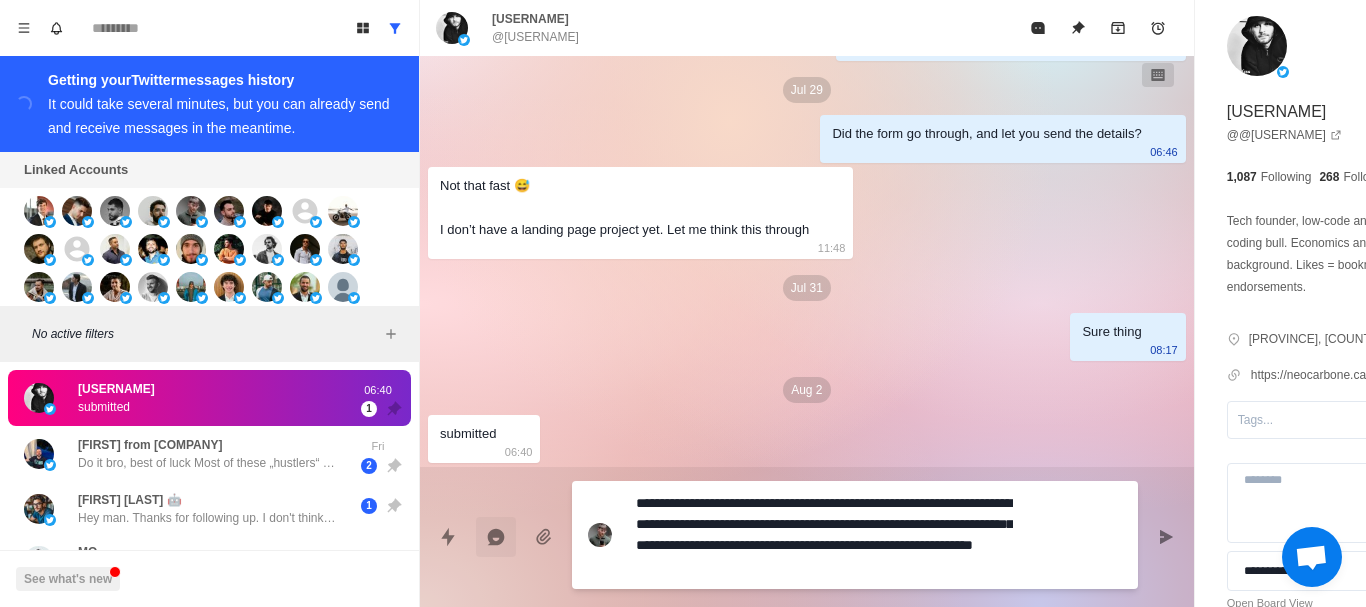 click on "**********" at bounding box center [824, 535] 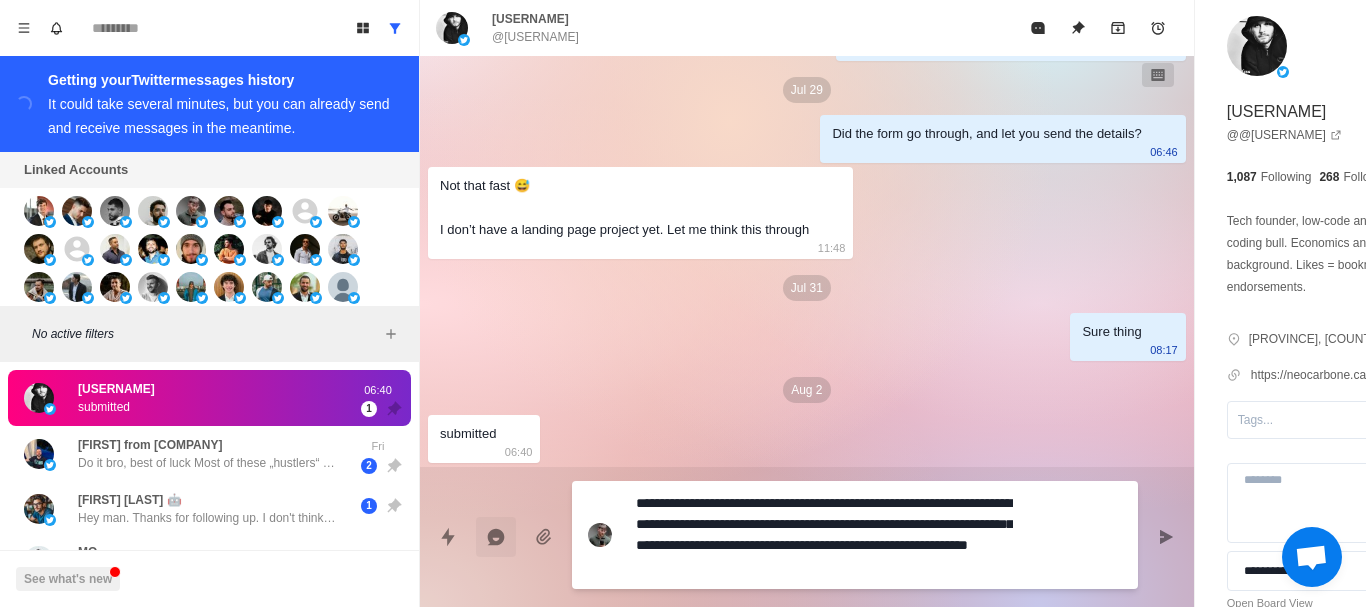 type on "*" 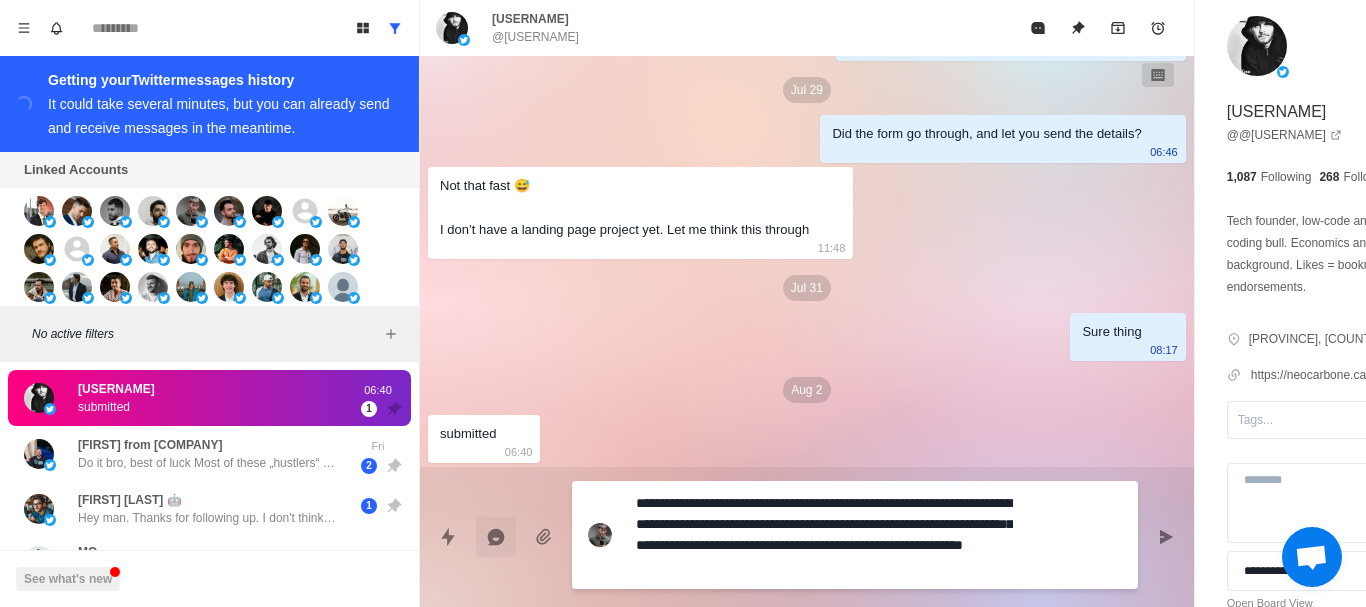 type on "*" 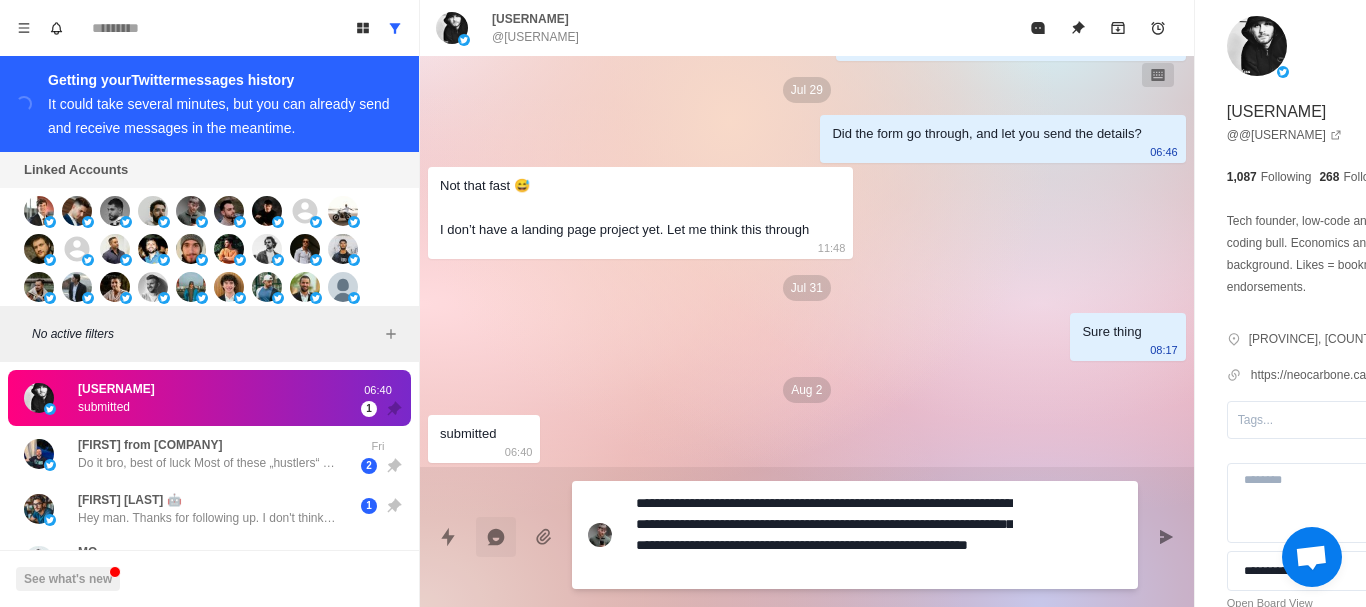 type on "*" 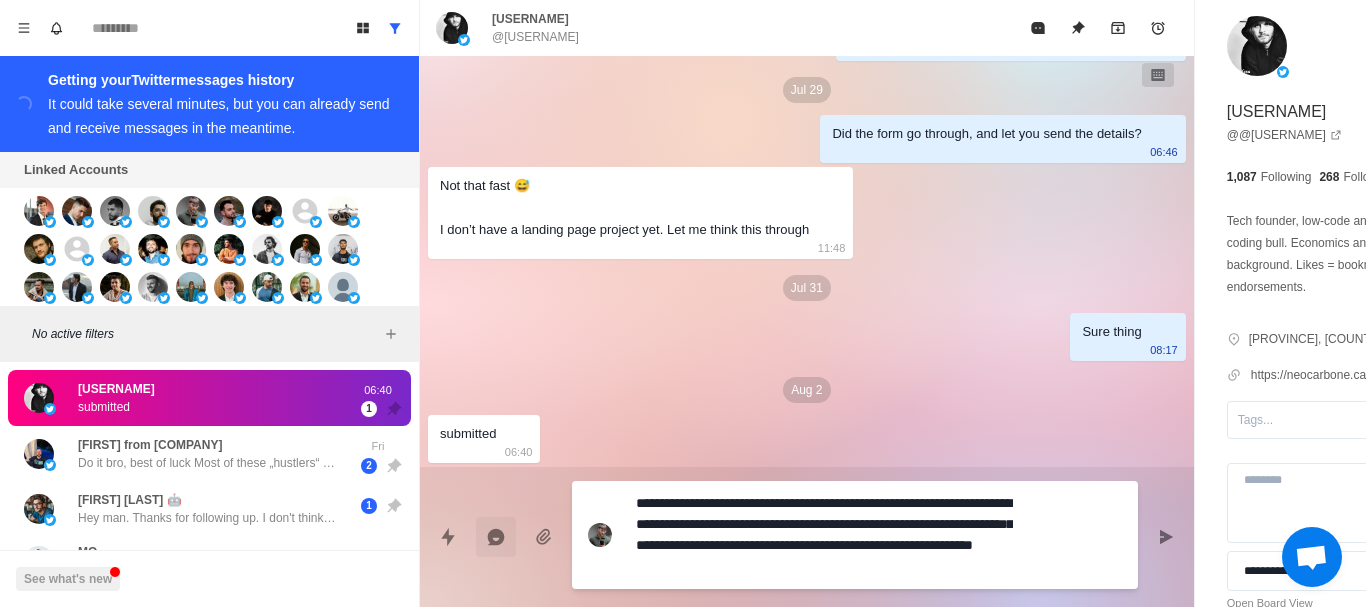 click on "**********" at bounding box center (824, 535) 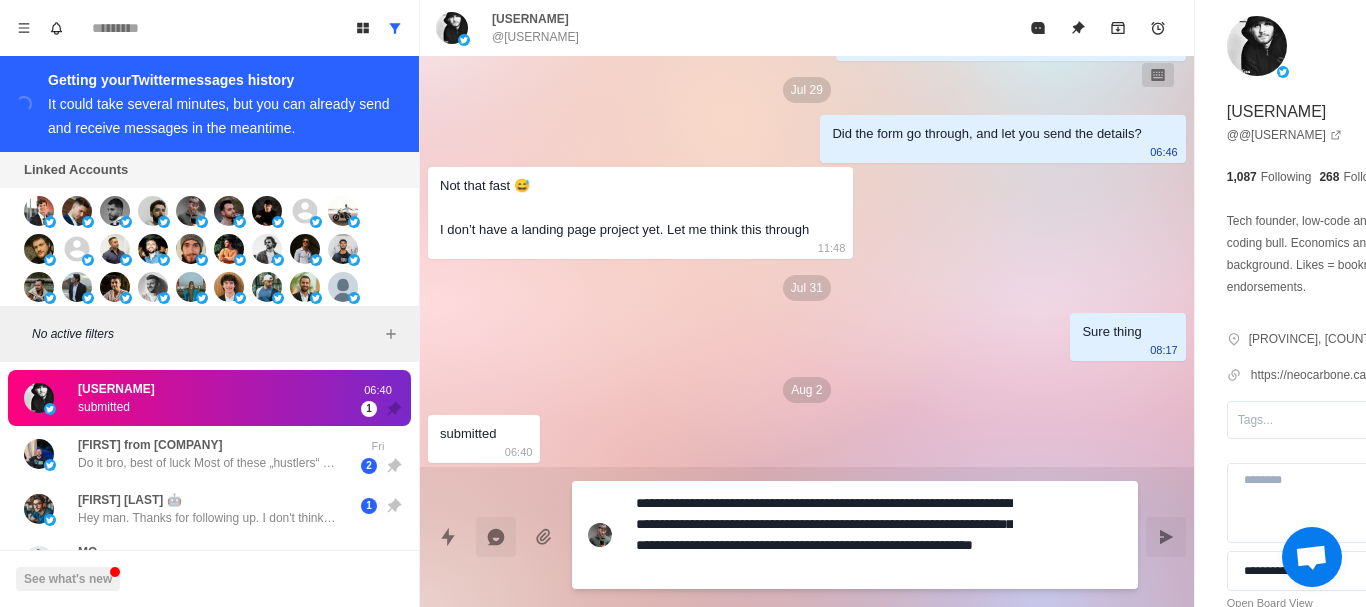 click on "**********" at bounding box center [855, 535] 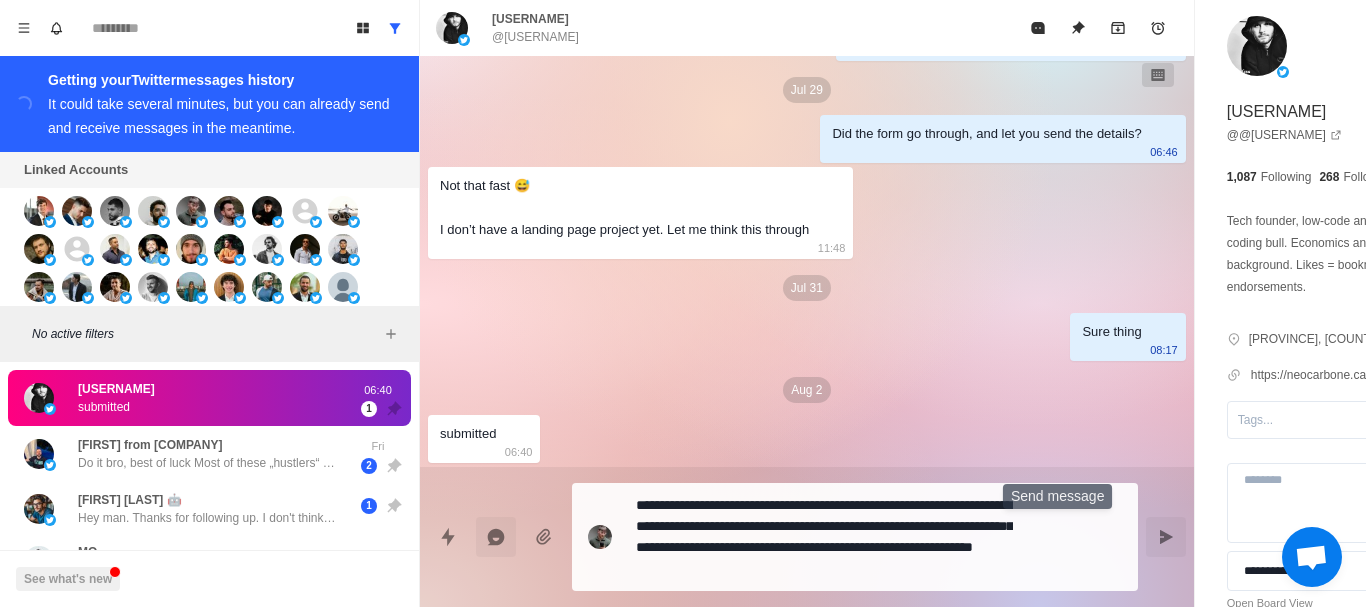 click at bounding box center [1166, 537] 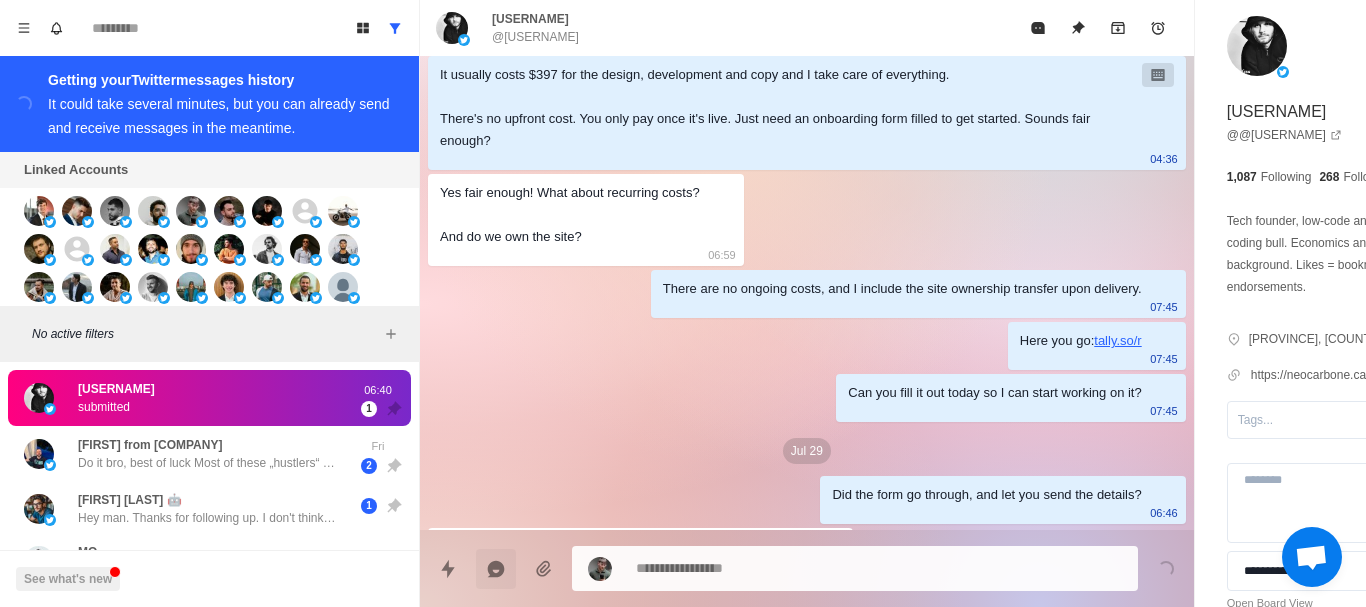 drag, startPoint x: 831, startPoint y: 382, endPoint x: 814, endPoint y: 202, distance: 180.801 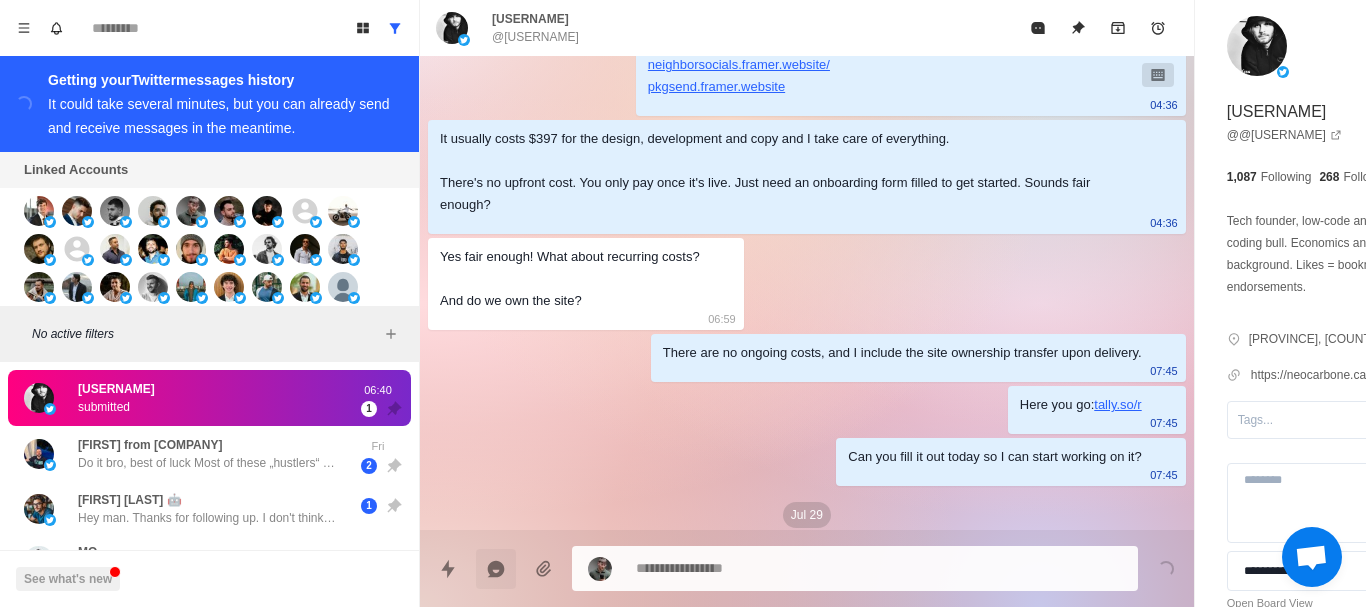 drag, startPoint x: 761, startPoint y: 270, endPoint x: 712, endPoint y: 376, distance: 116.777565 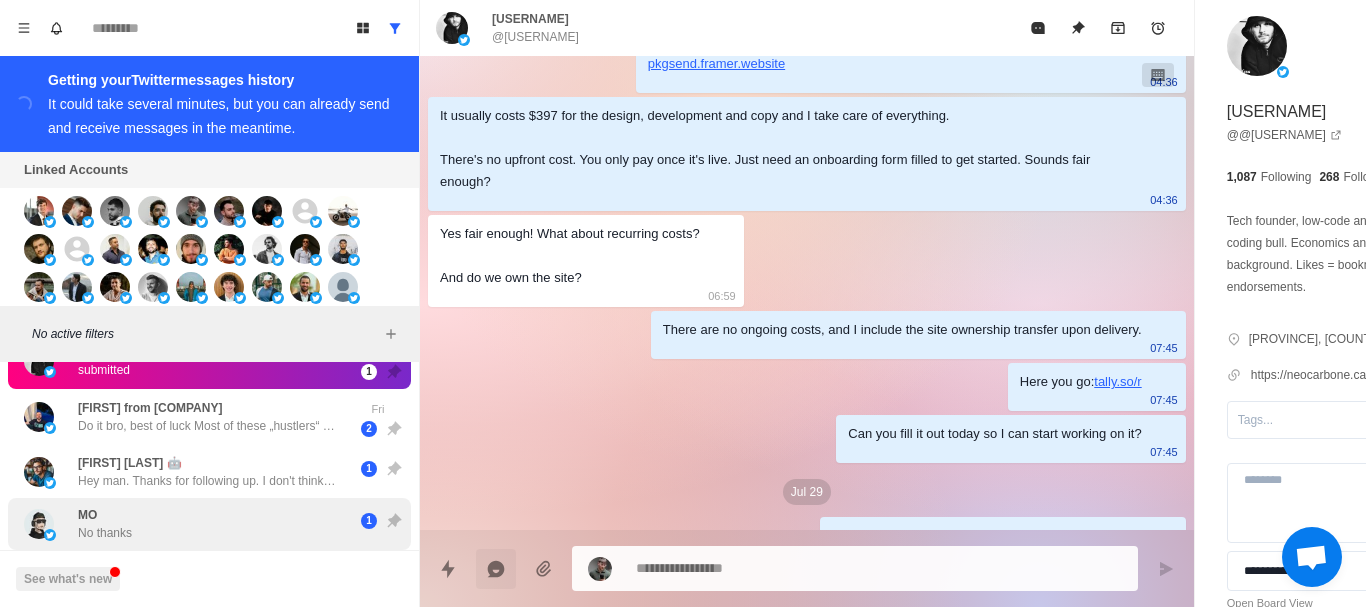 drag, startPoint x: 348, startPoint y: 442, endPoint x: 344, endPoint y: 495, distance: 53.15073 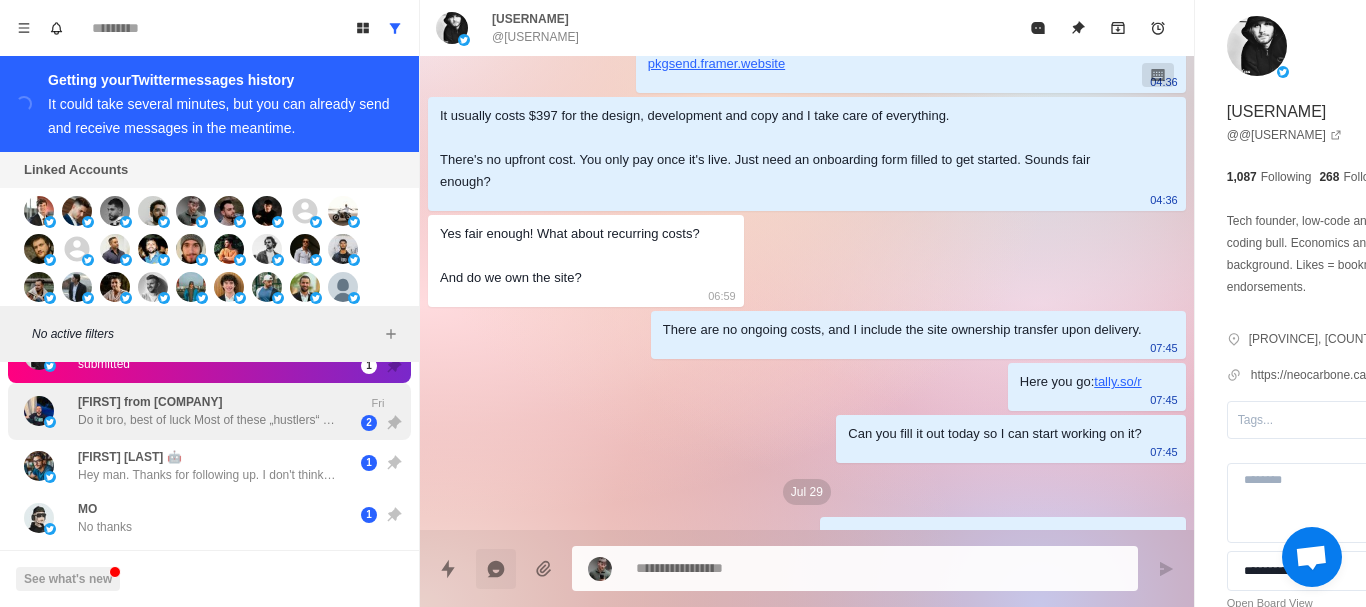click on "2" at bounding box center [378, 423] 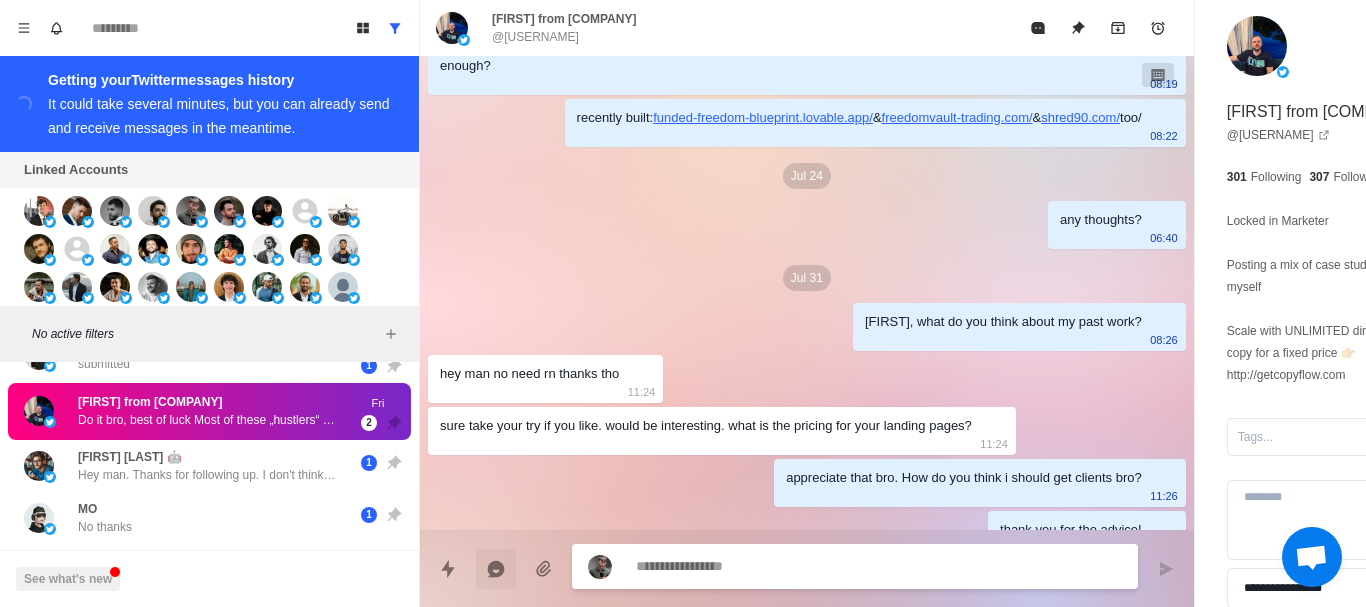 scroll, scrollTop: 1352, scrollLeft: 0, axis: vertical 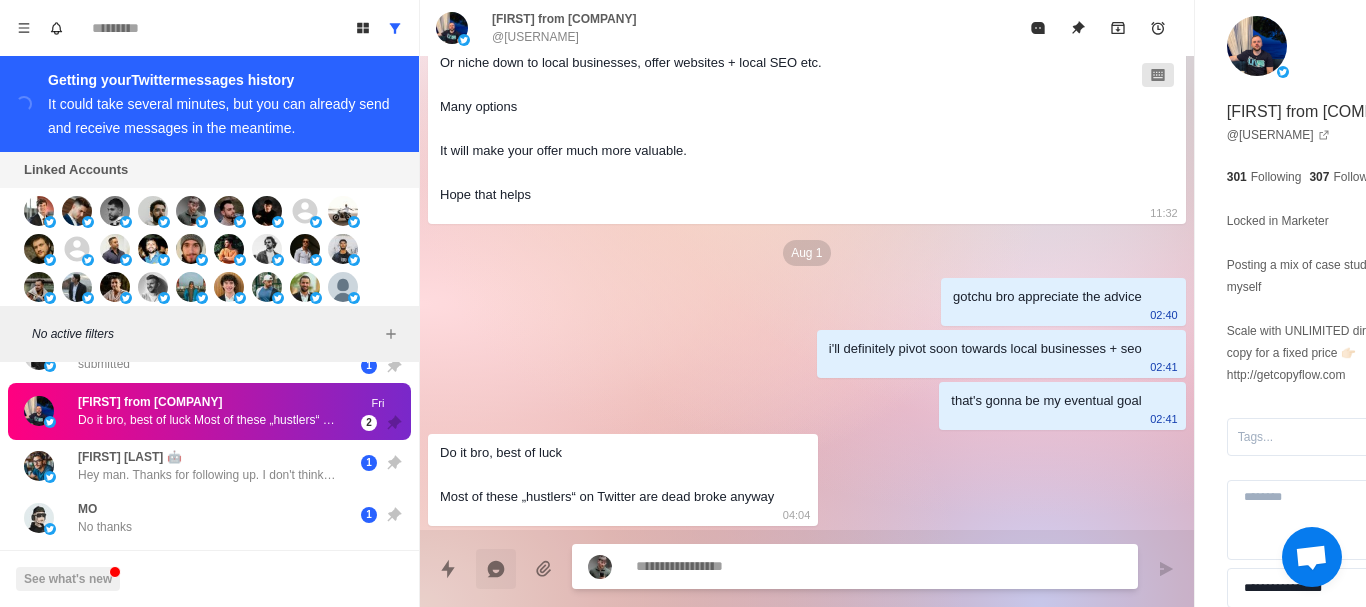 click at bounding box center [824, 566] 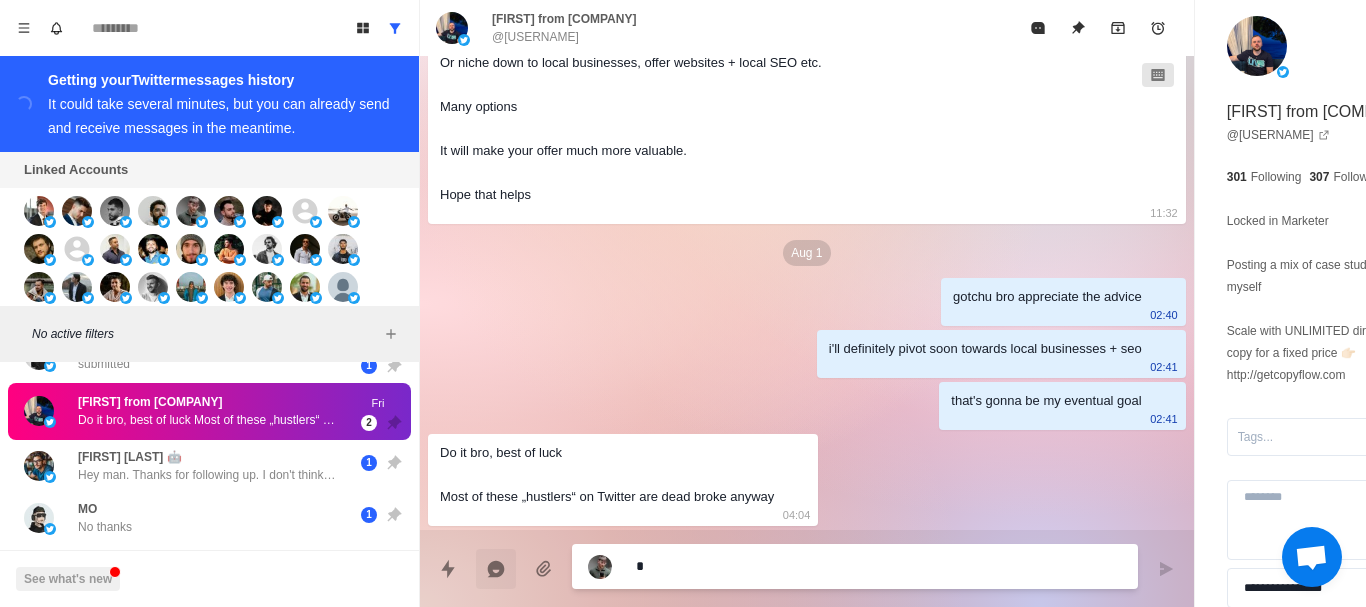 type on "*" 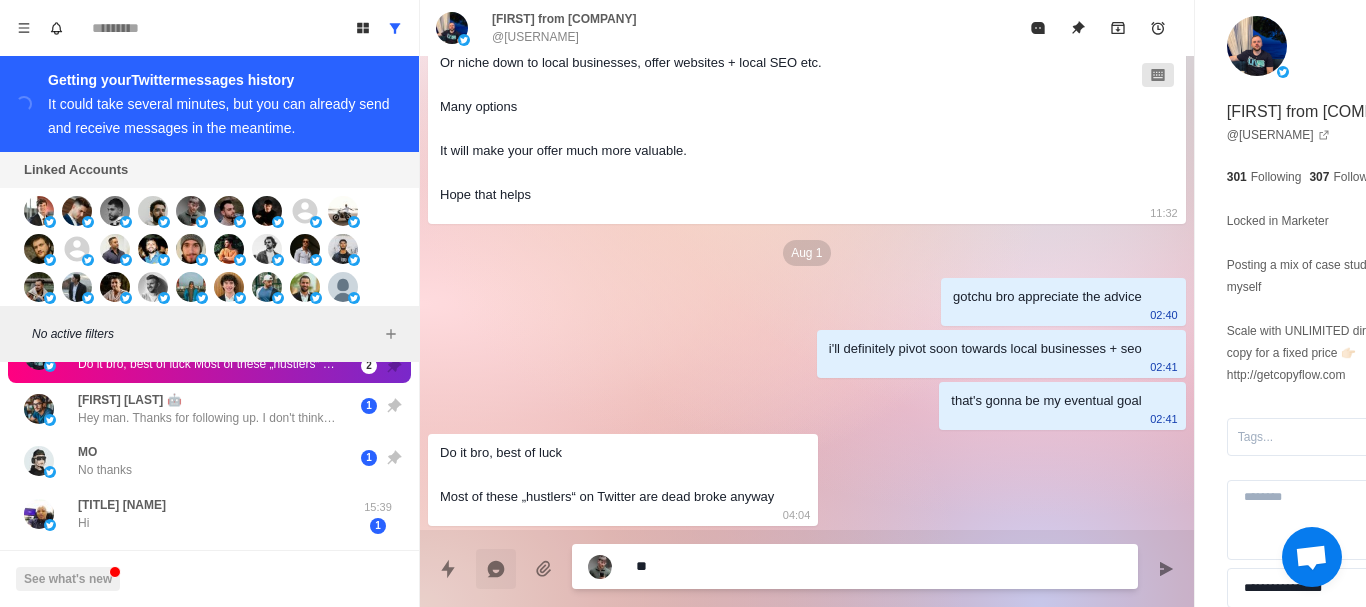 scroll, scrollTop: 0, scrollLeft: 0, axis: both 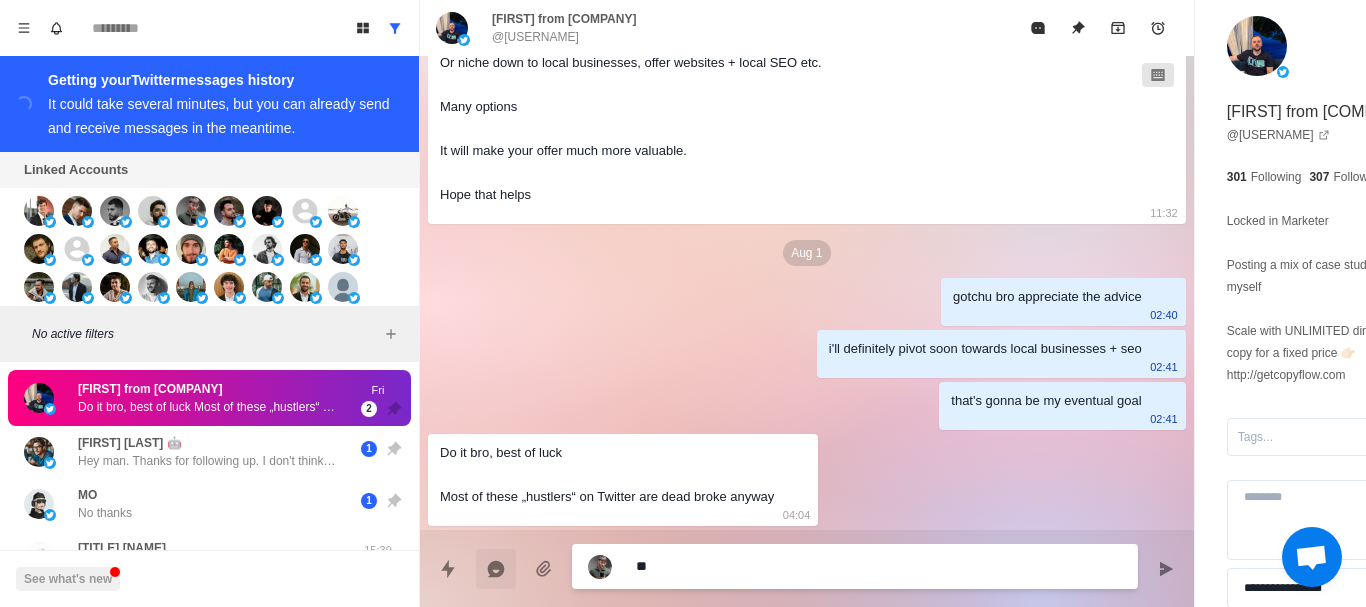 type on "*" 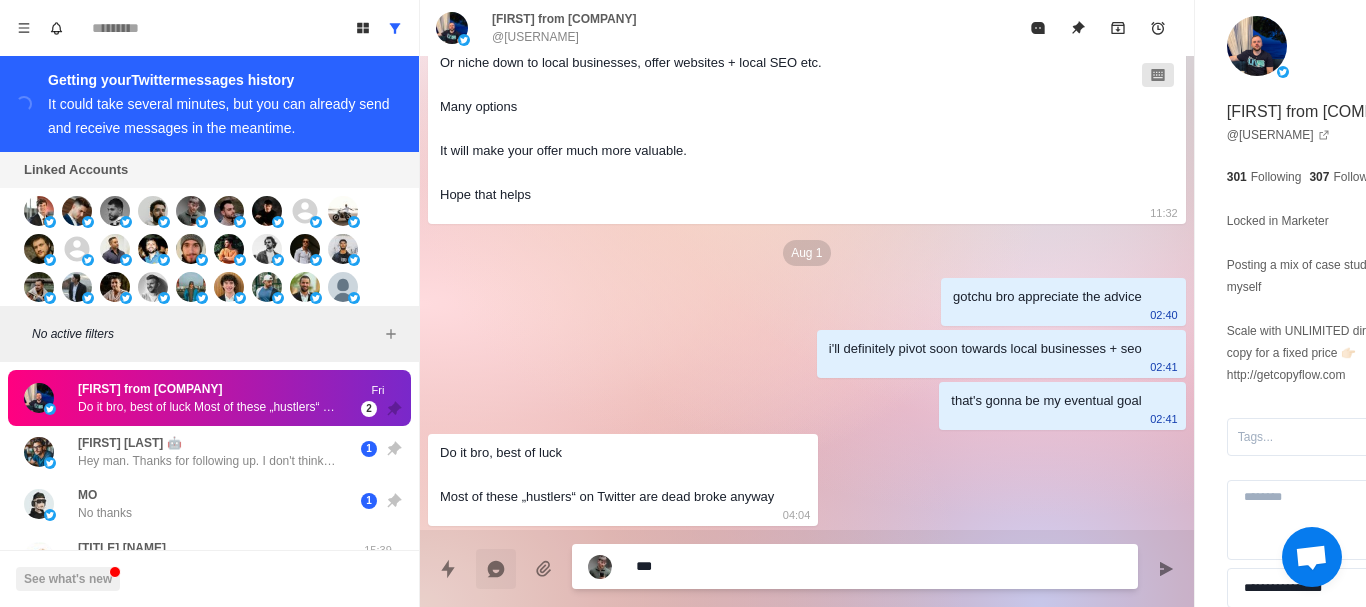 type on "*" 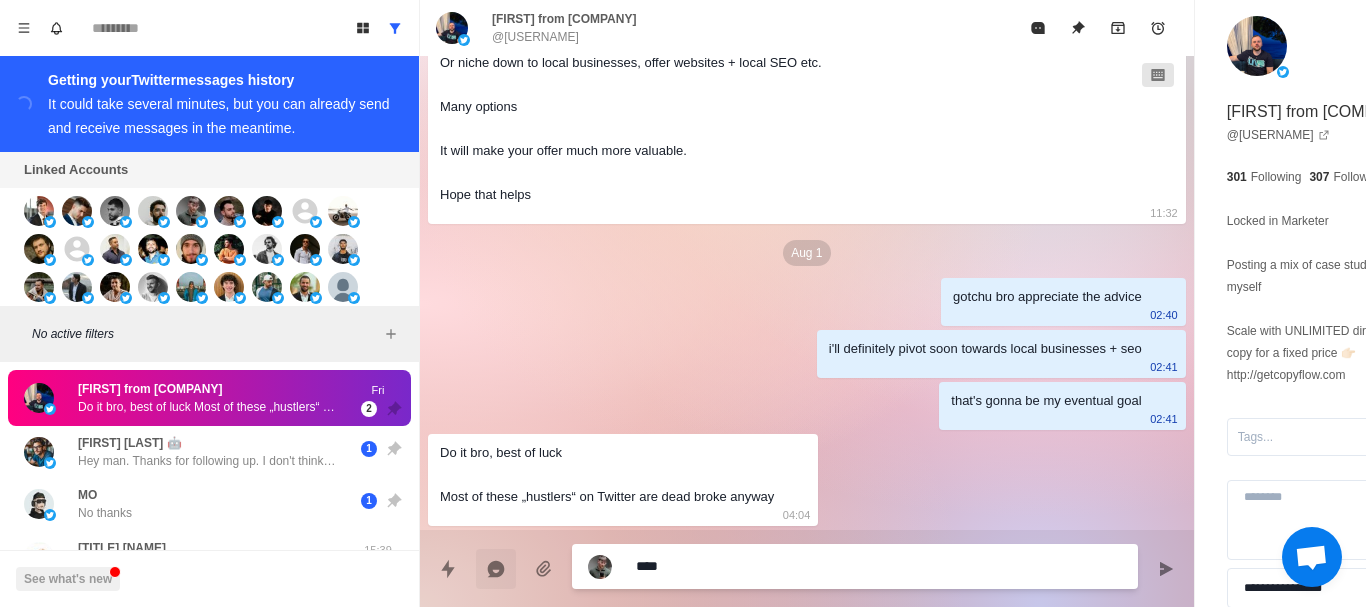 type on "*" 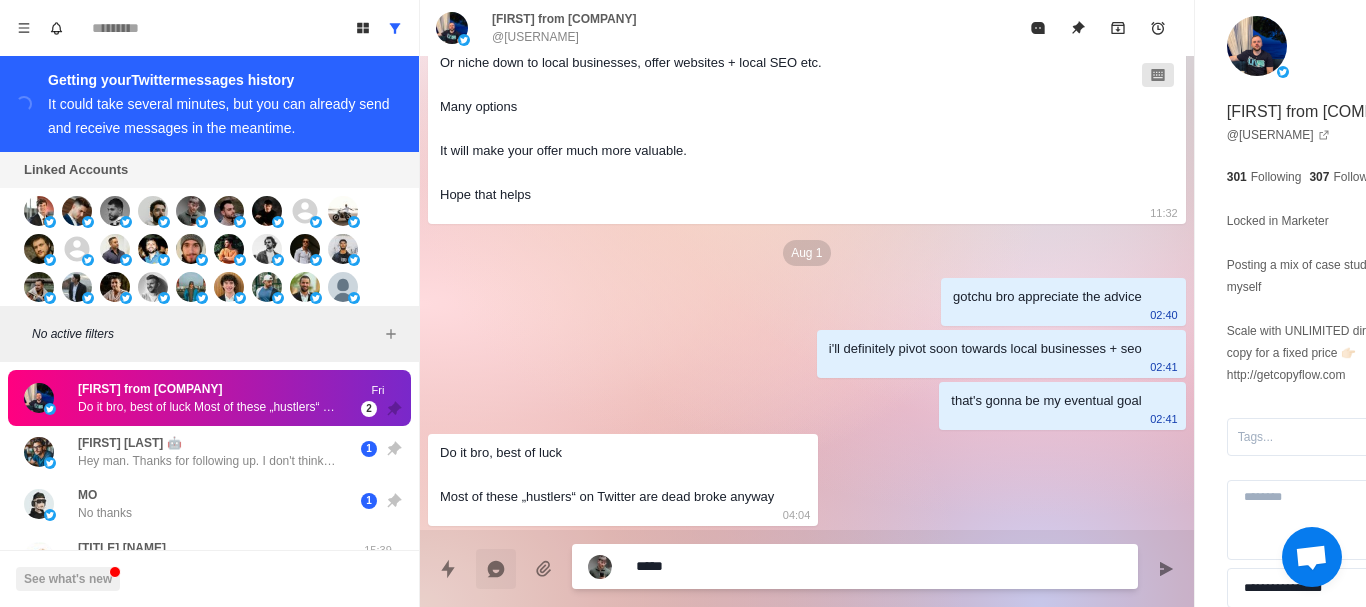 type on "*" 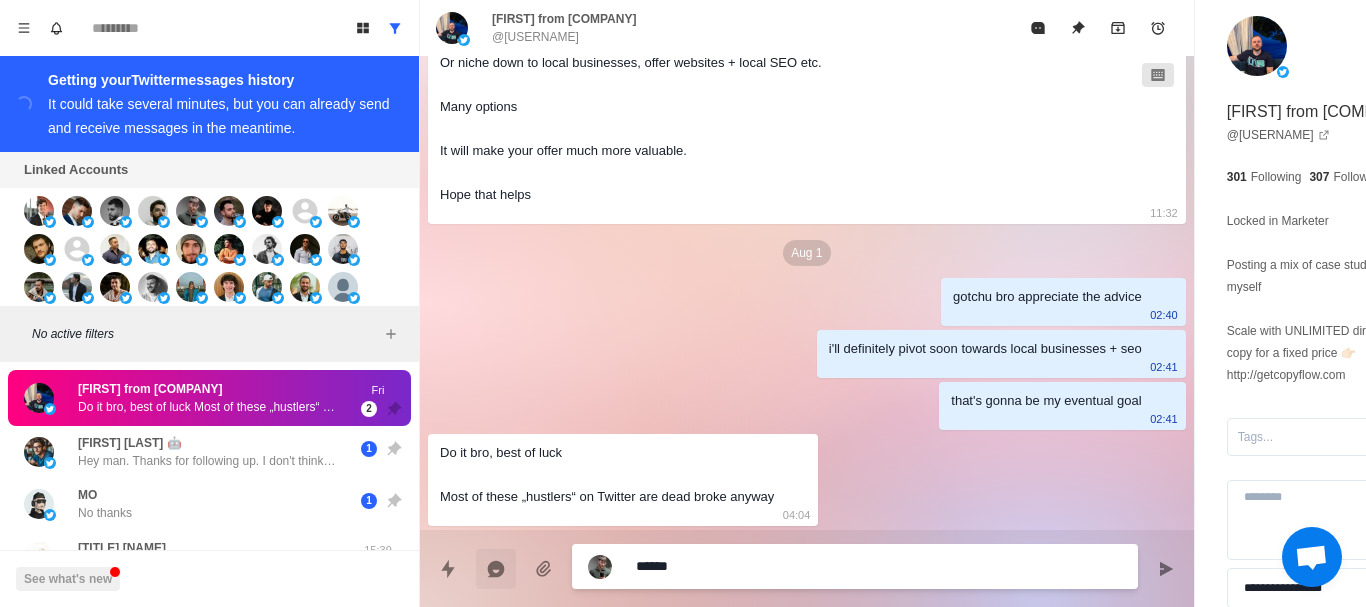 type on "*" 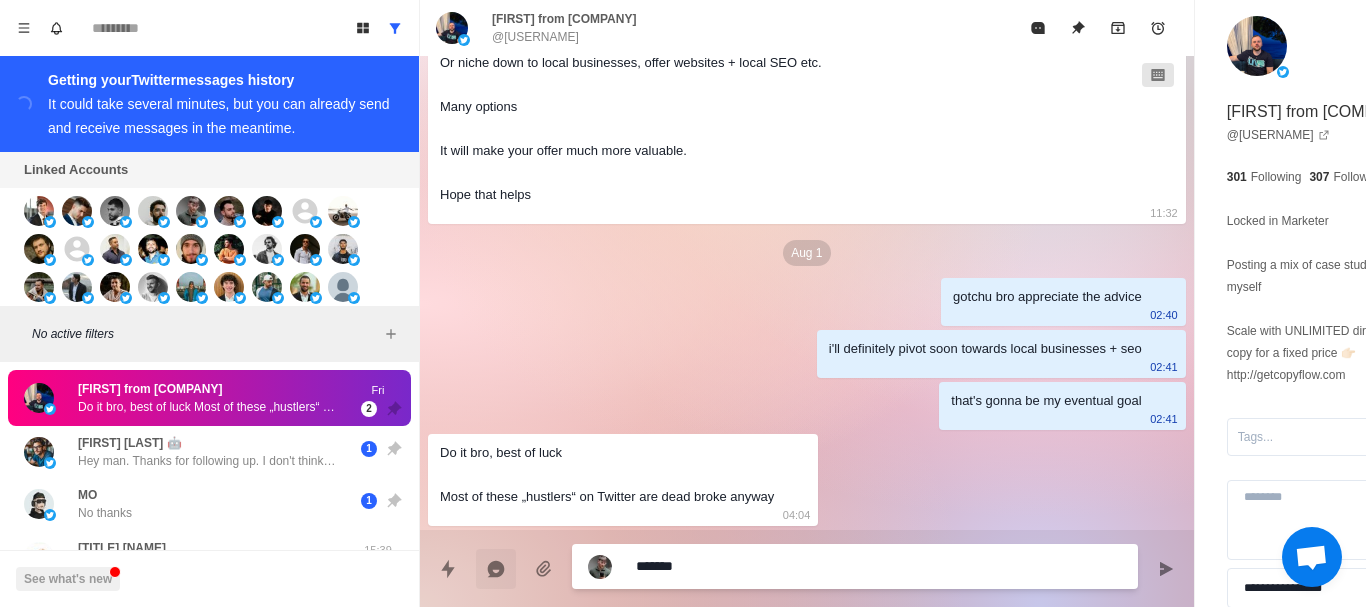 type on "*" 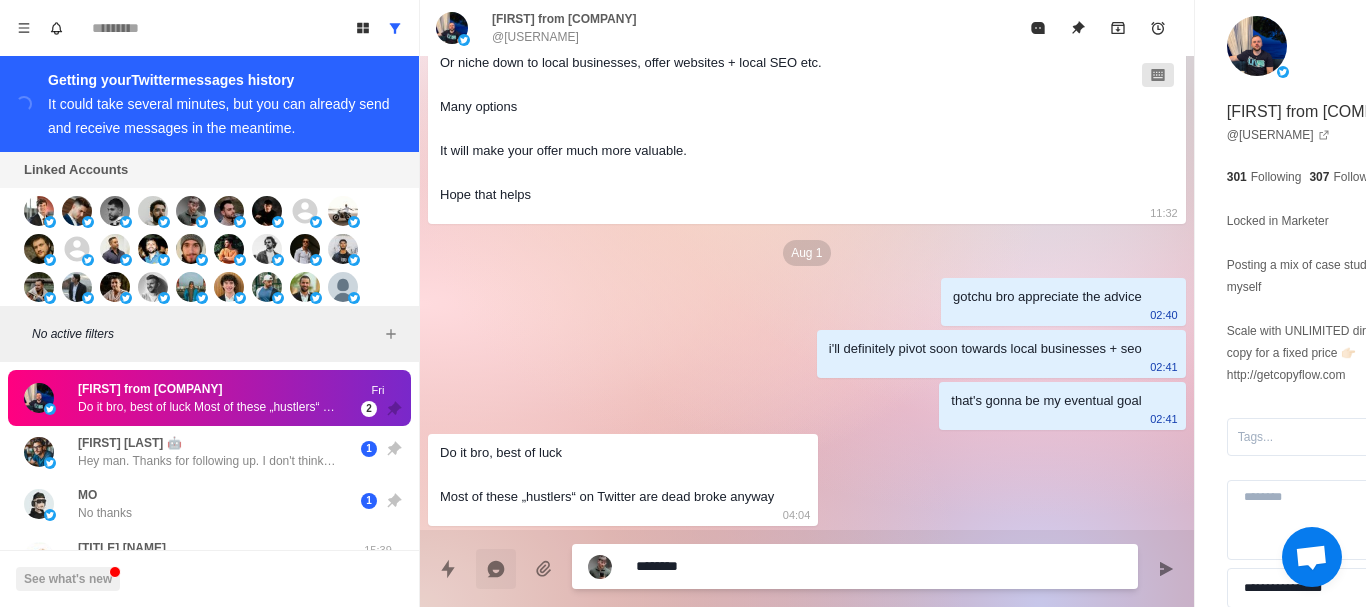 type on "*" 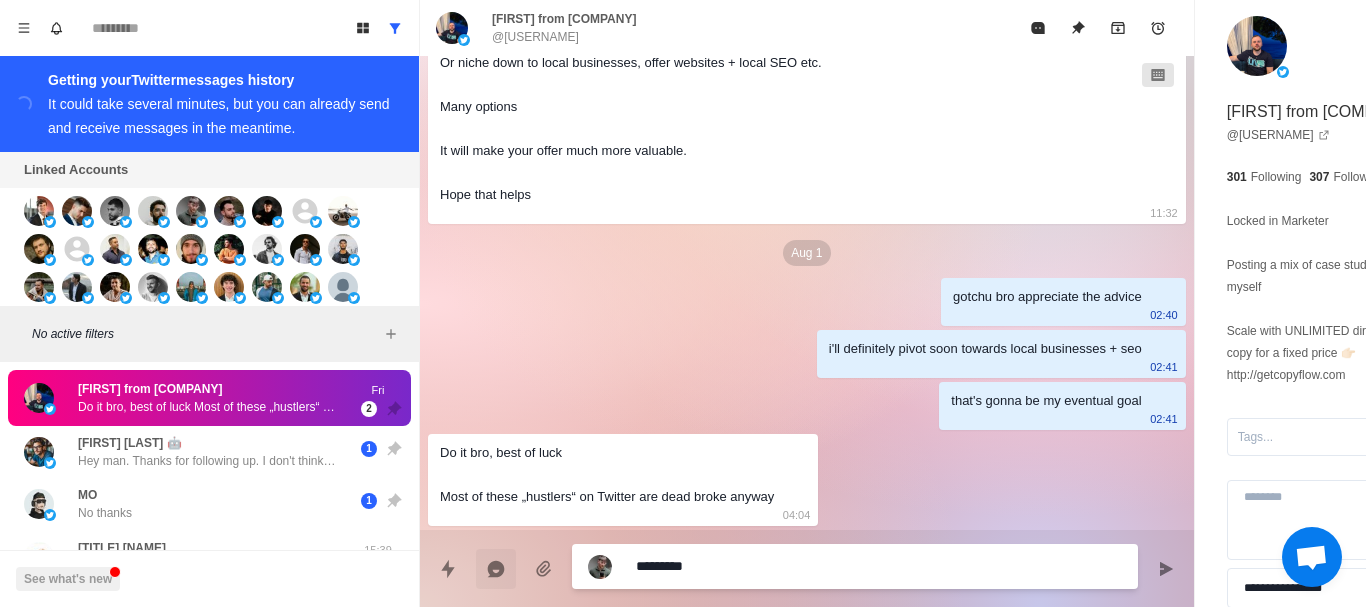 type on "*" 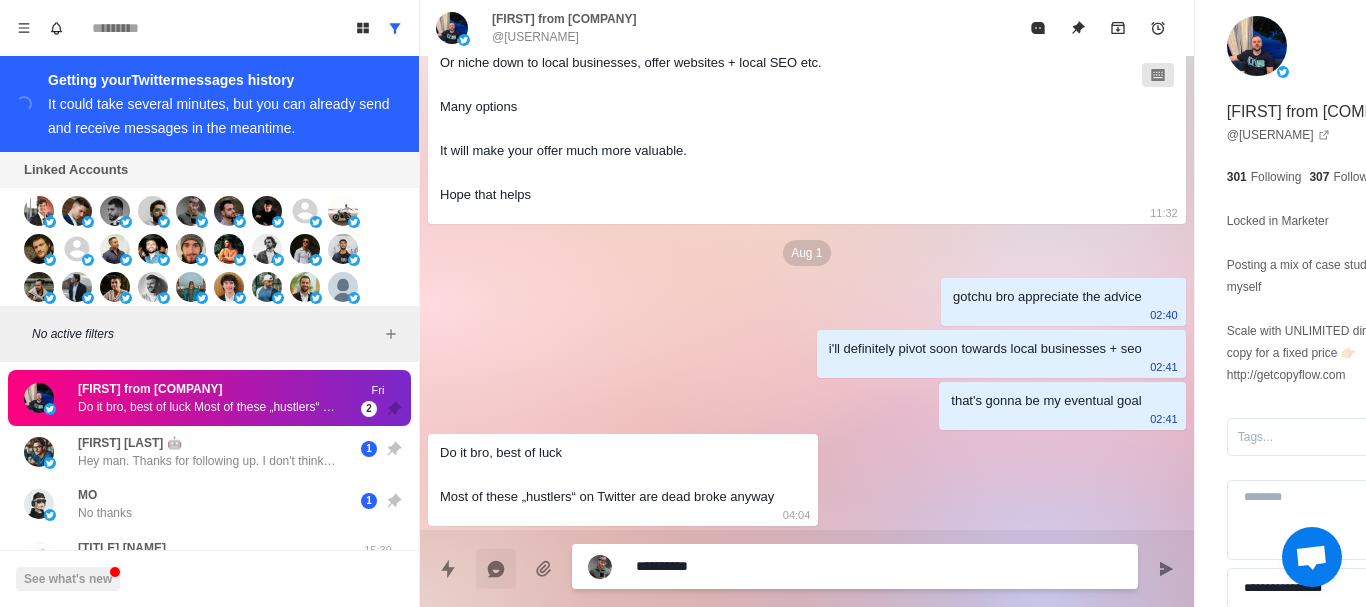type on "*" 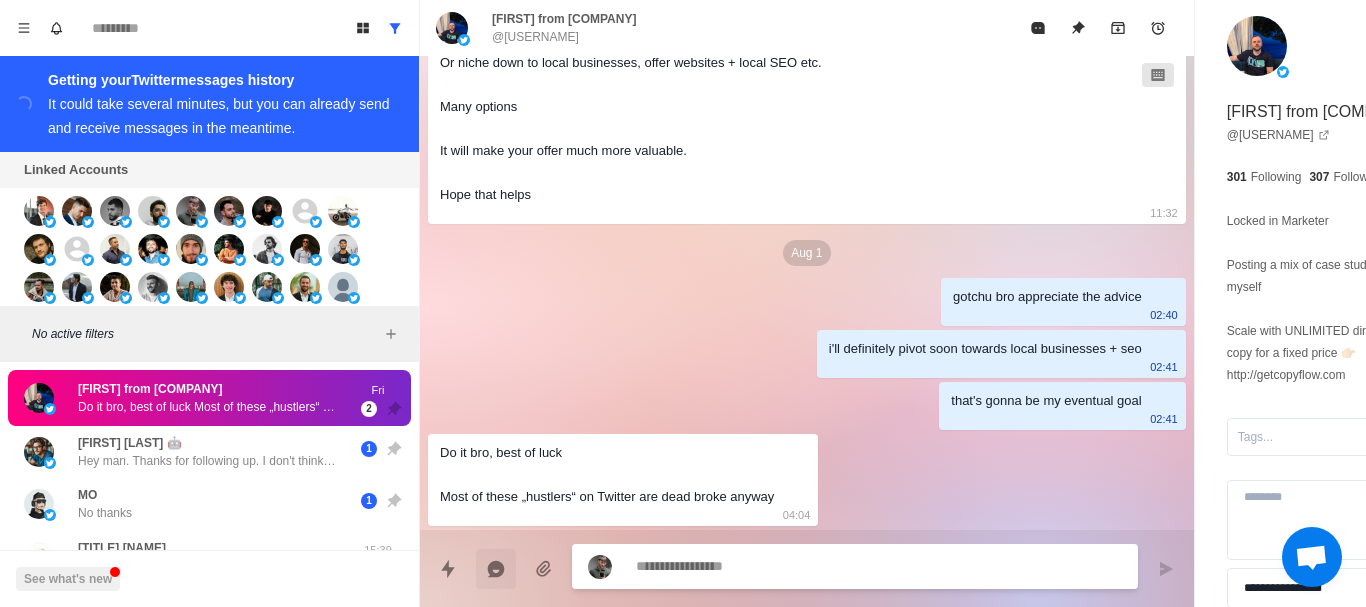 type on "*" 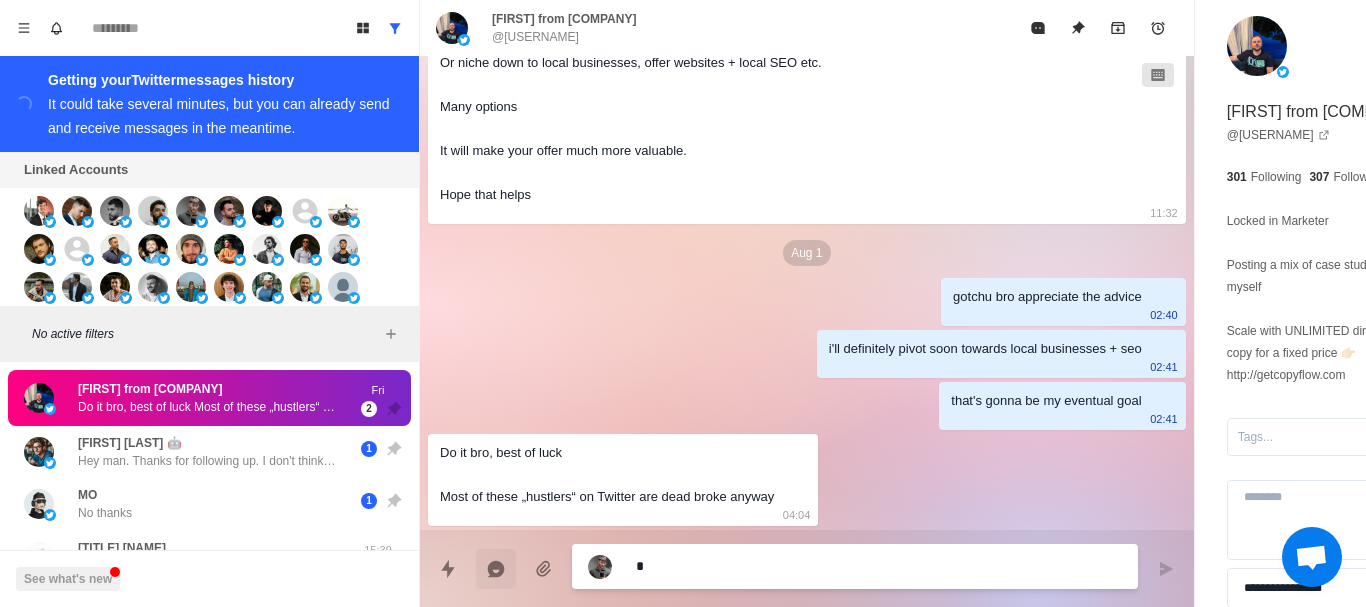 type on "*" 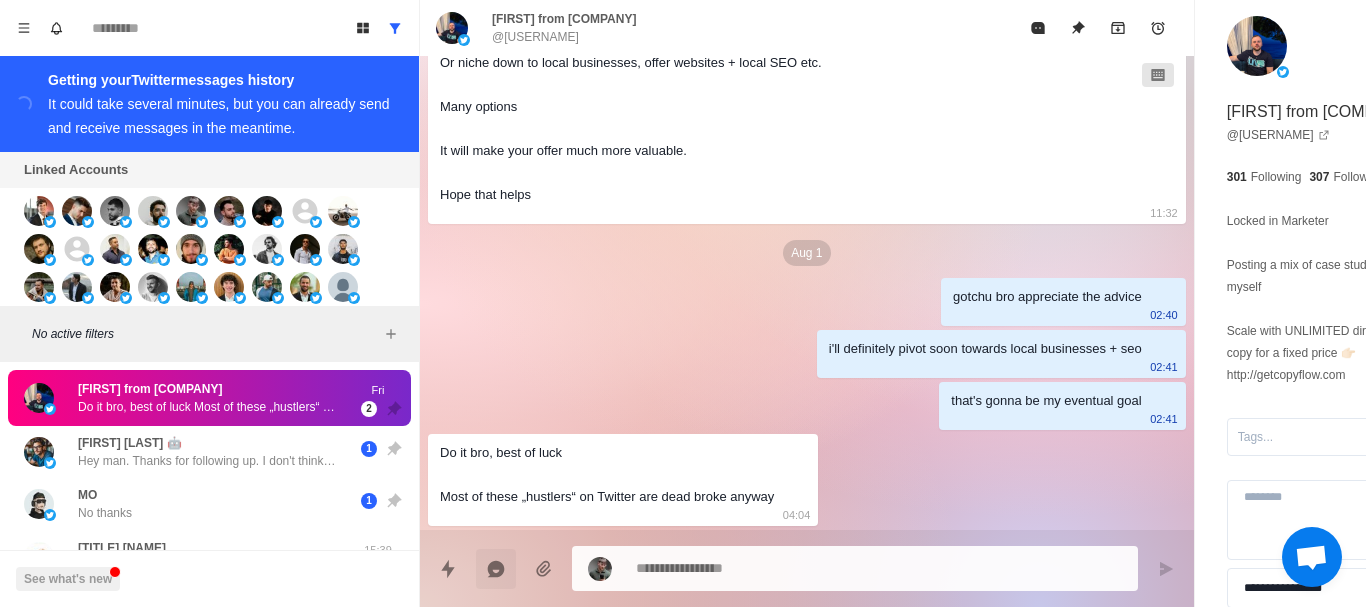 type on "*" 